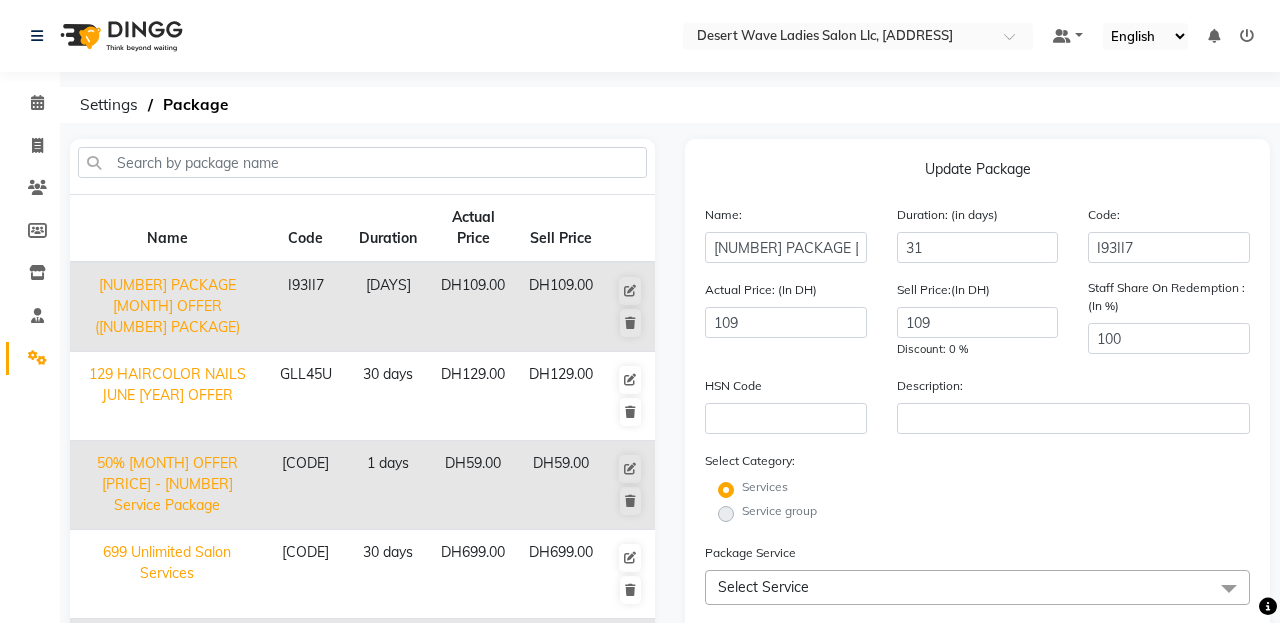 scroll, scrollTop: 0, scrollLeft: 0, axis: both 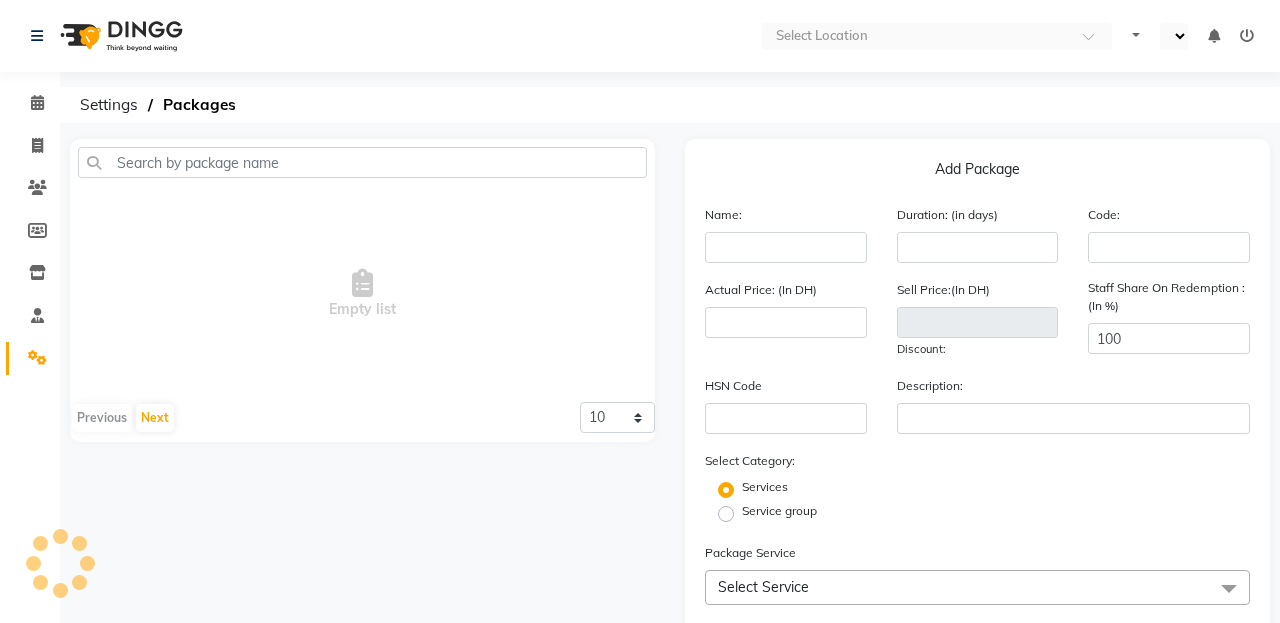 select on "en" 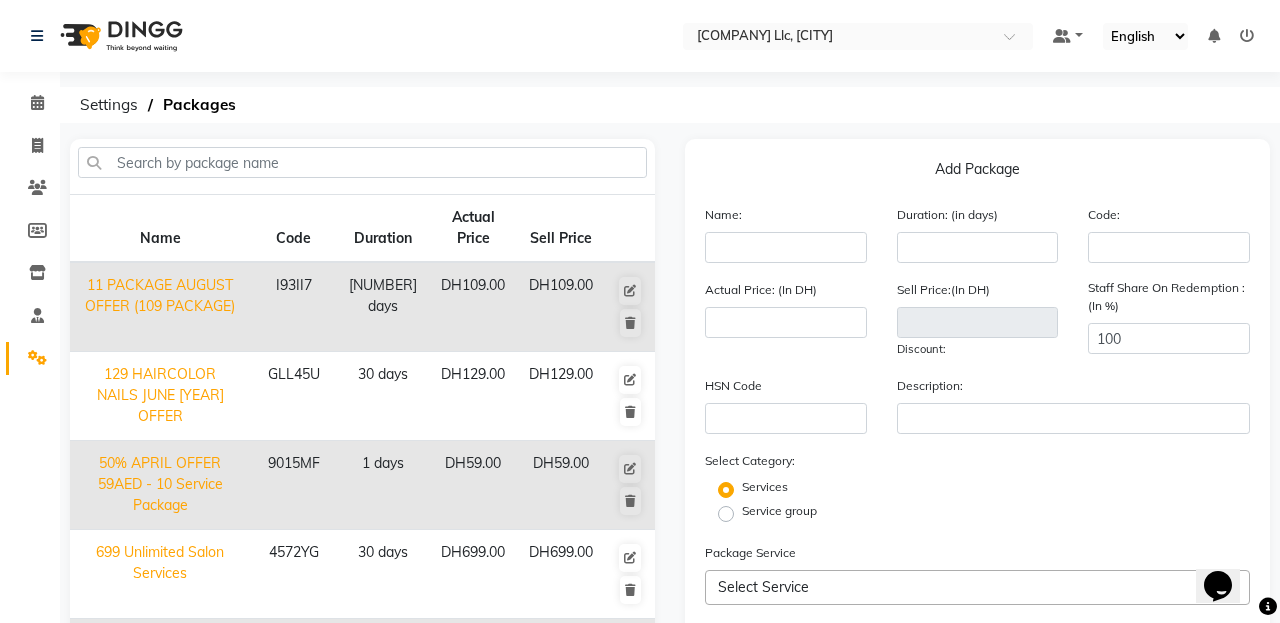 scroll, scrollTop: 0, scrollLeft: 0, axis: both 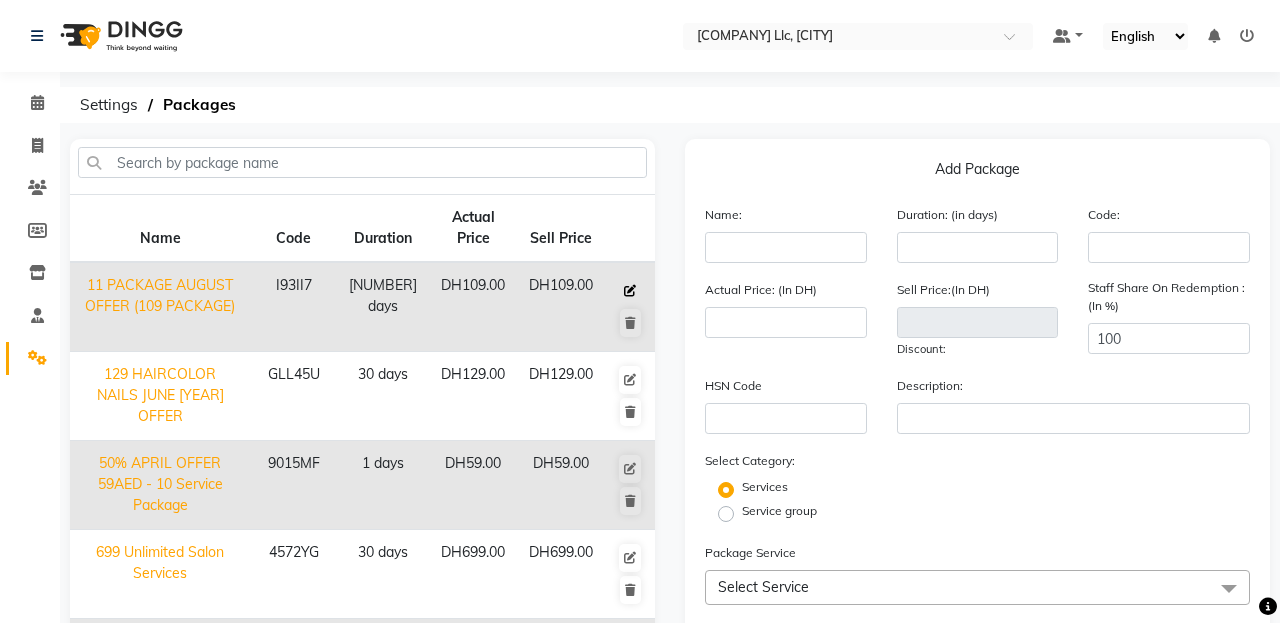 click 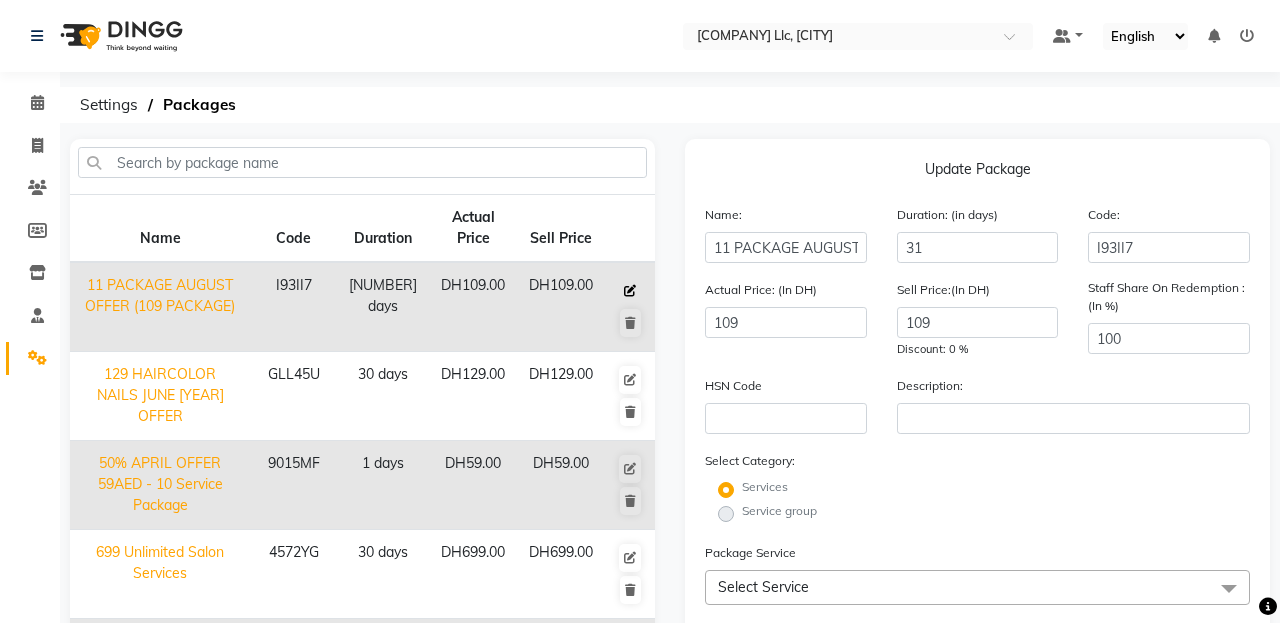 click 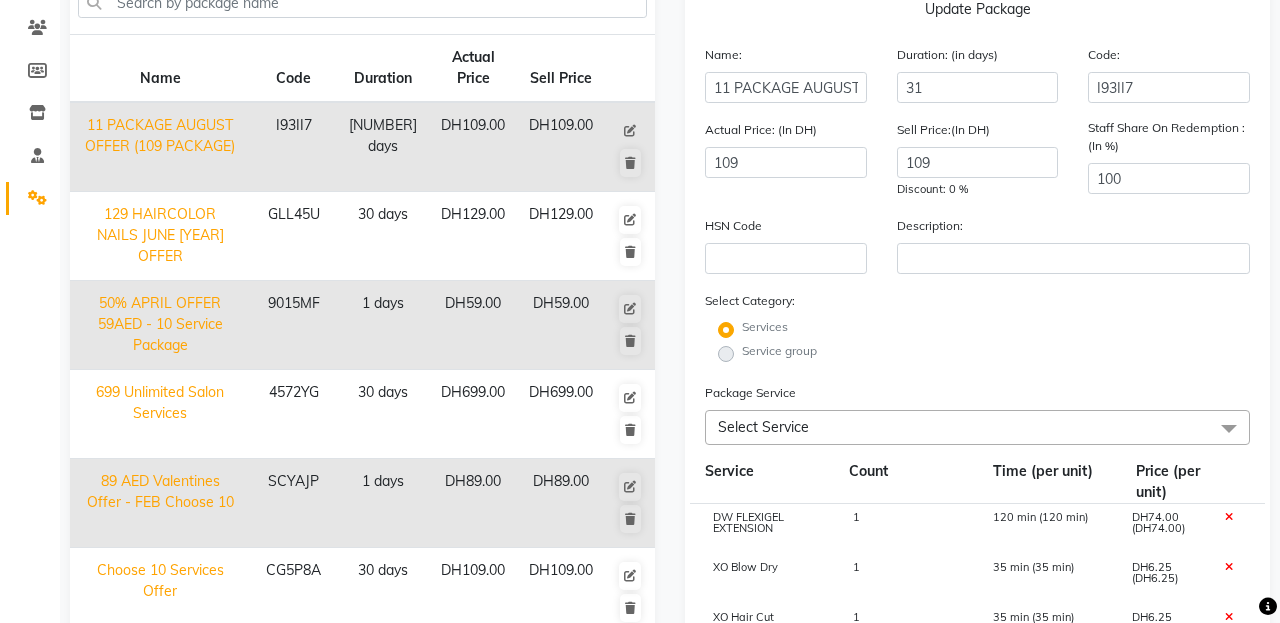 scroll, scrollTop: 161, scrollLeft: 0, axis: vertical 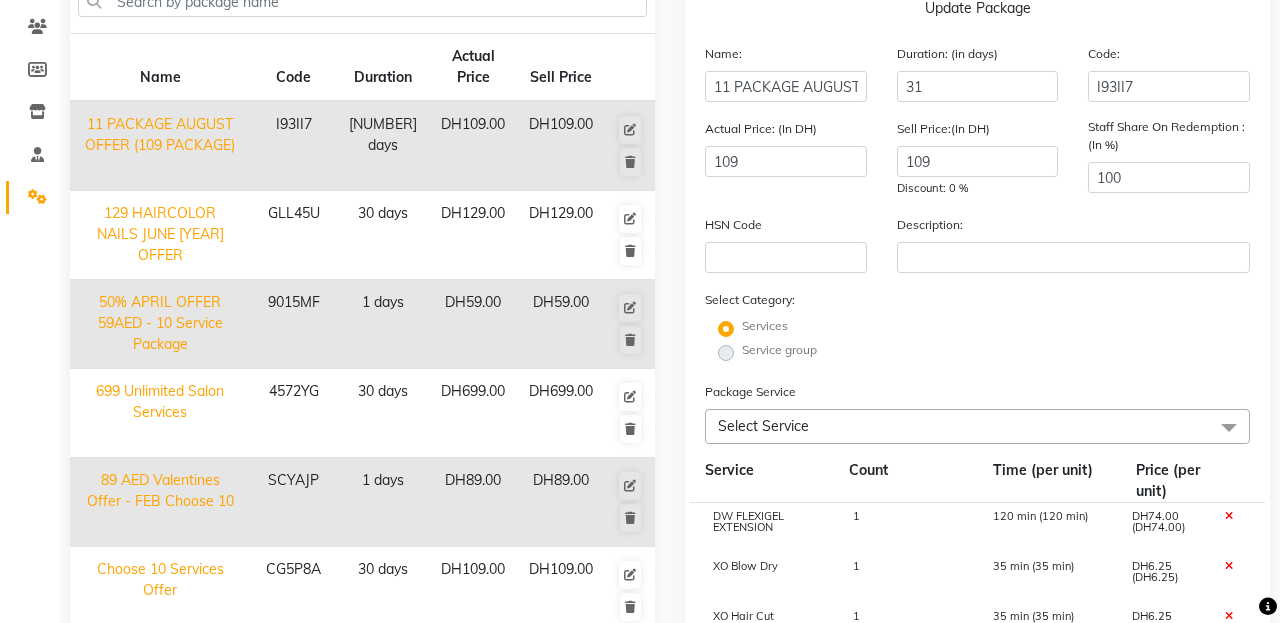 click on "Select Service" 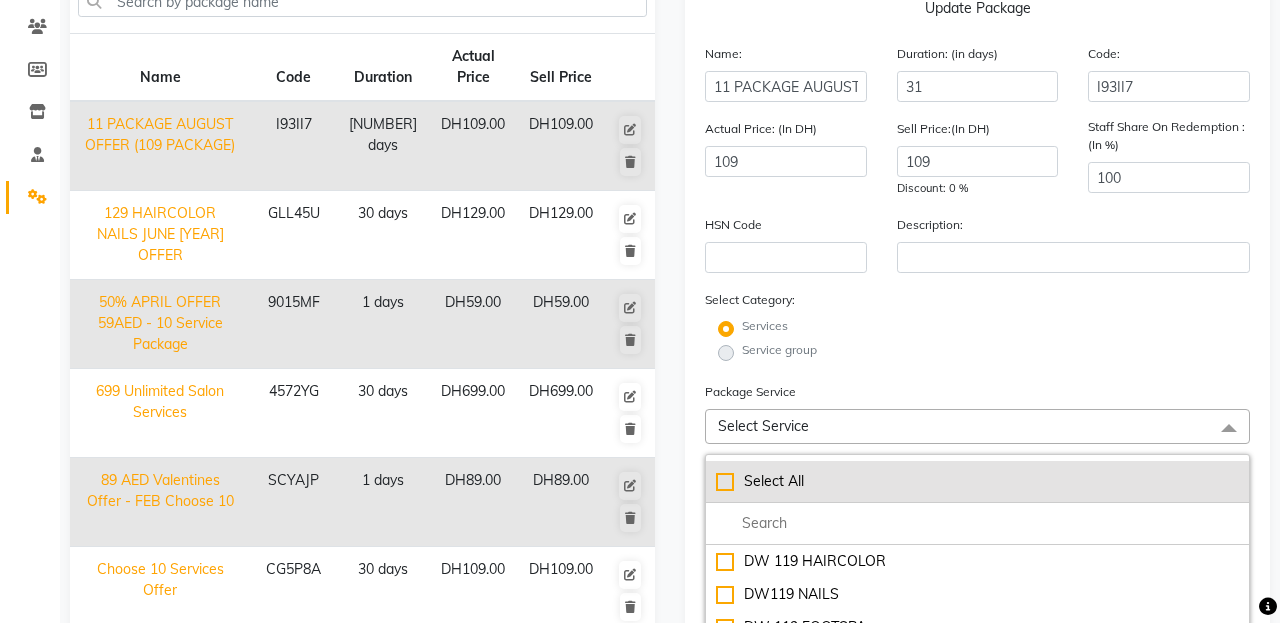 click on "Select All" 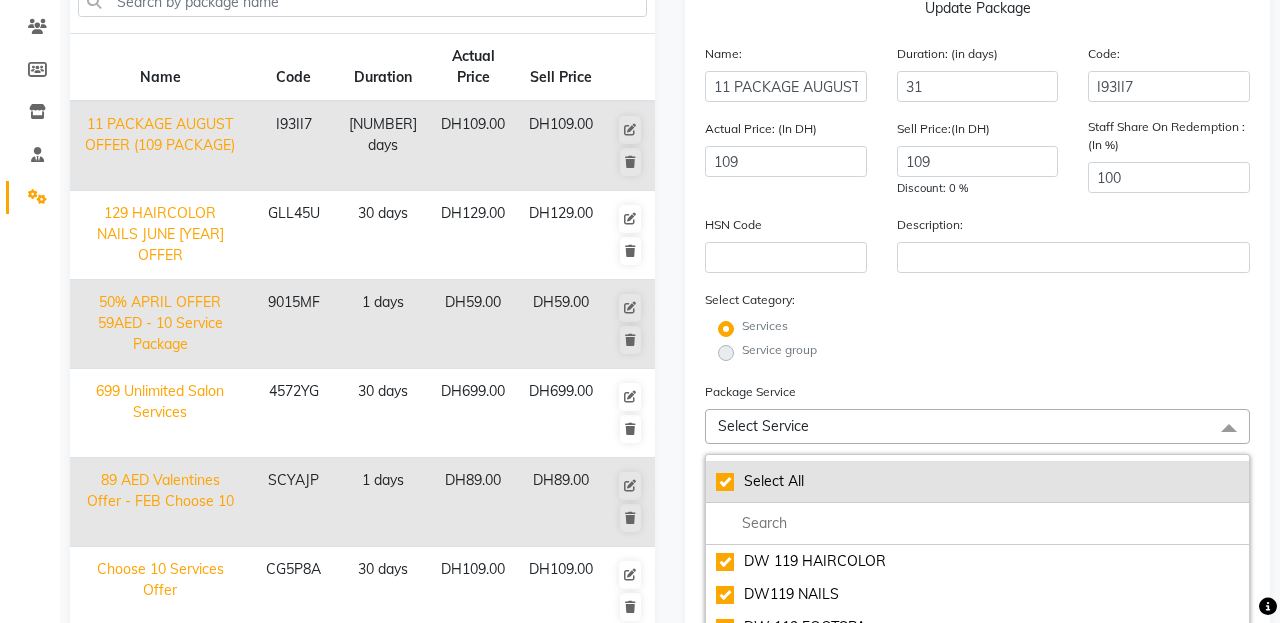 checkbox on "true" 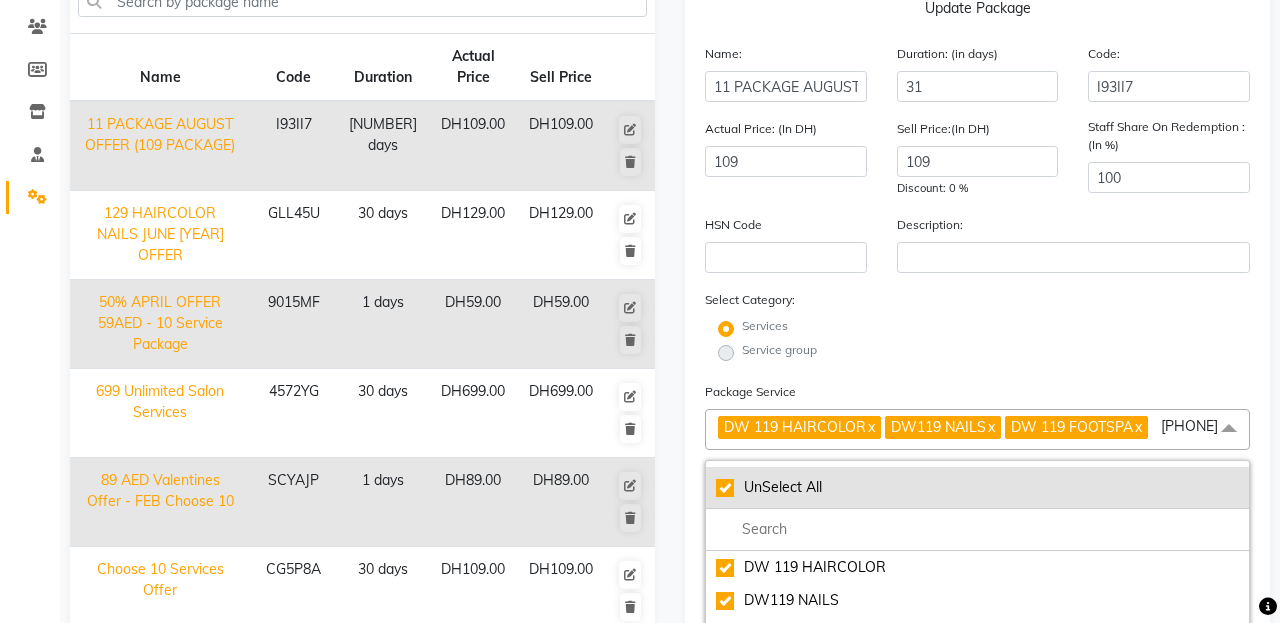 click on "UnSelect All" 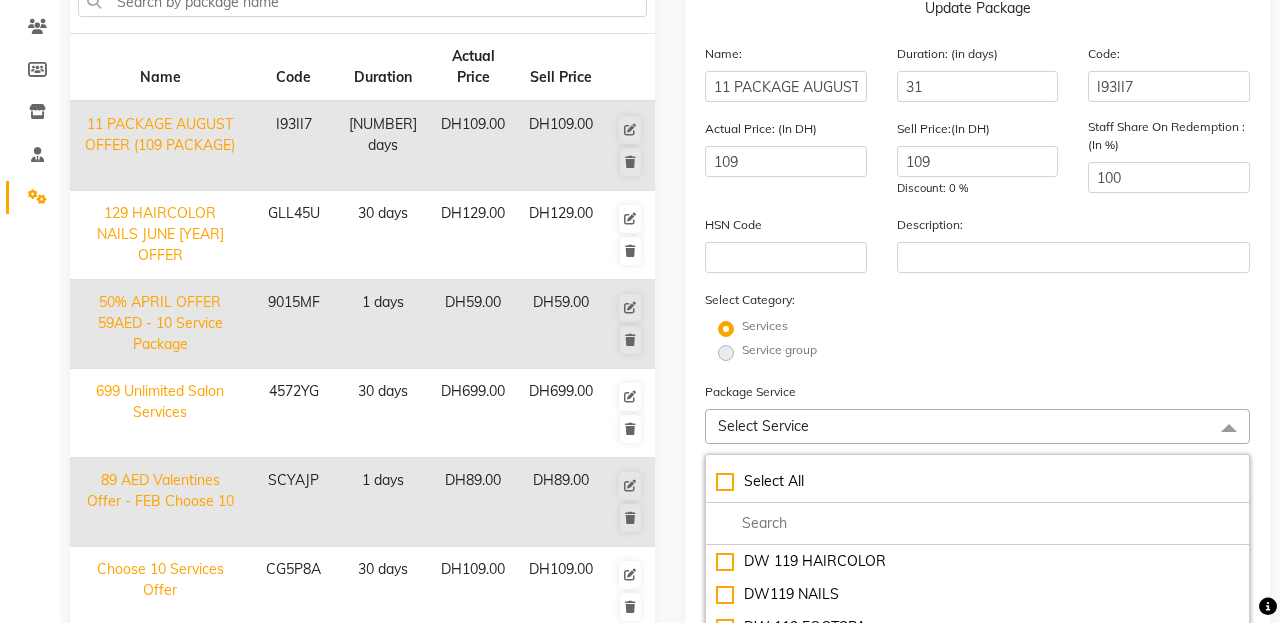 click on "Service group" 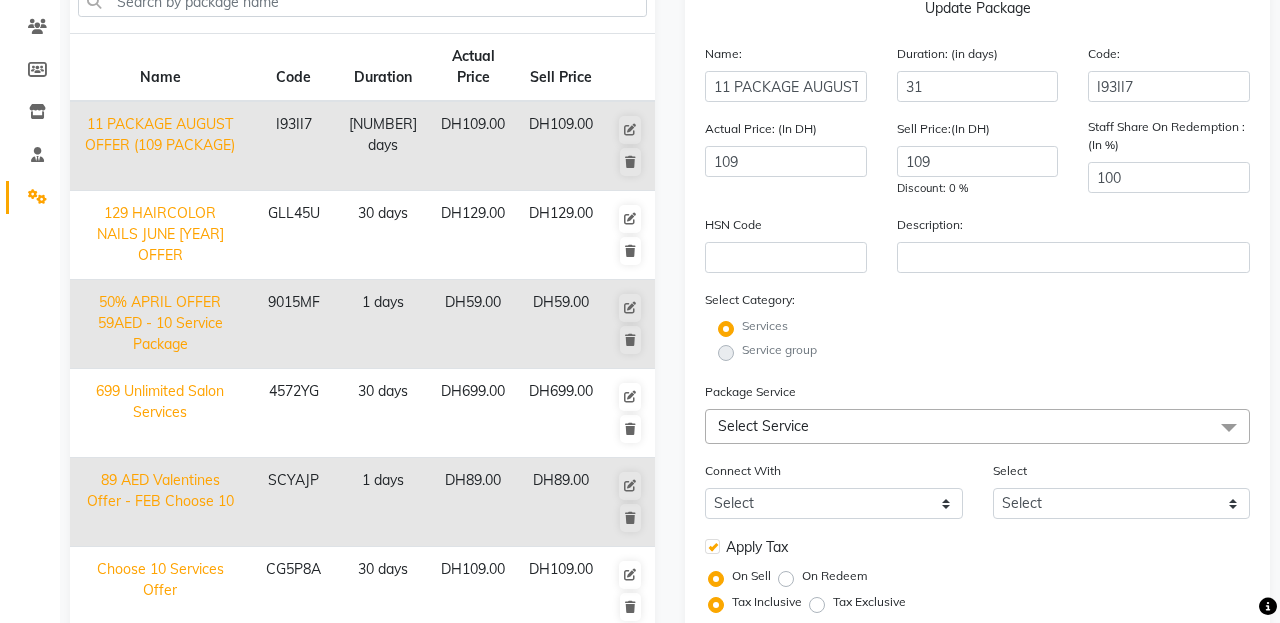 click on "Service group" 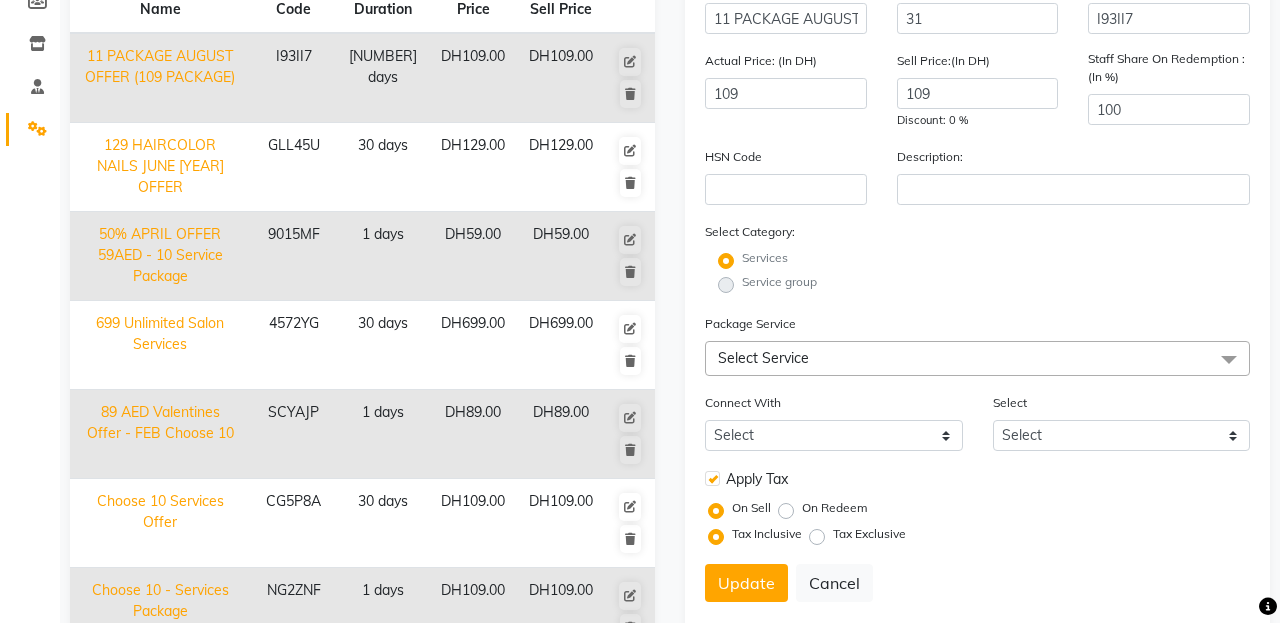 scroll, scrollTop: 224, scrollLeft: 0, axis: vertical 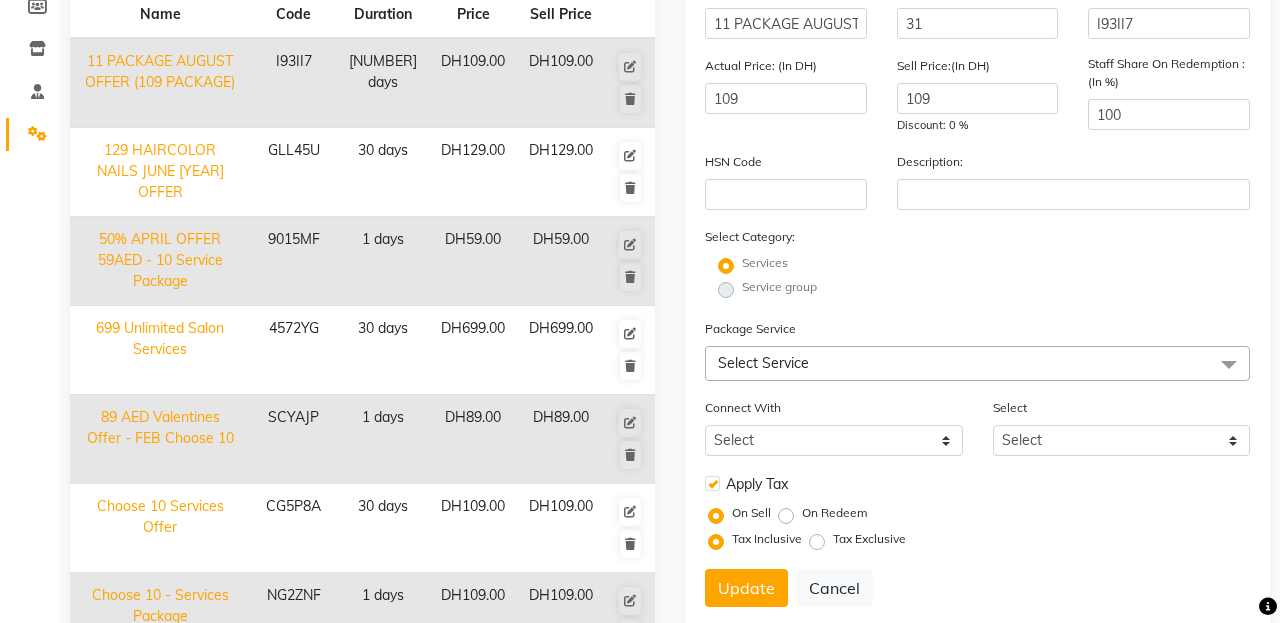 click on "Select Service" 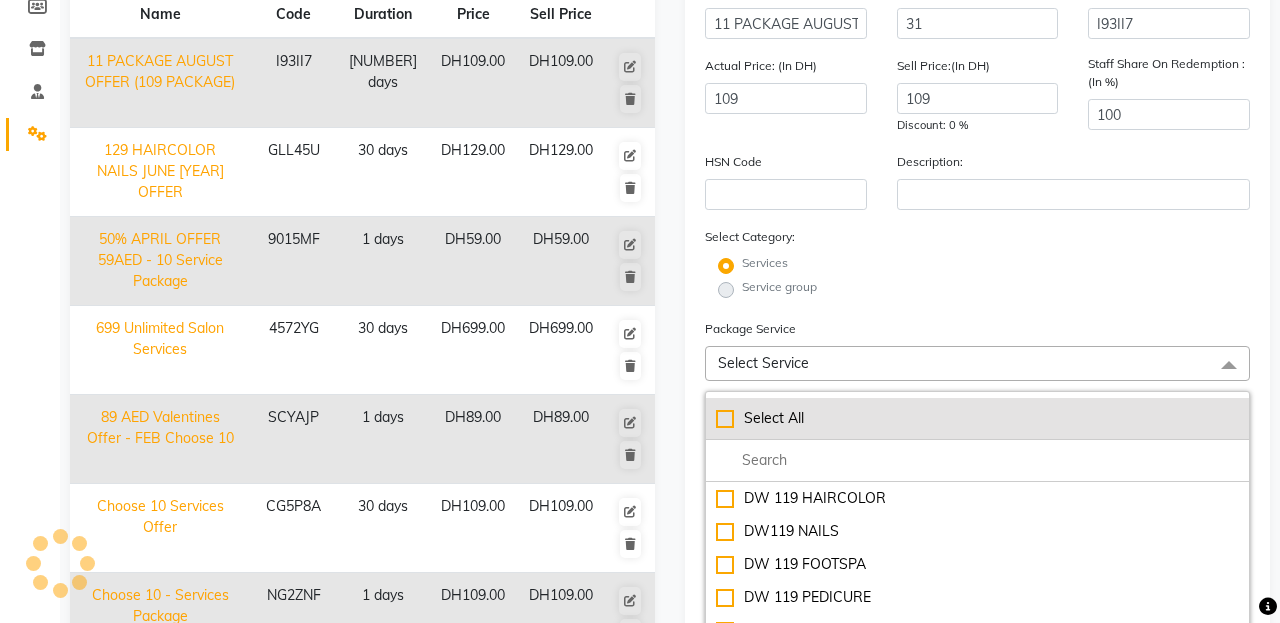 click on "Select All" 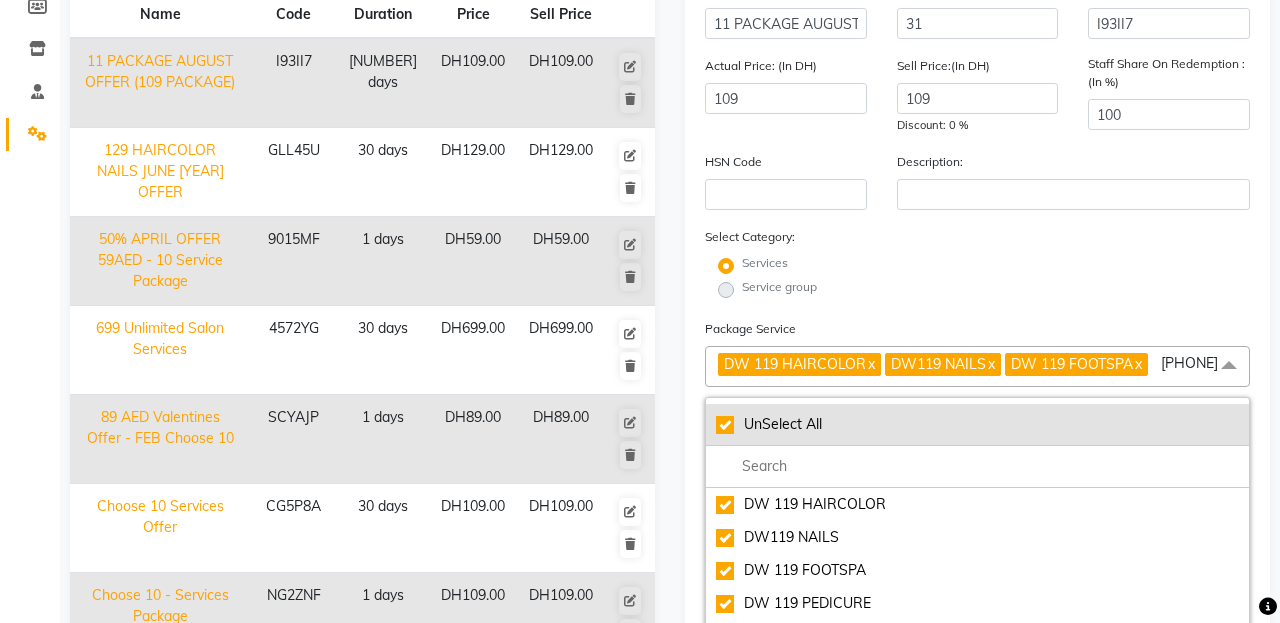 click on "UnSelect All" 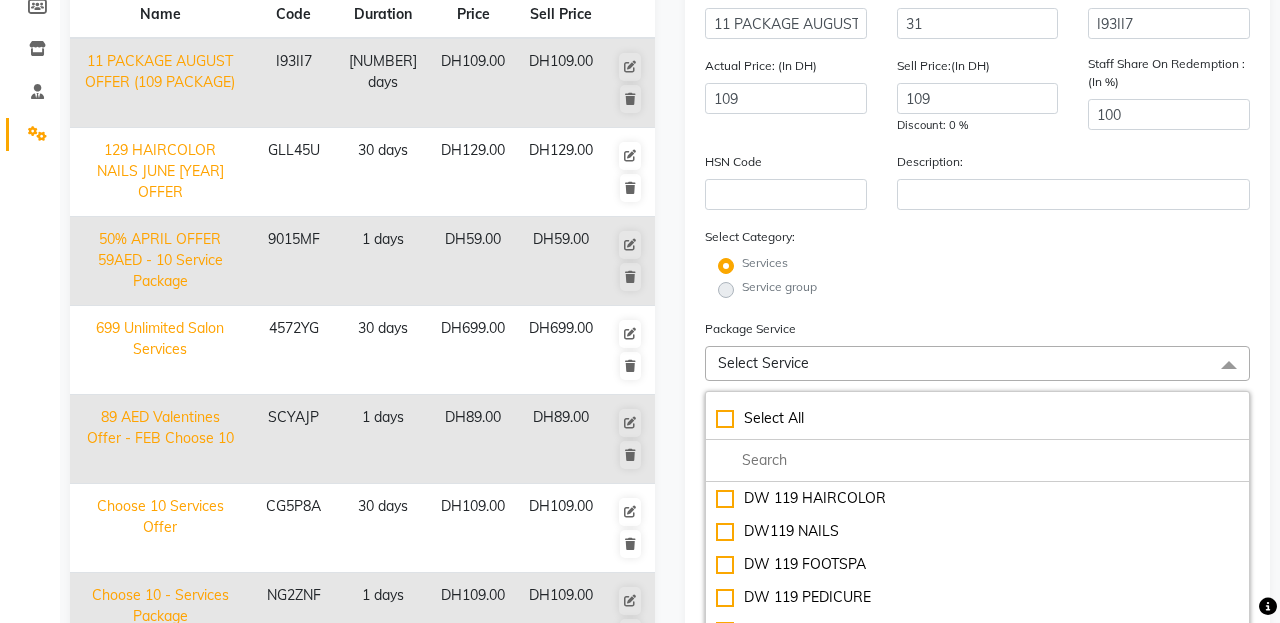 click on "Name: 11 PACKAGE AUGUST OFFER (109 PACKAGE) Duration: (in days) 31 Code: I93II7 Actual Price: (In DH) 109 Sell Price:(In DH) 109 Discount: 0 % Staff Share On Redemption :(In %) 100 HSN Code Description: Select Category: Services Service group Package Service Select Service Select All DW 119 HAIRCOLOR DW119 NAILS DW 119 FOOTSPA DW 119 PEDICURE DW 119 MANICURE RO UnderArm Wax RO Moroccan Bath Bikini RO Hairwash RO HotOil RO Haircut RO Blowdry RO Hair Iron RO Normal Hair Dry RO Manicure RO Pedicure RO Footspa RO Hand Polish RO Foot Polish RO Hand Paraffin RO Foot Paraffin RO Half Arm Wax RO Full Arm Wax RO Half Leg Wax RO Full Leg Wax RO Eyebrow Threading Flexi Gel Extension RO Upperlip Threading DW 129 MANICURE RO Full Face Threading RO Face Scrub RO Eyebrow Color RO Face Mask RO Chin Threading RO Forehead Threading RO HAIRCOLOR ANY LENGHT RO Keratin Treatment RO Cystein Treatment RO Protein Treatment RO Biotox Treatment RO Haircut VO Haircut Blowdry 45 mins Massge 1 Hr Full Body Massage Full Body Waxing Curl" 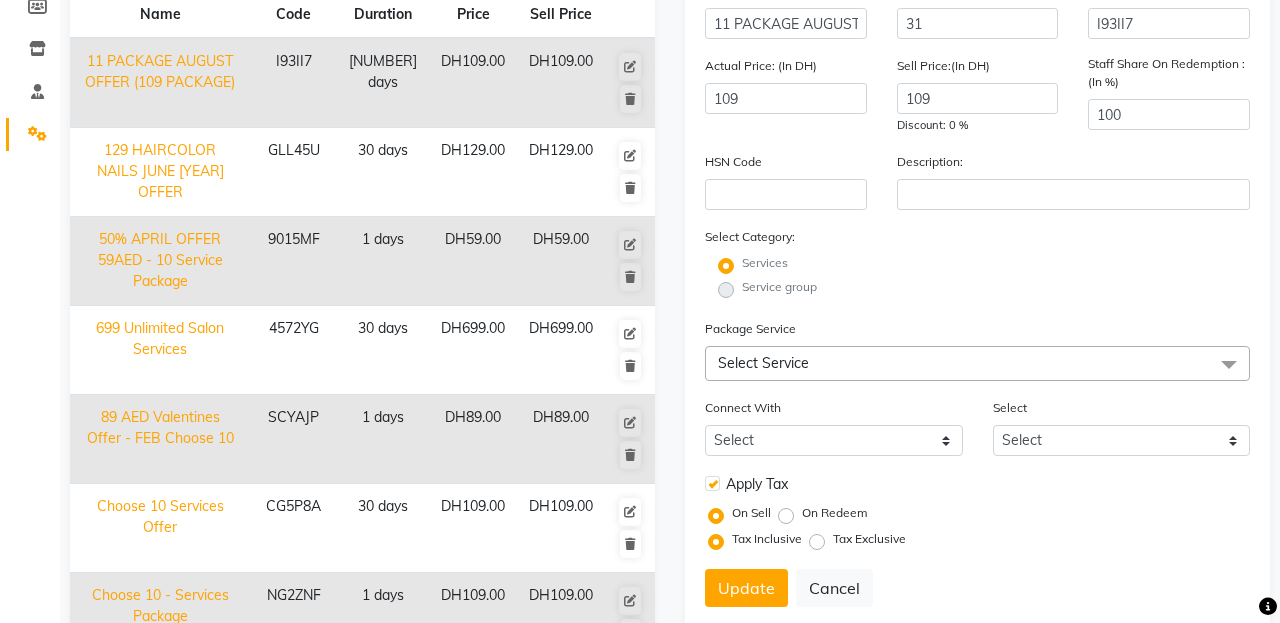 click on "Service group" 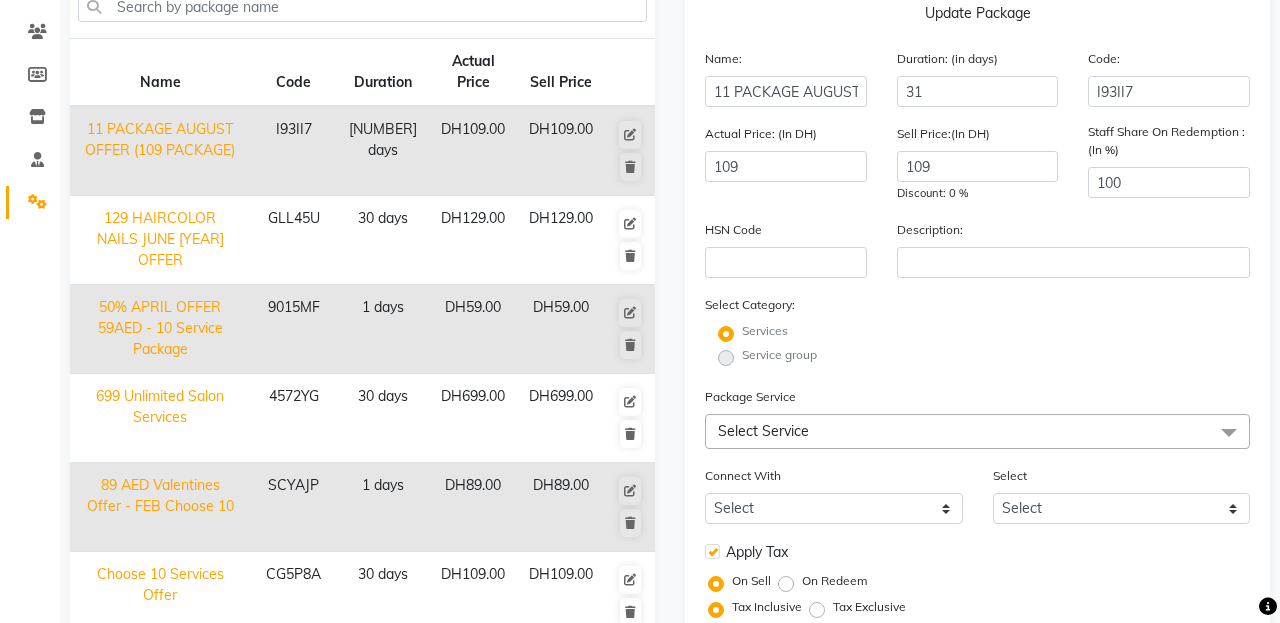 scroll, scrollTop: 155, scrollLeft: 0, axis: vertical 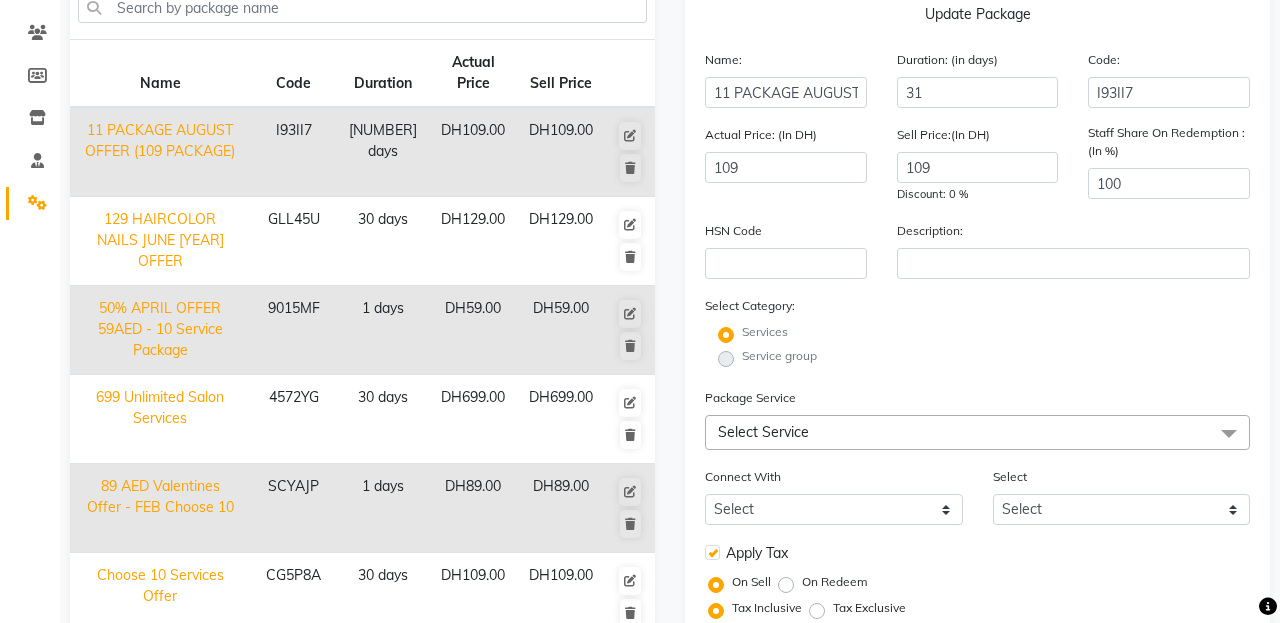 click on "Select Service" 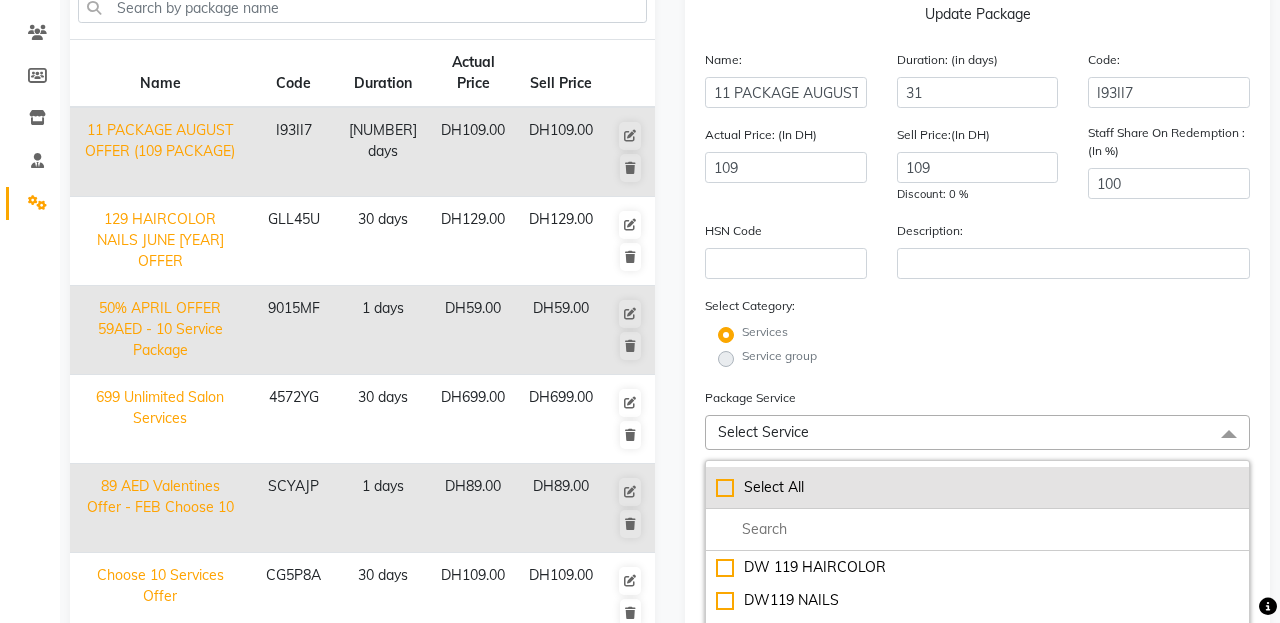 click on "Select All" 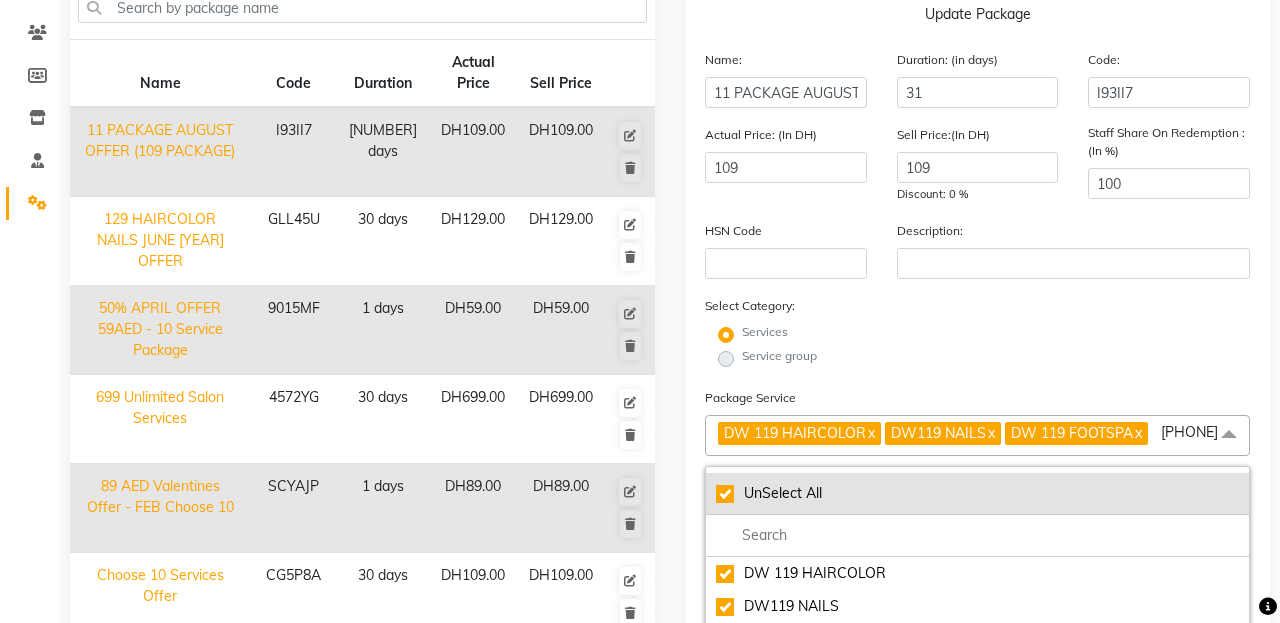 click on "UnSelect All" 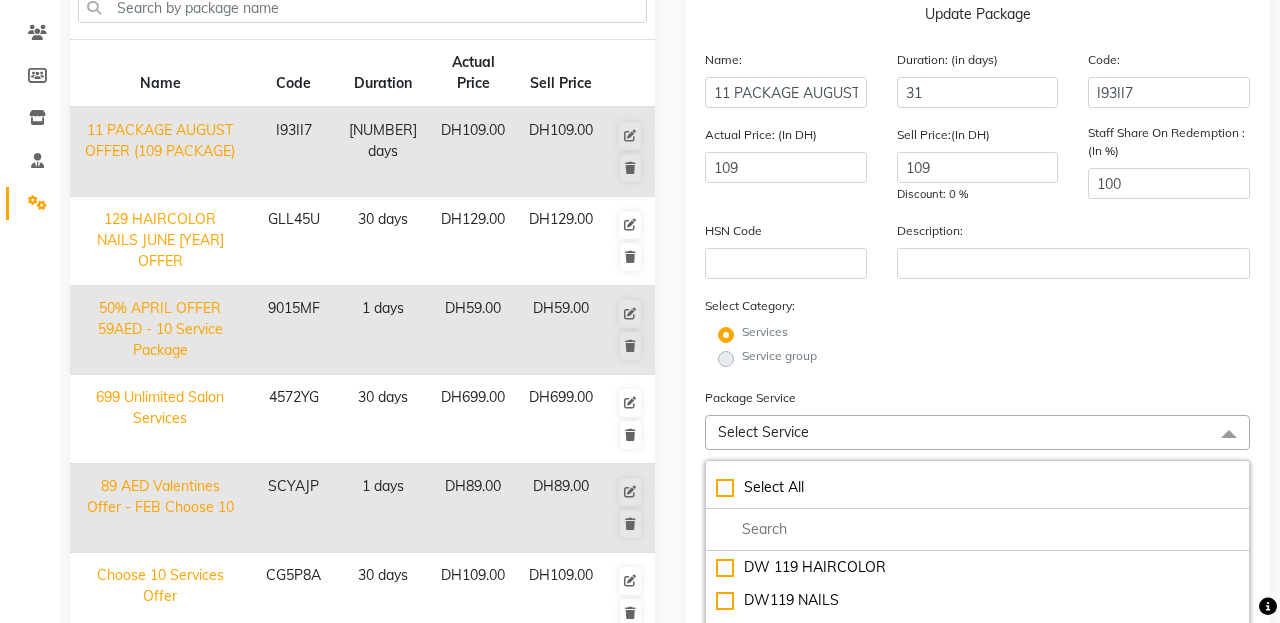 click on "Service group" 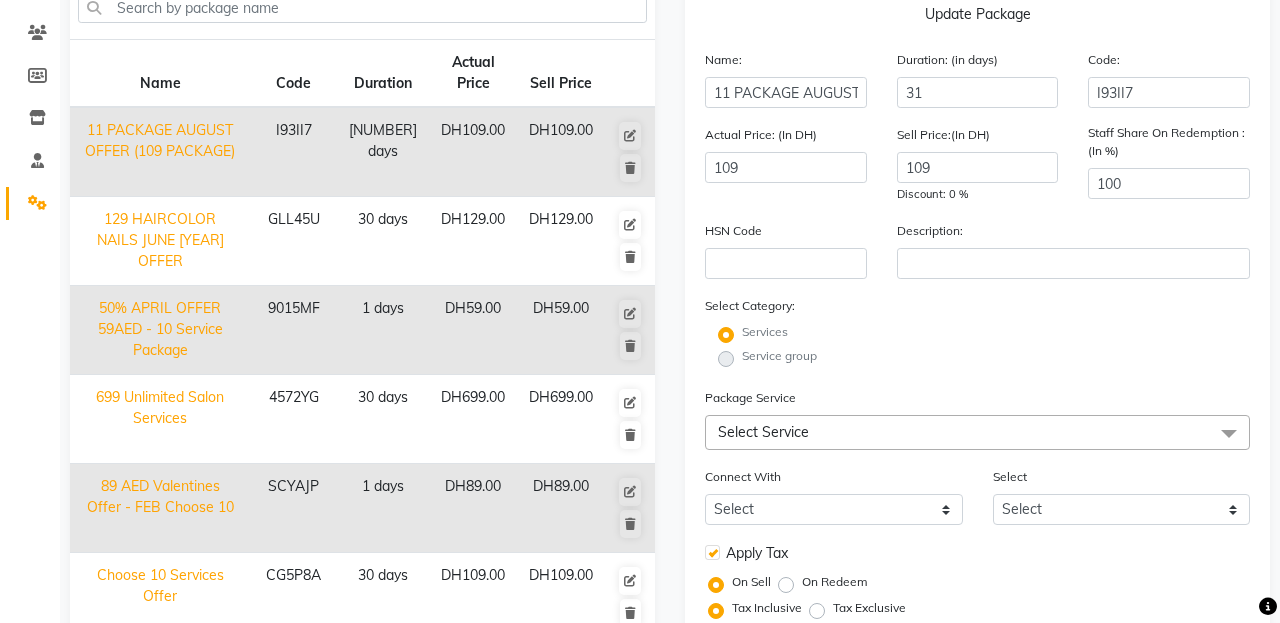 click on "Service group" 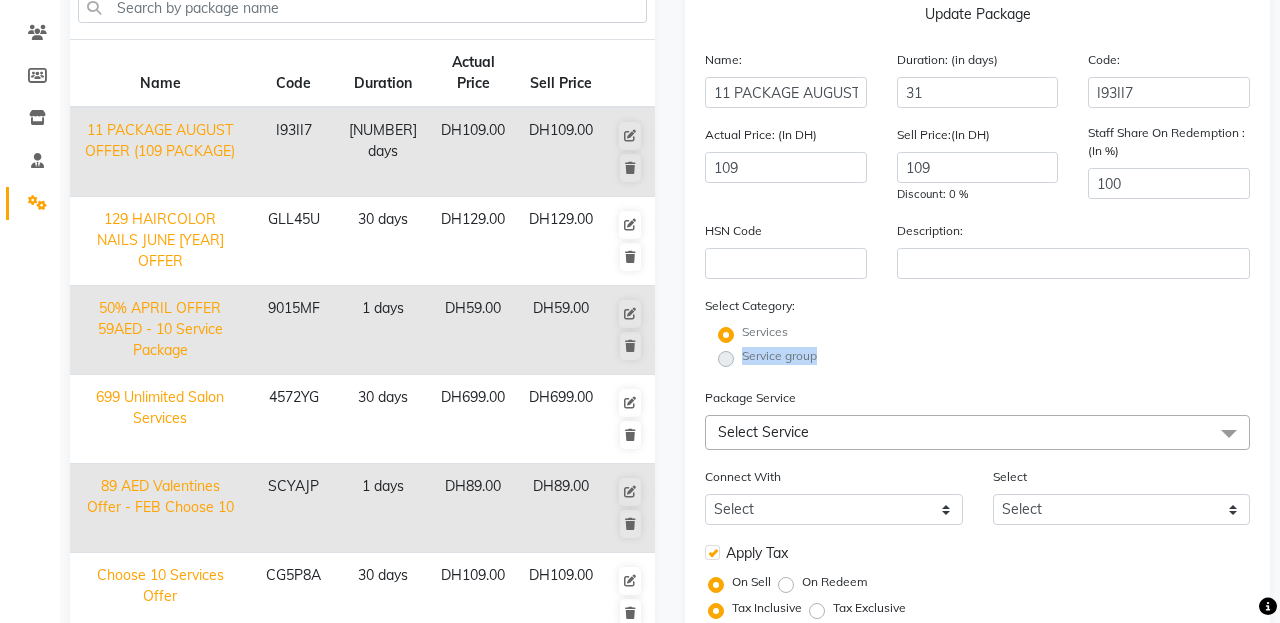 click on "Service group" 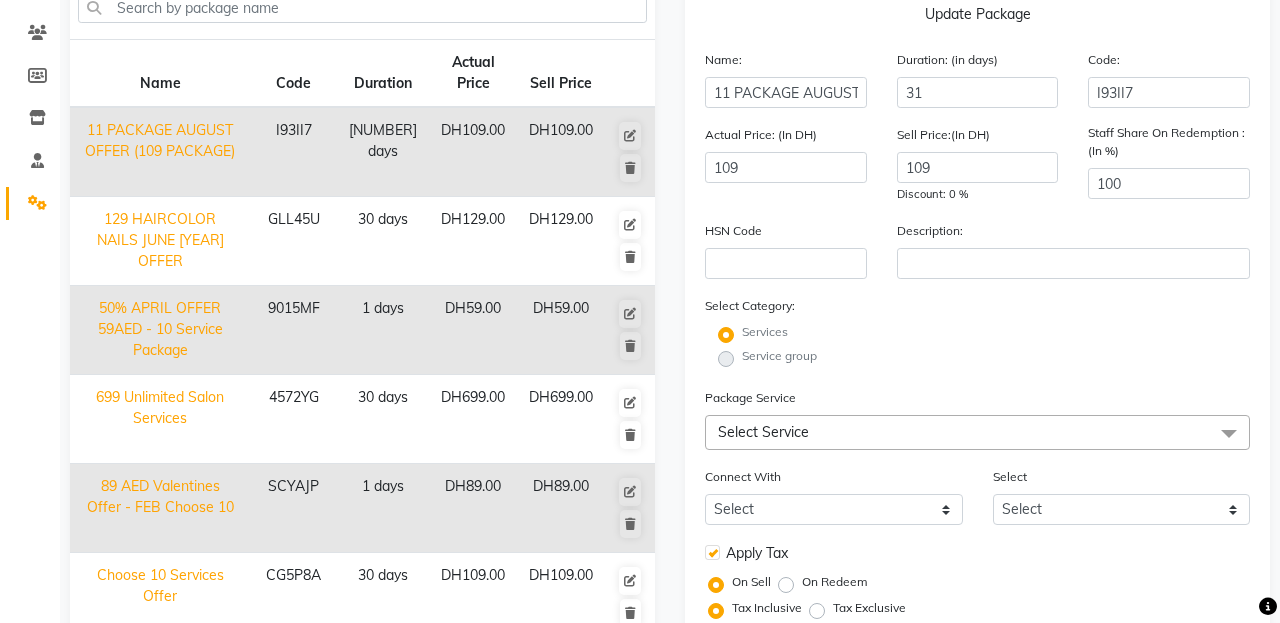 click on "Service group" 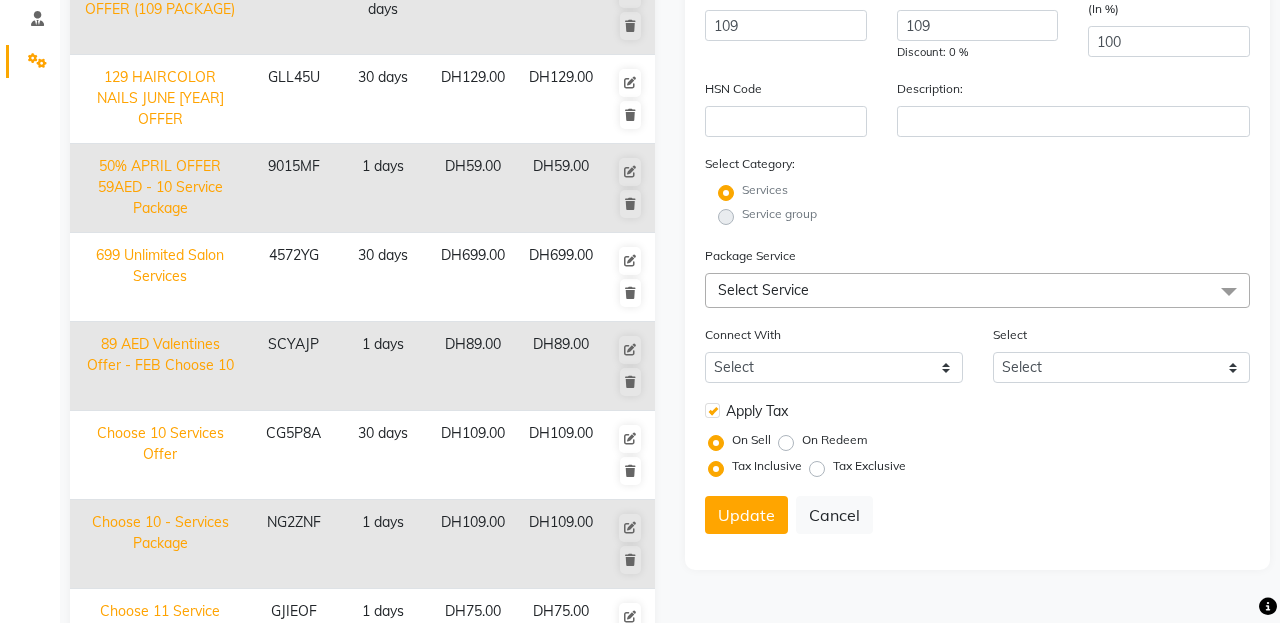 scroll, scrollTop: 322, scrollLeft: 0, axis: vertical 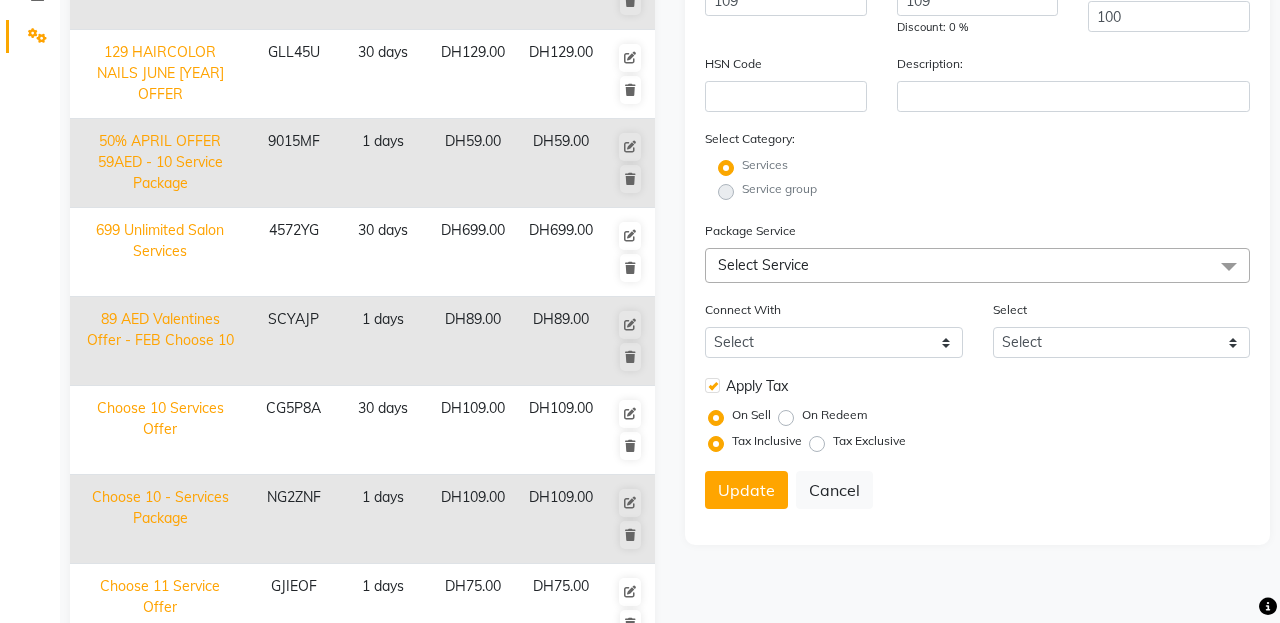 click on "Name: 11 PACKAGE AUGUST OFFER (109 PACKAGE) Duration: (in days) 31 Code: I93II7 Actual Price: (In DH) 109 Sell Price:(In DH) 109 Discount: 0 % Staff Share On Redemption :(In %) 100 HSN Code Description: Select Category: Services Service group Package Service Select Service Select All DW 119 HAIRCOLOR DW119 NAILS DW 119 FOOTSPA DW 119 PEDICURE DW 119 MANICURE RO UnderArm Wax RO Moroccan Bath Bikini RO Hairwash RO HotOil RO Haircut RO Blowdry RO Hair Iron RO Normal Hair Dry RO Manicure RO Pedicure RO Footspa RO Hand Polish RO Foot Polish RO Hand Paraffin RO Foot Paraffin RO Half Arm Wax RO Full Arm Wax RO Half Leg Wax RO Full Leg Wax RO Eyebrow Threading Flexi Gel Extension RO Upperlip Threading DW 129 MANICURE RO Full Face Threading RO Face Scrub RO Eyebrow Color RO Face Mask RO Chin Threading RO Forehead Threading RO HAIRCOLOR ANY LENGHT RO Keratin Treatment RO Cystein Treatment RO Protein Treatment RO Biotox Treatment RO Haircut VO Haircut Blowdry 45 mins Massge 1 Hr Full Body Massage Full Body Waxing Curl" 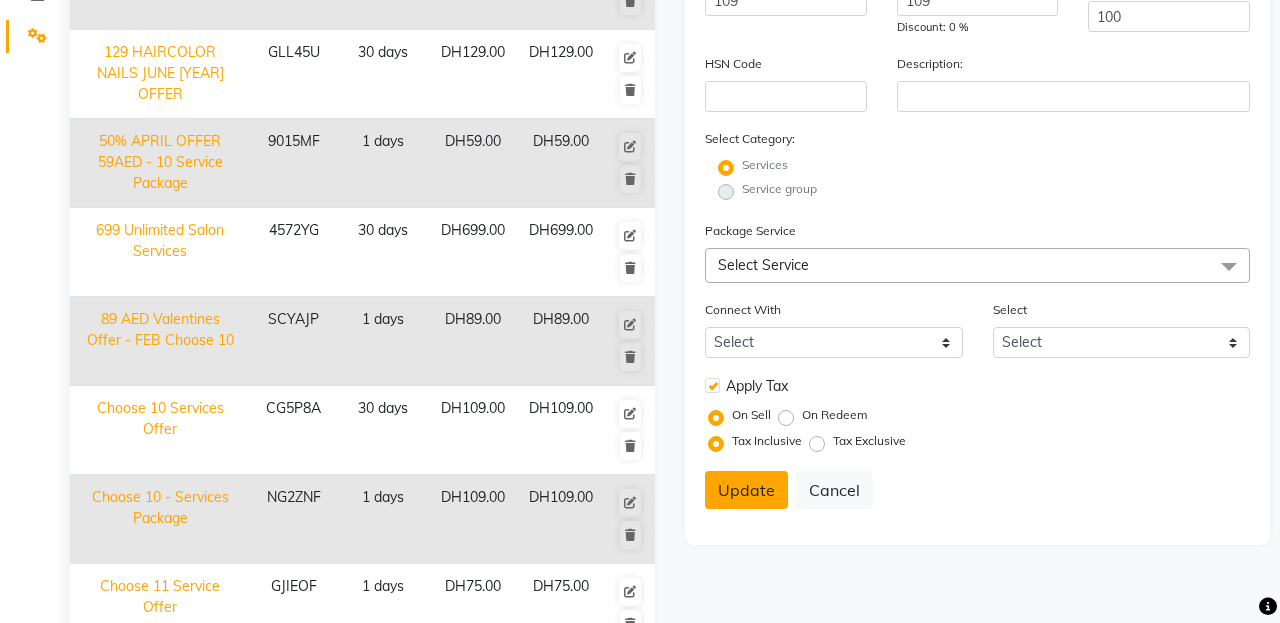 click on "Update" 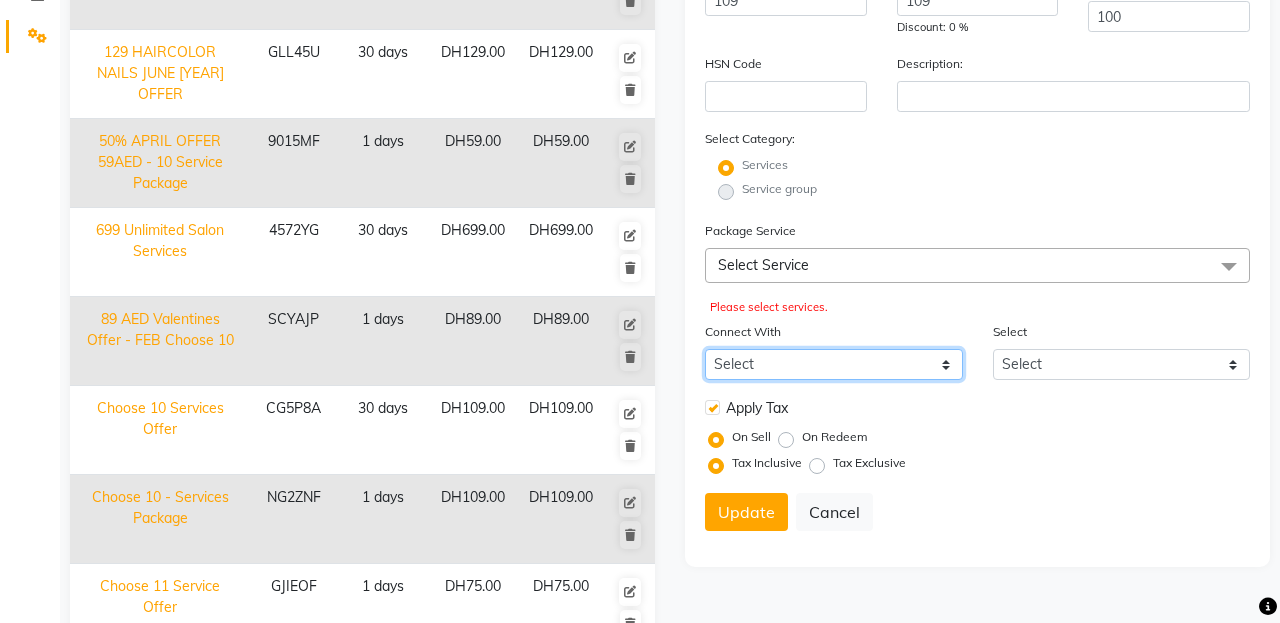 click on "Select Membership Prepaid Voucher" 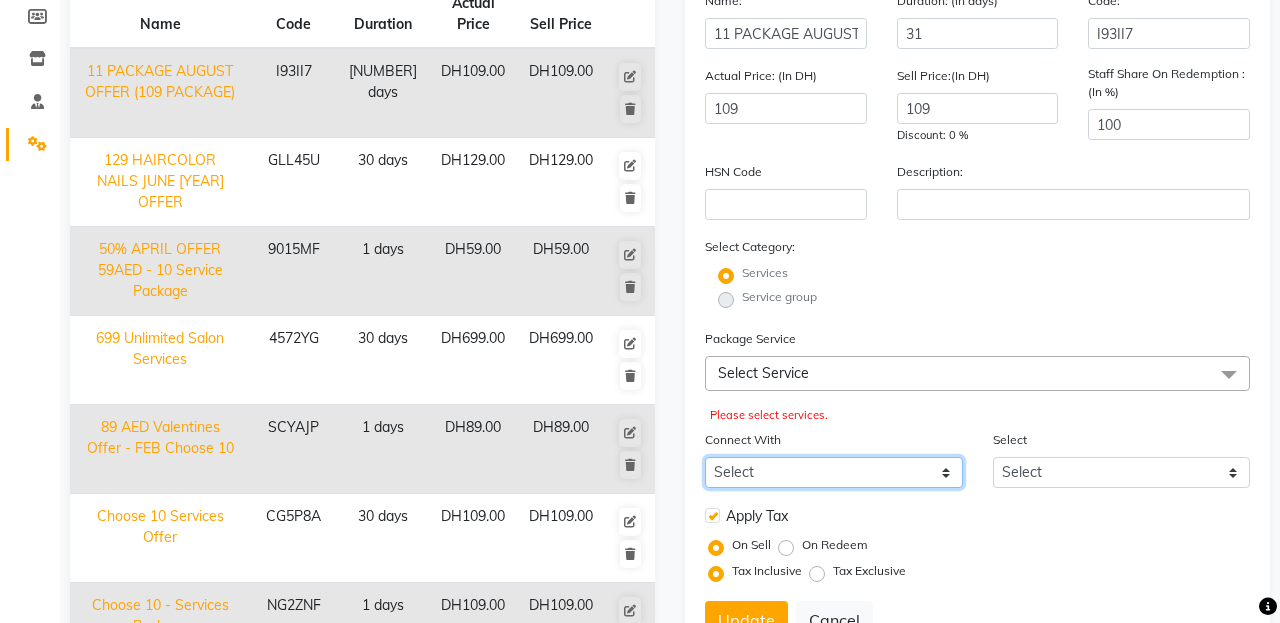 scroll, scrollTop: 0, scrollLeft: 0, axis: both 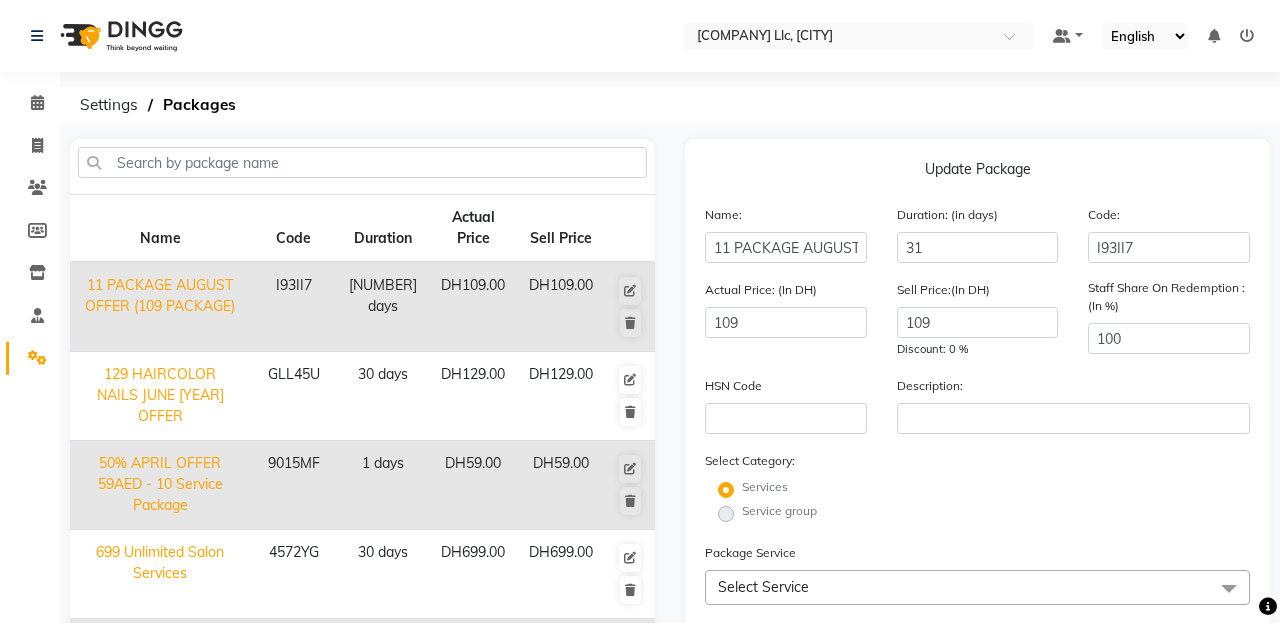click on "Service group" 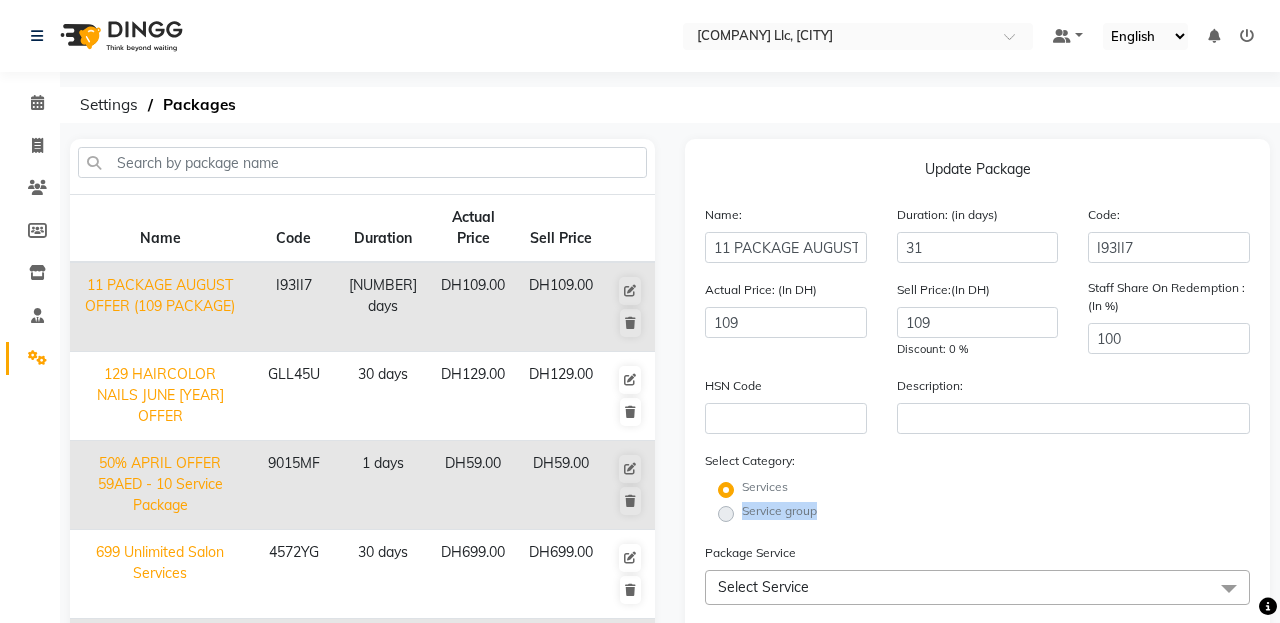 click on "Service group" 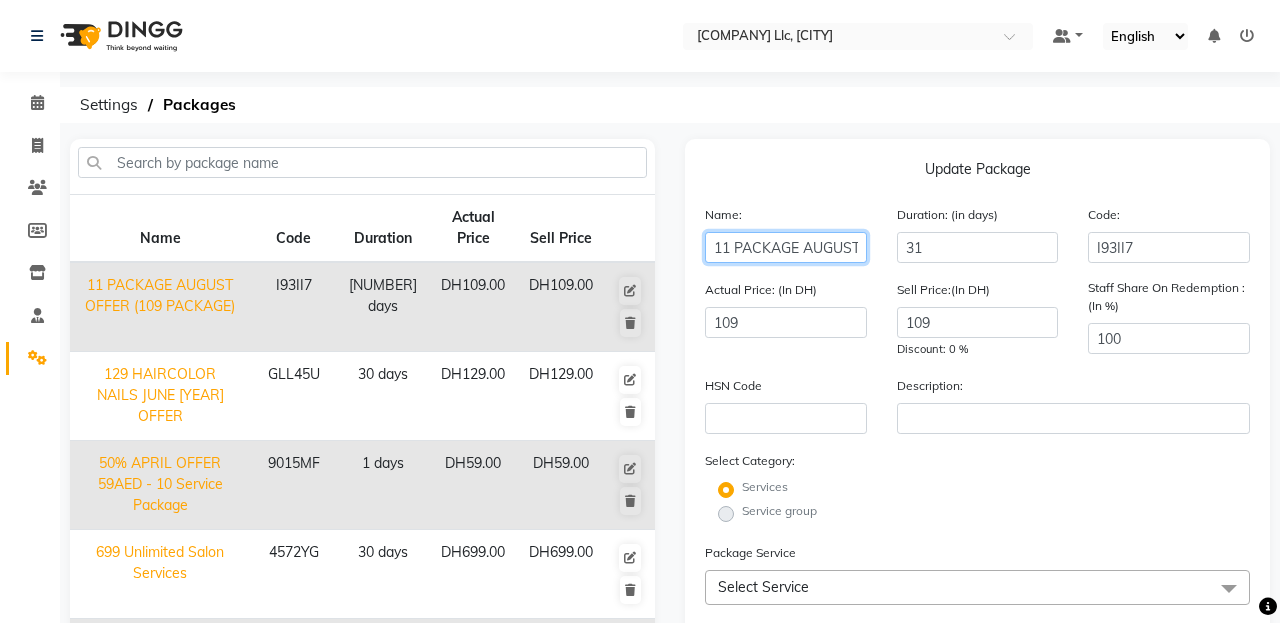 click on "11 PACKAGE AUGUST OFFER (109 PACKAGE)" 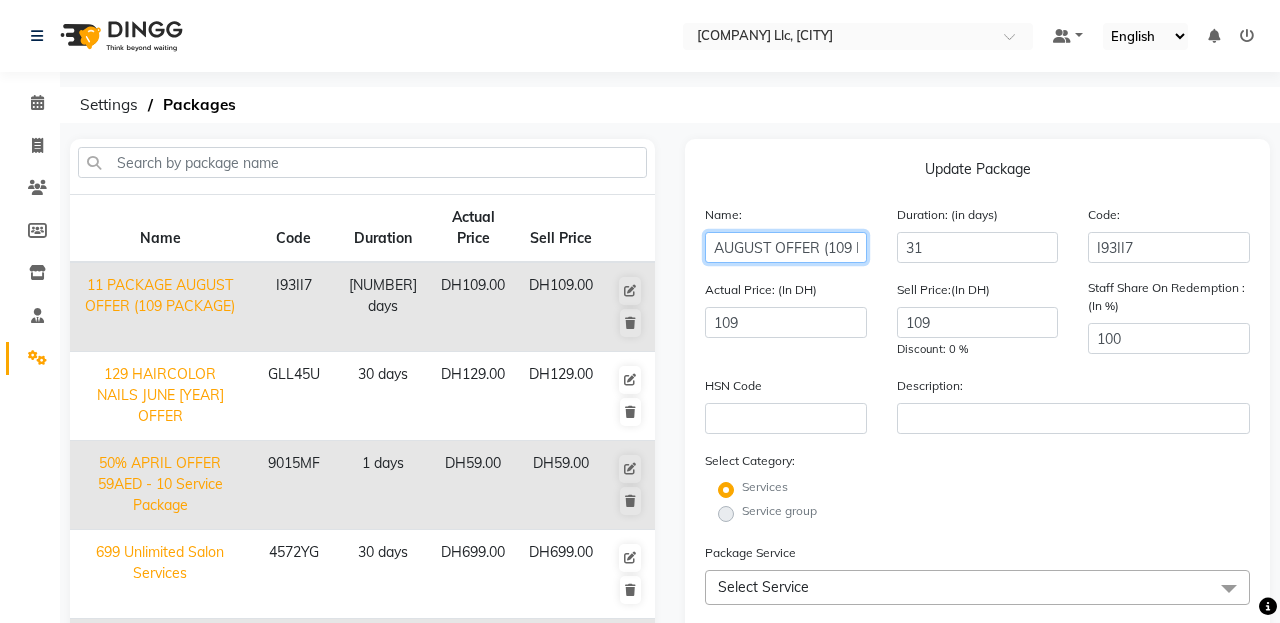 click on "AUGUST OFFER (109 PACKAGE)" 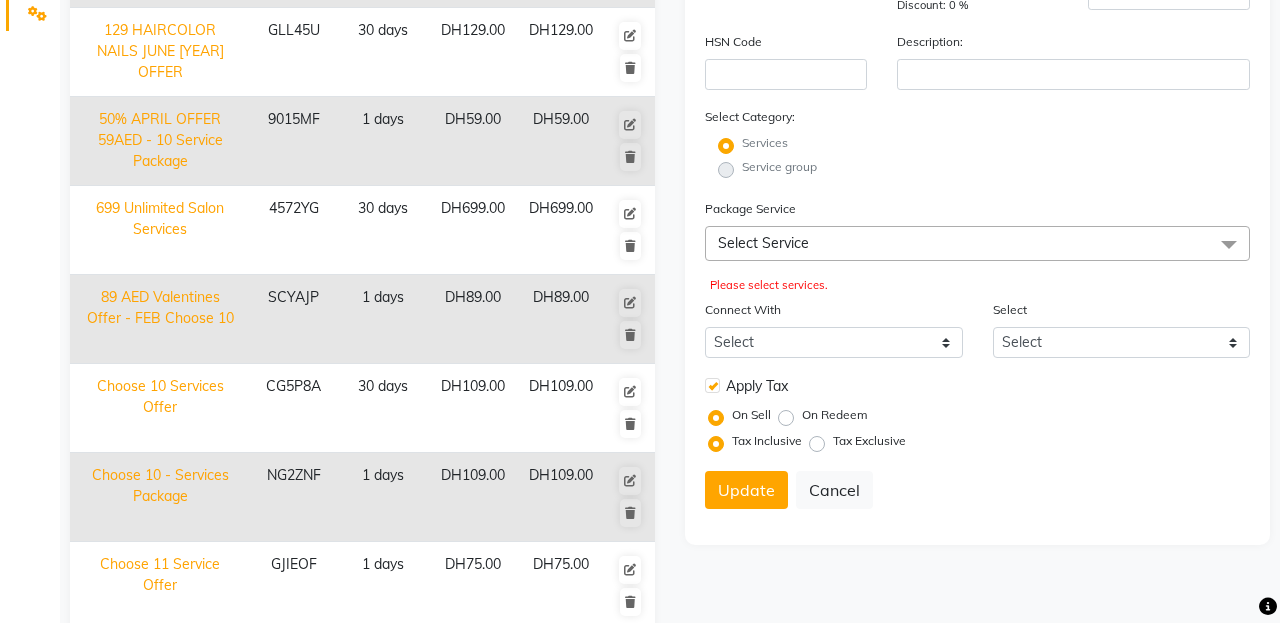 scroll, scrollTop: 348, scrollLeft: 0, axis: vertical 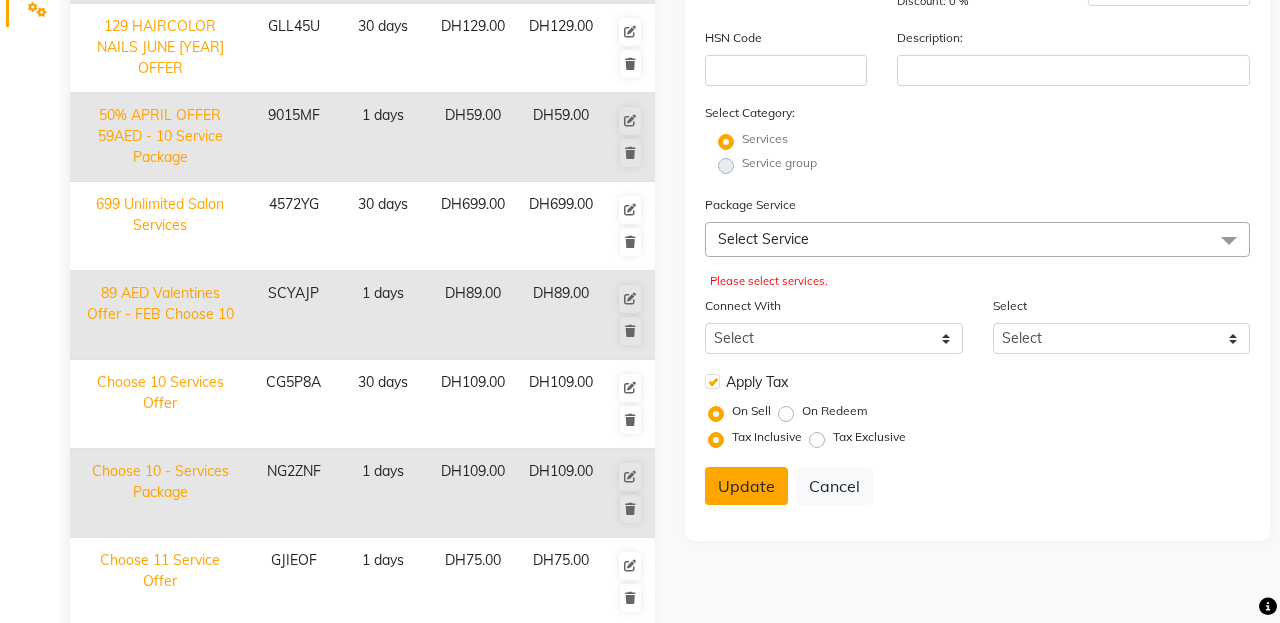 click on "Update" 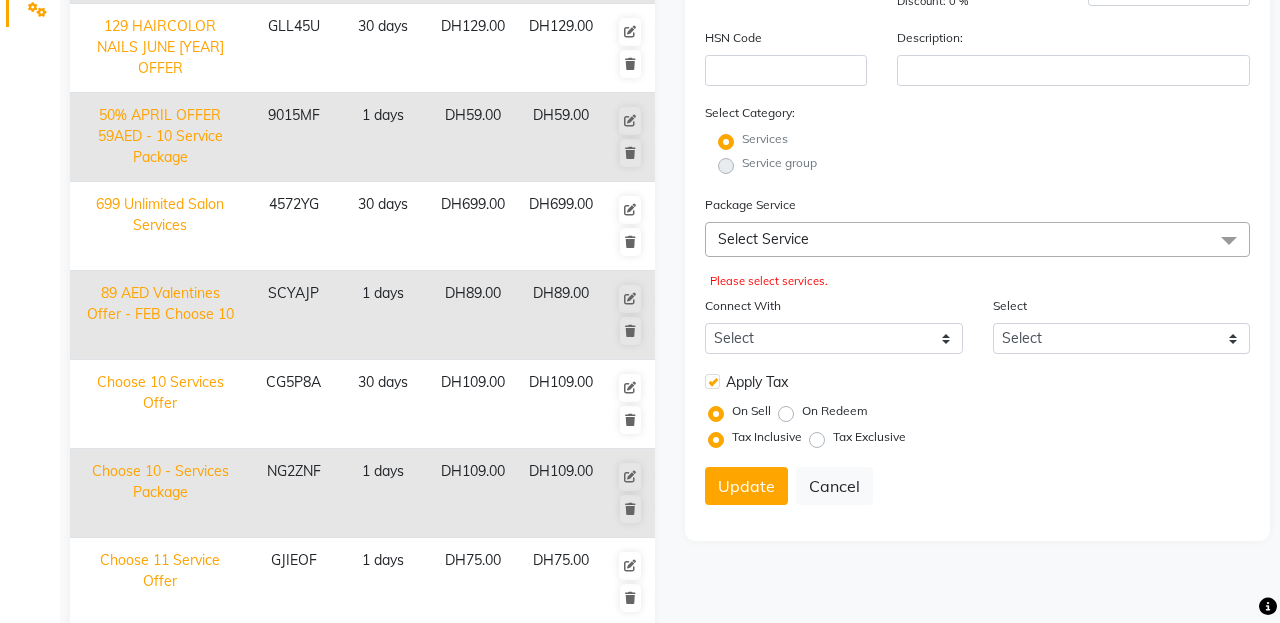 click on "Select Service" 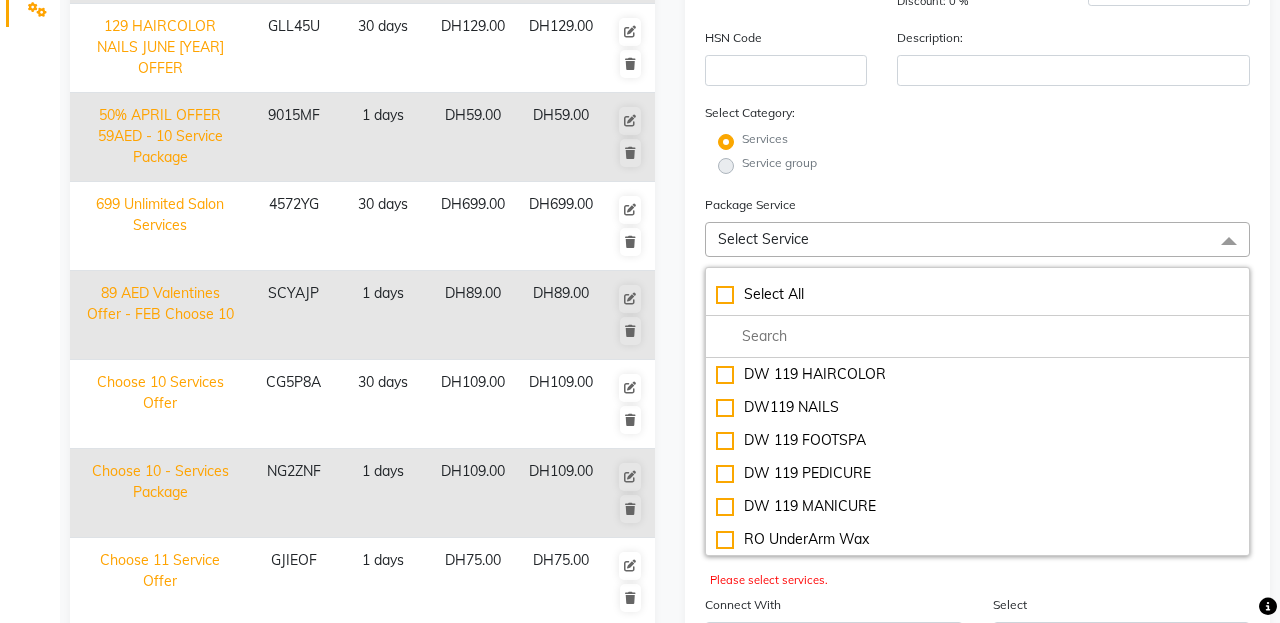 click on "Select Service" 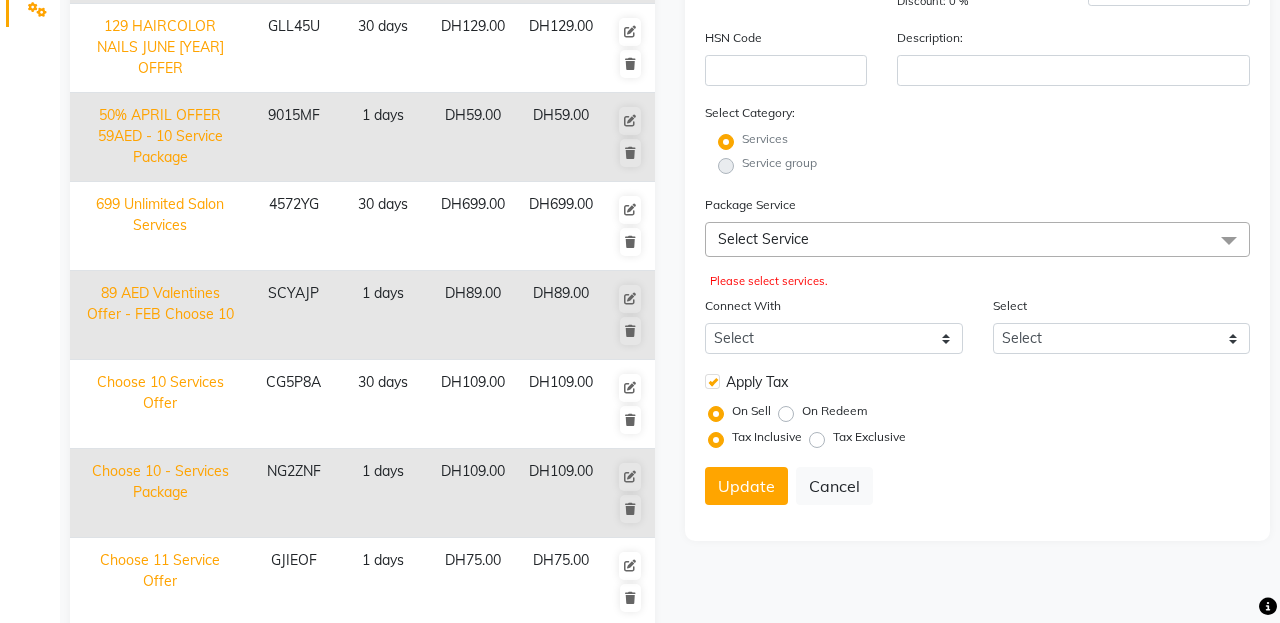 click on "Select Service" 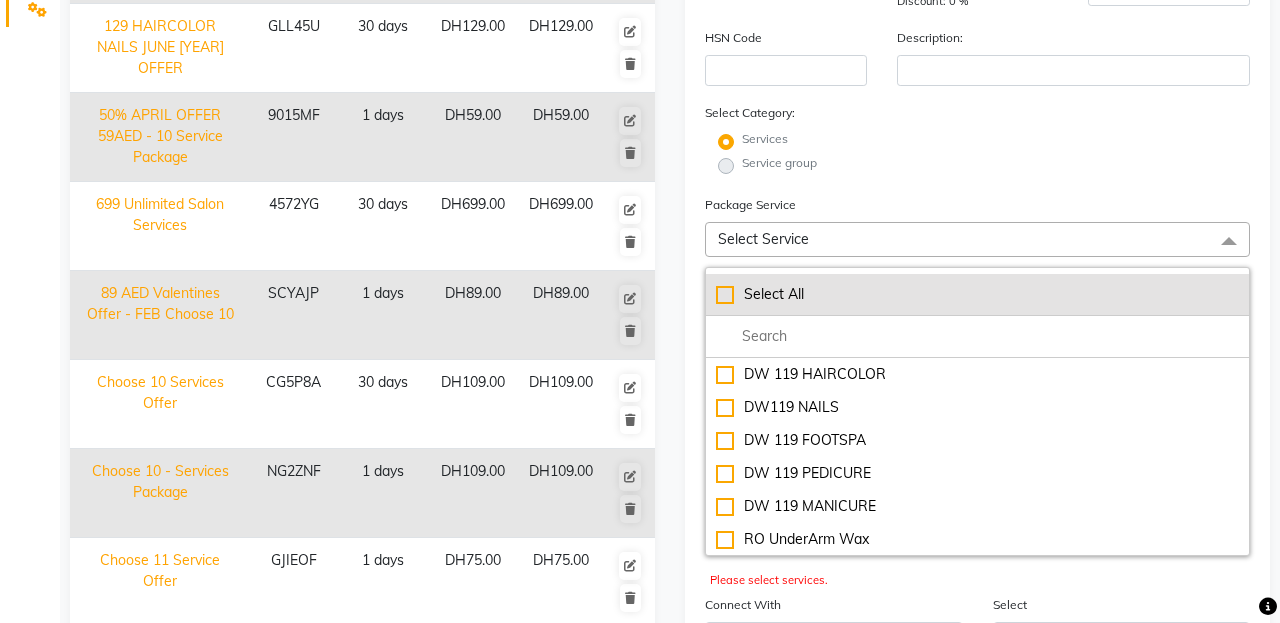 click on "Select All" 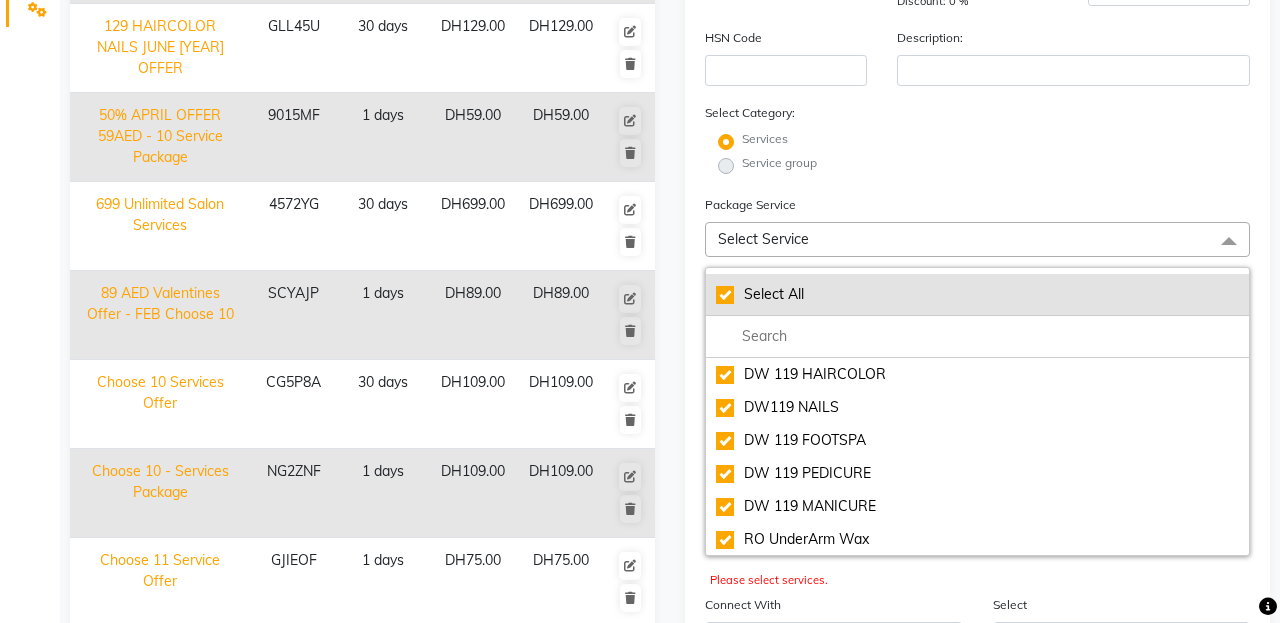click on "Select All" 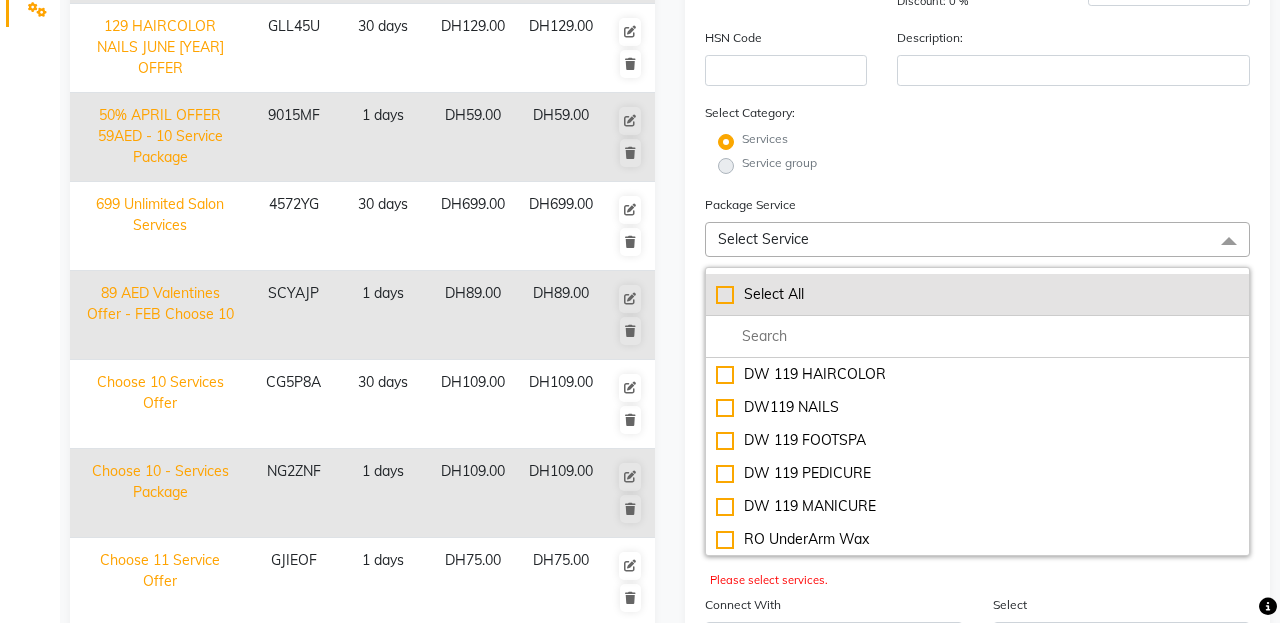 click on "Select All" 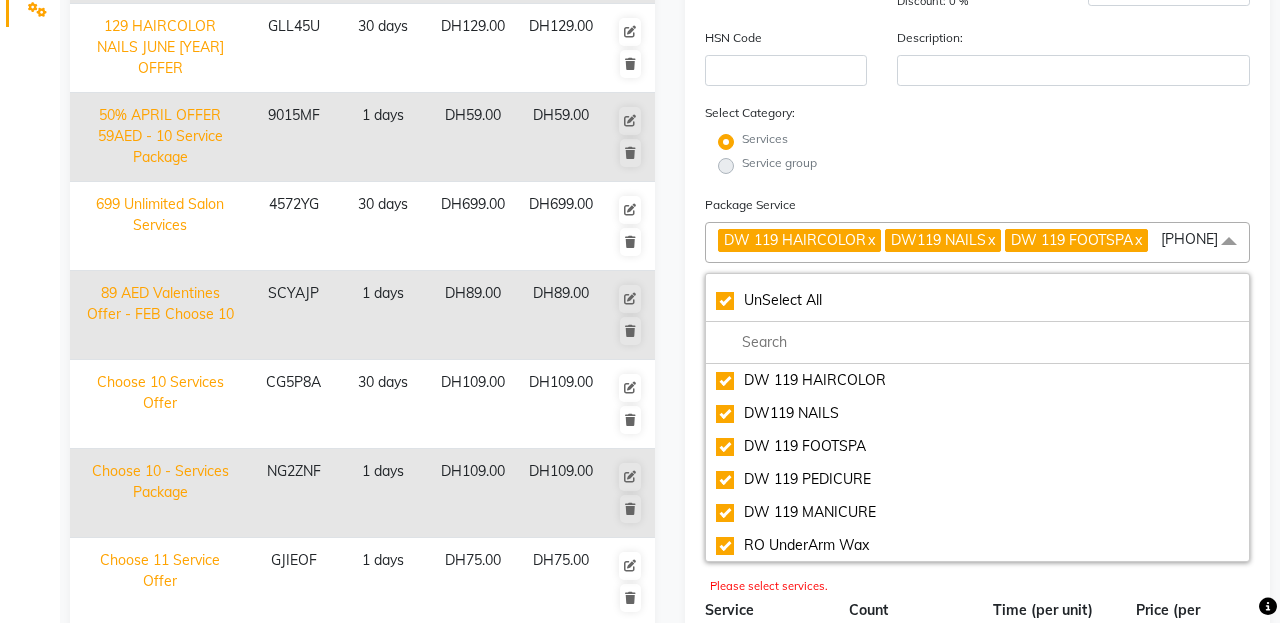 click on "Please select services." 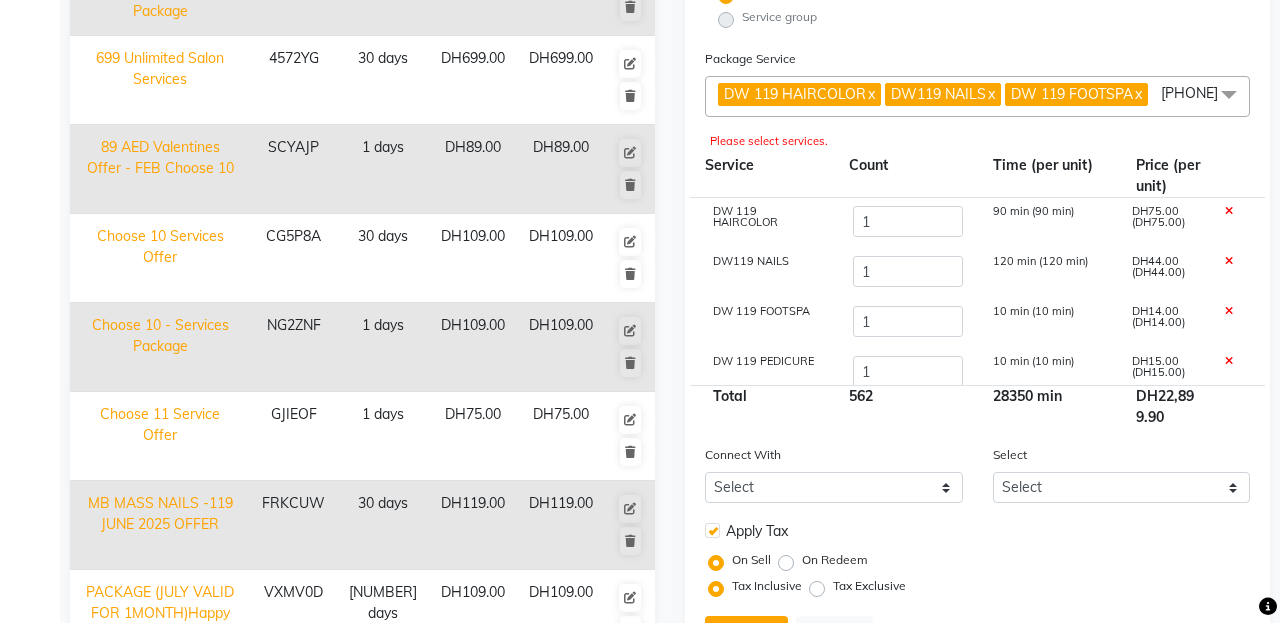 scroll, scrollTop: 624, scrollLeft: 0, axis: vertical 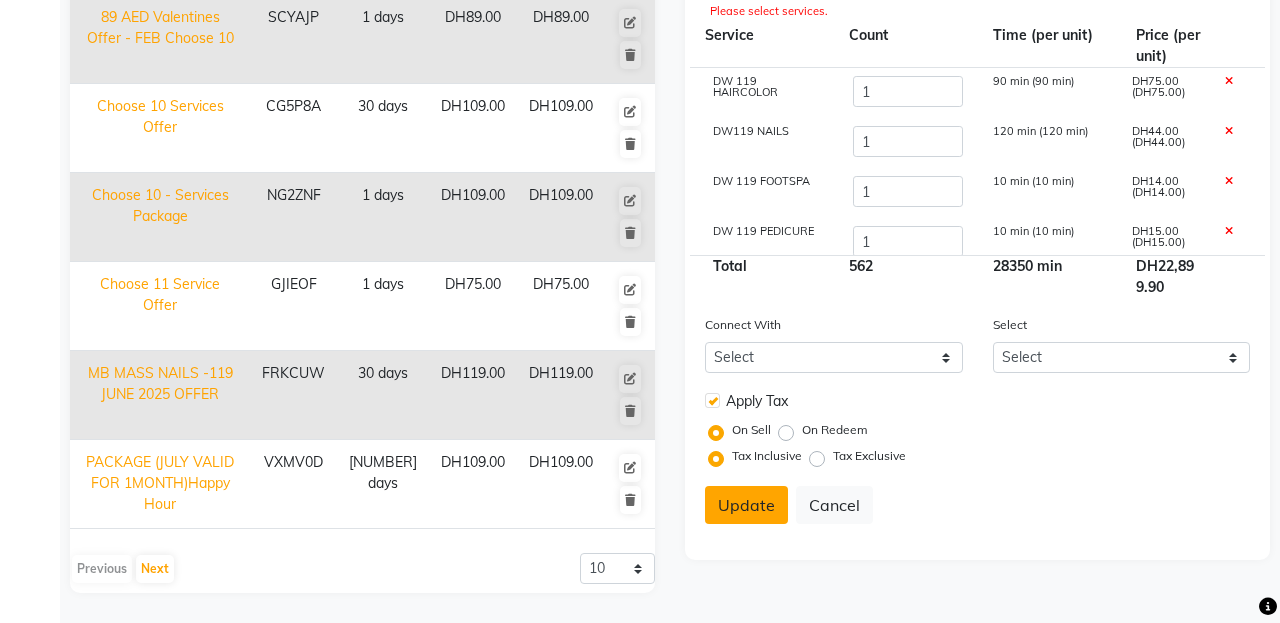 click on "Update" 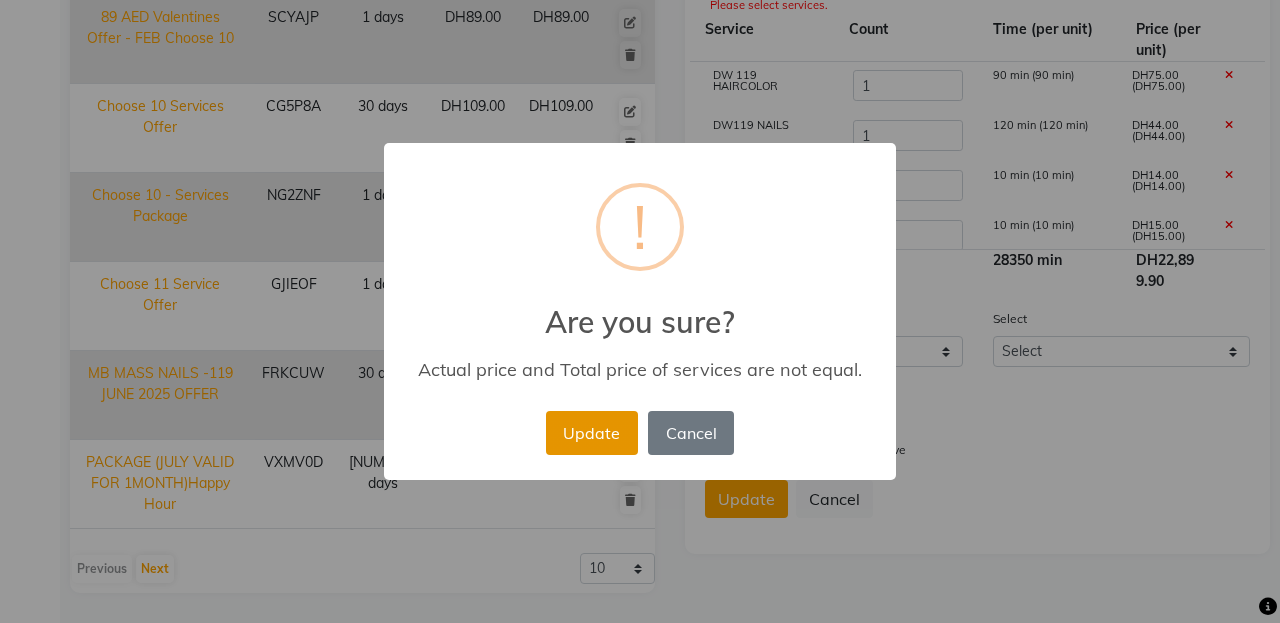 click on "Update" at bounding box center (592, 433) 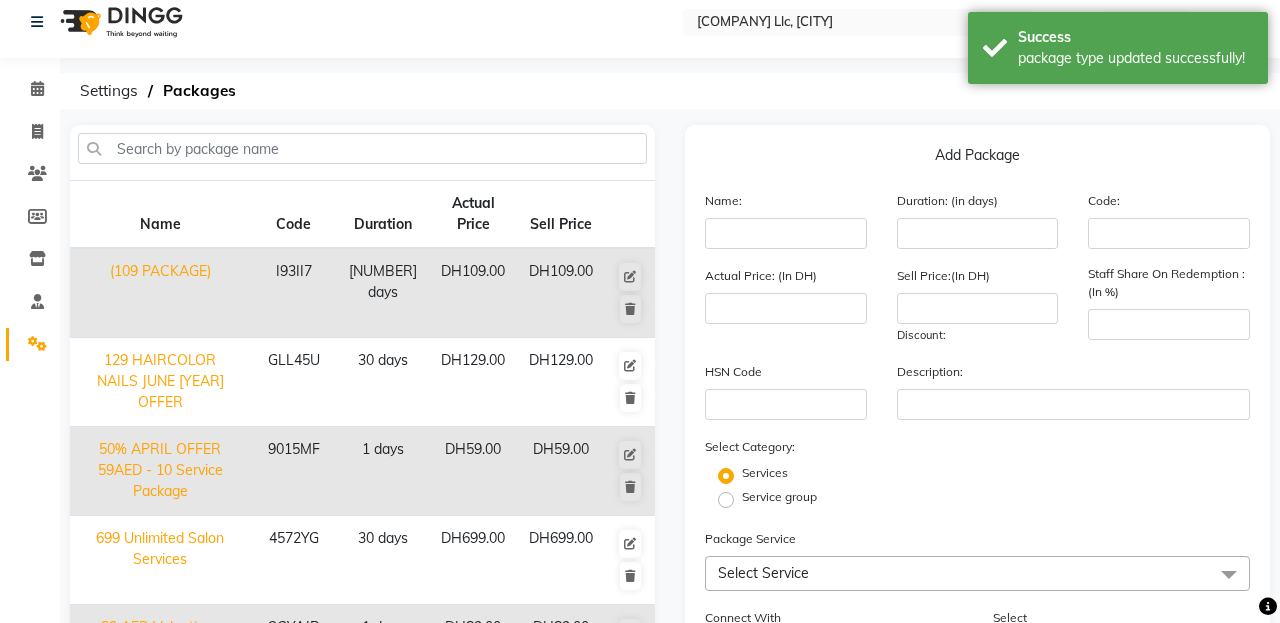 scroll, scrollTop: 0, scrollLeft: 0, axis: both 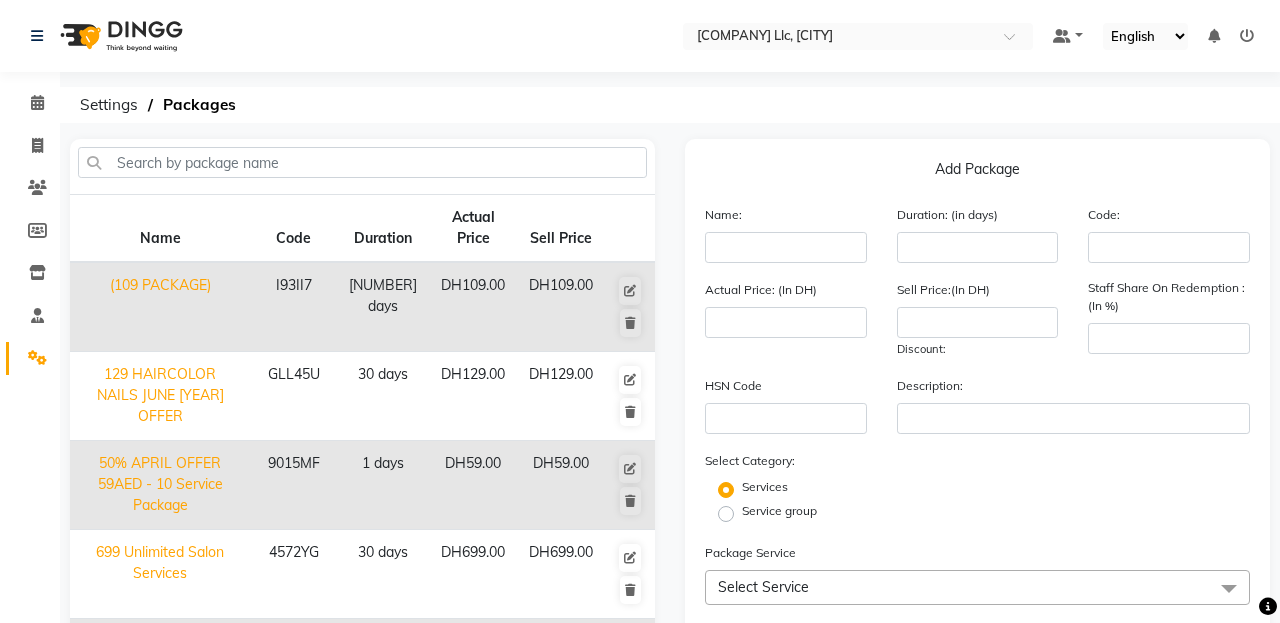 click on "Add Package" 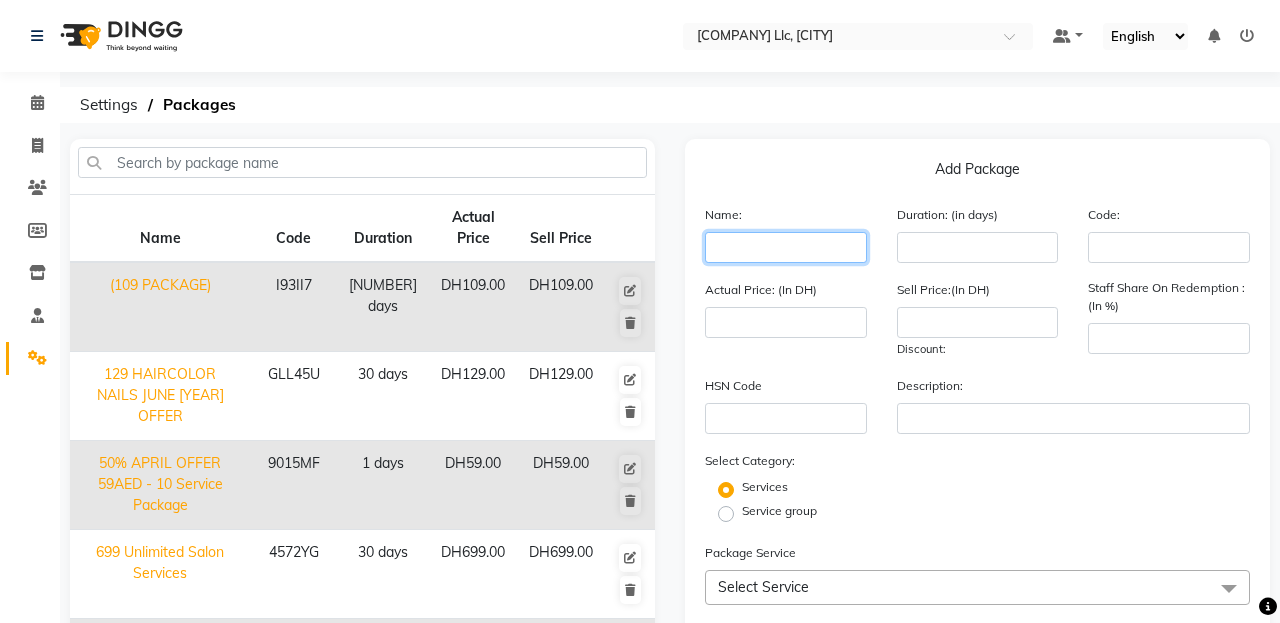 click 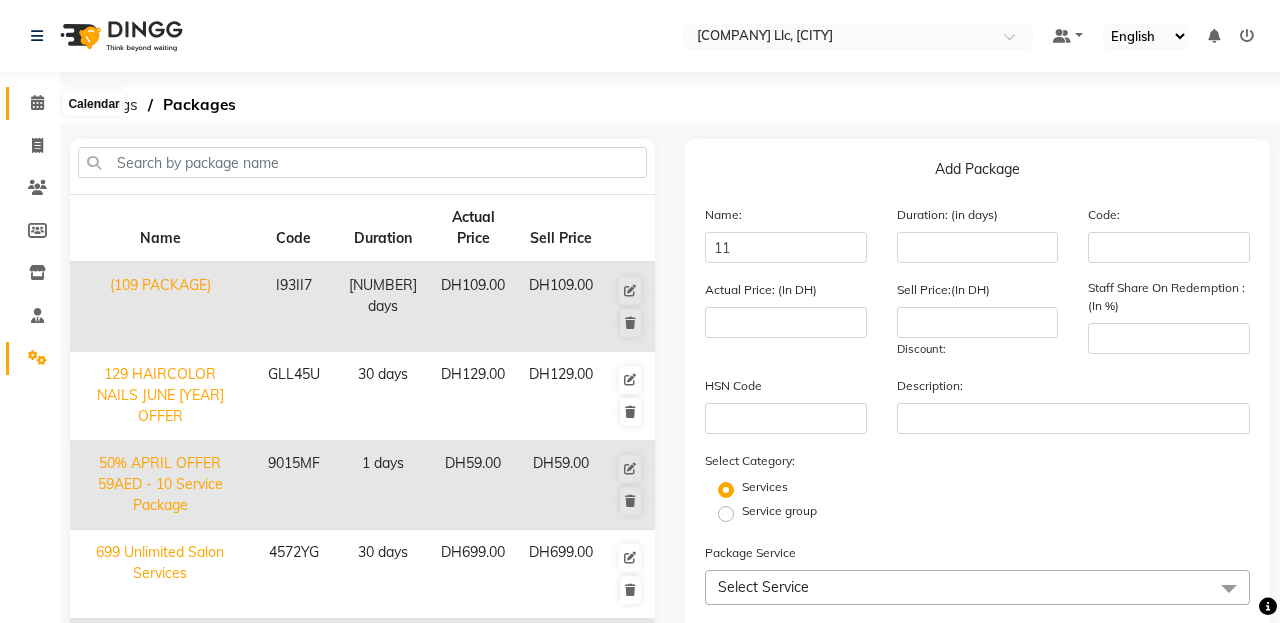 click 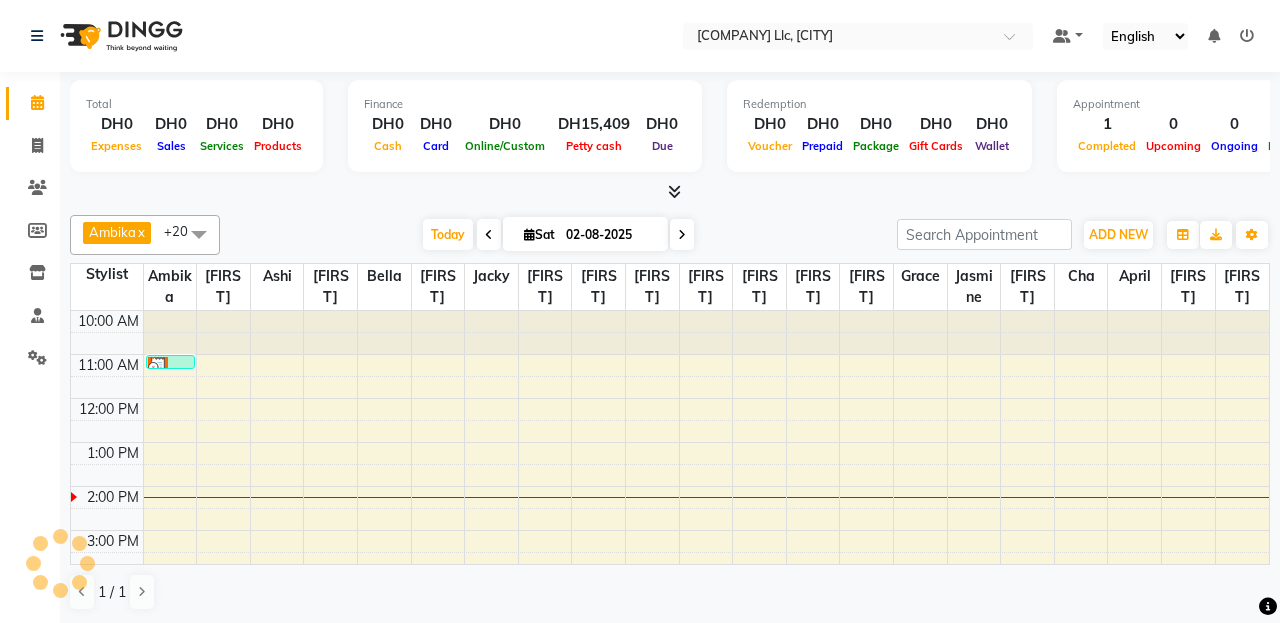 scroll, scrollTop: 177, scrollLeft: 0, axis: vertical 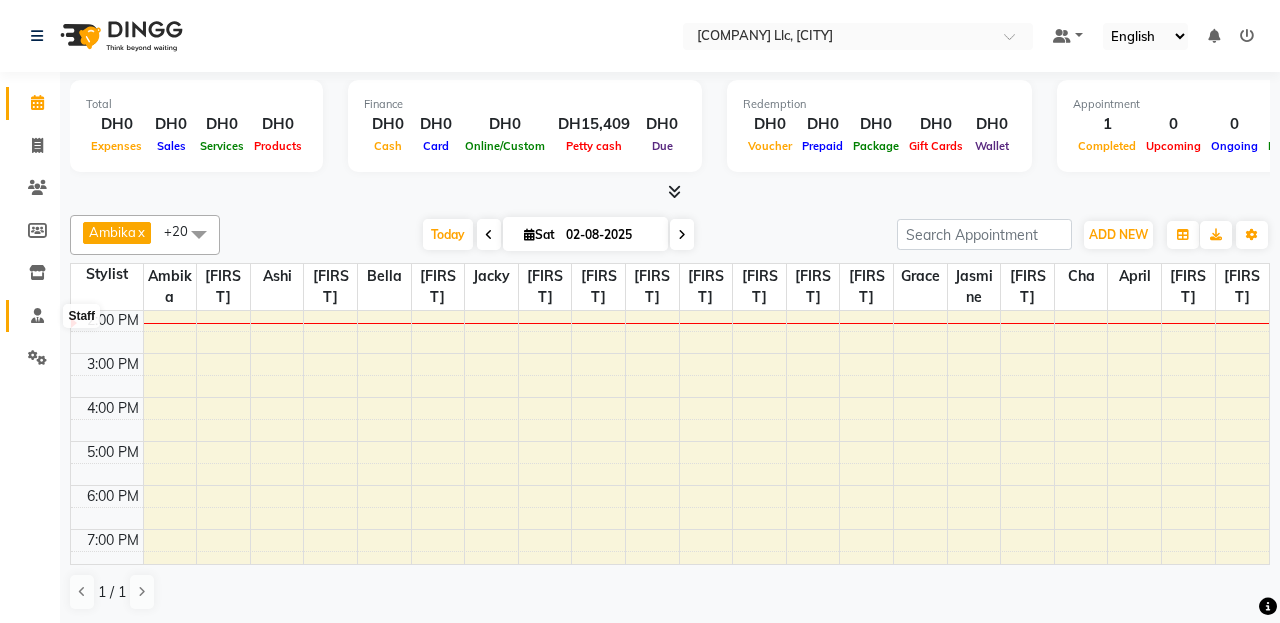 click 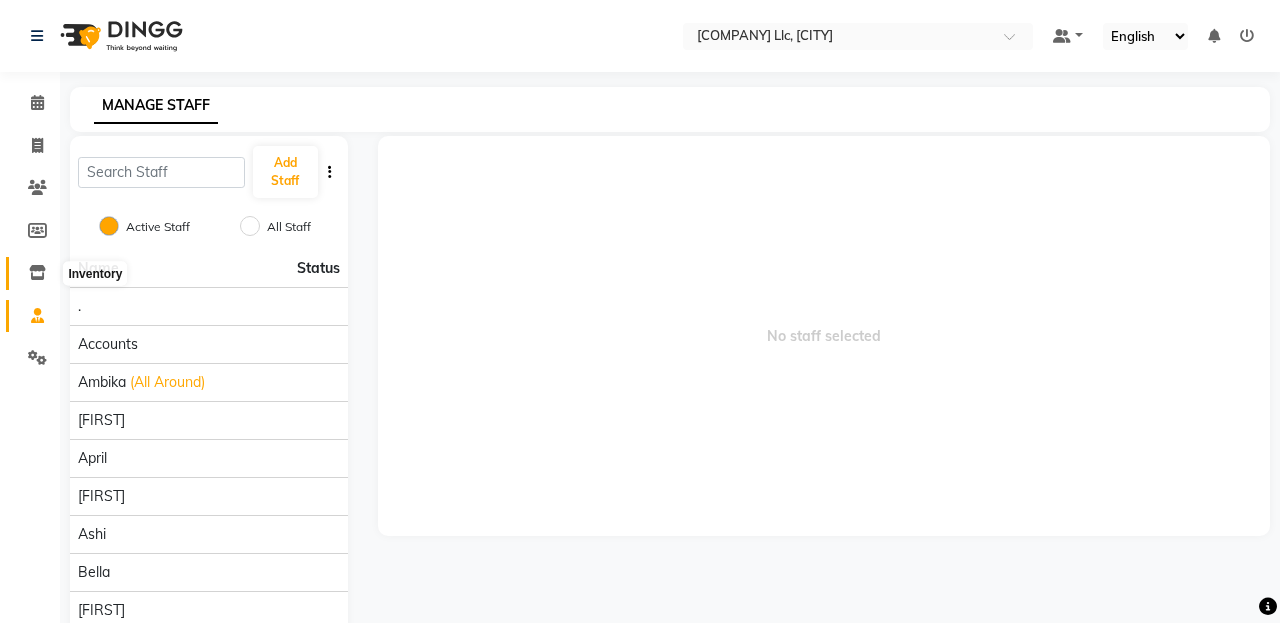 click 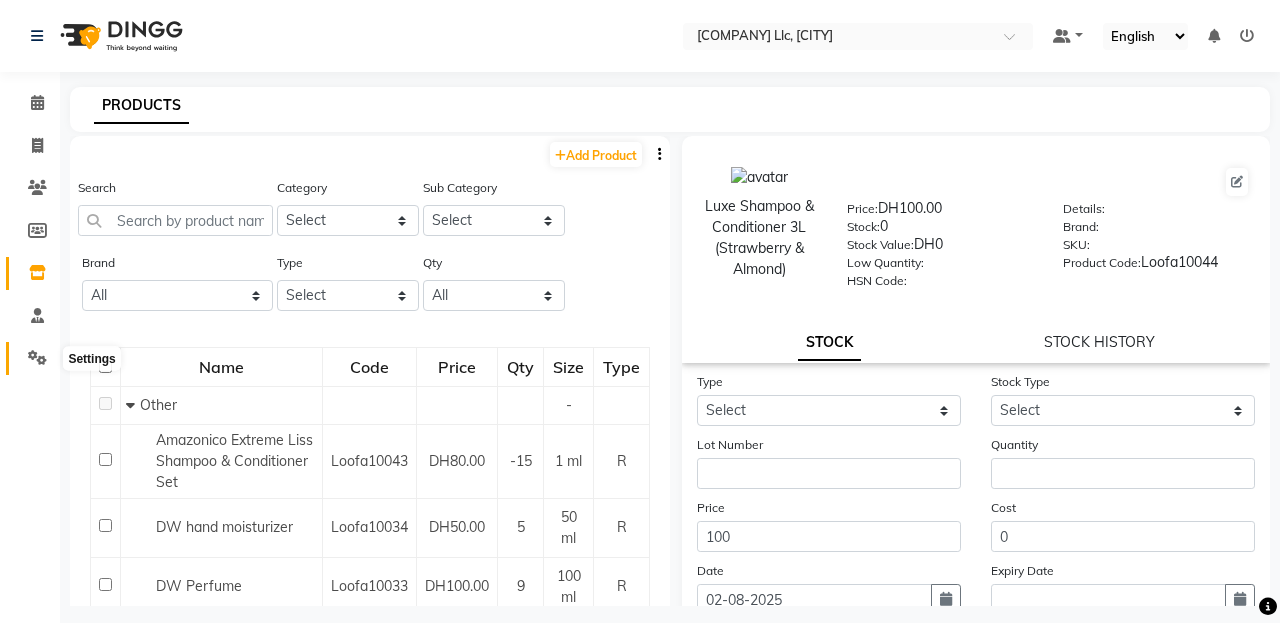 click 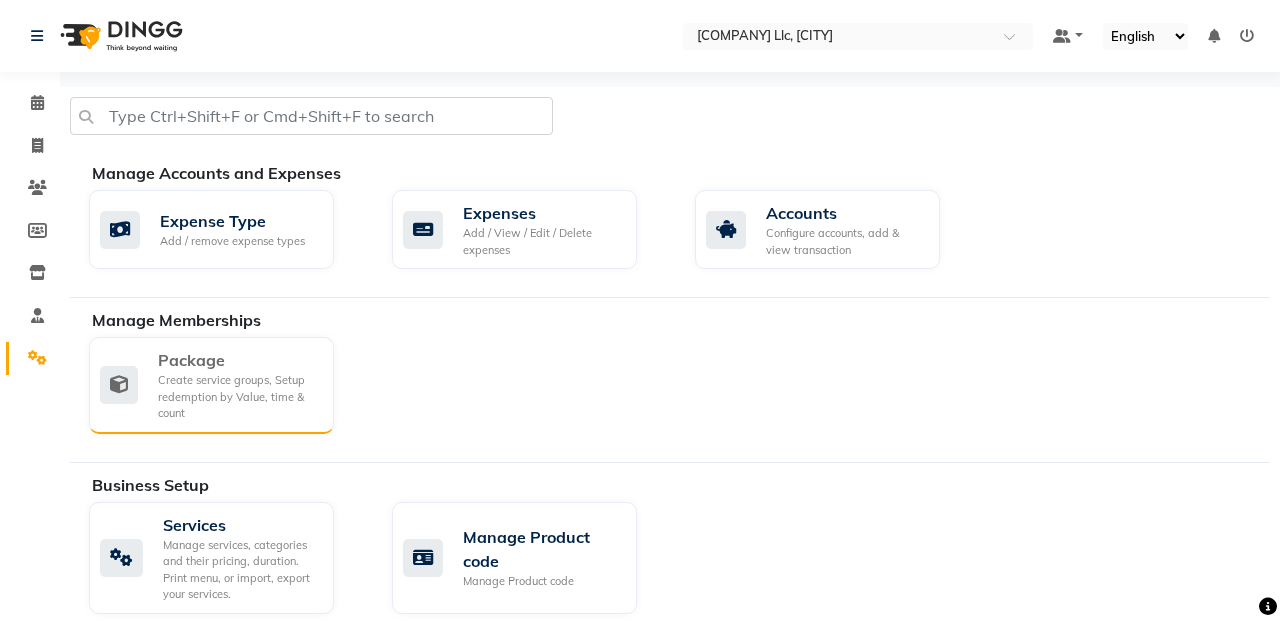click on "Create service groups, Setup redemption by Value, time & count" 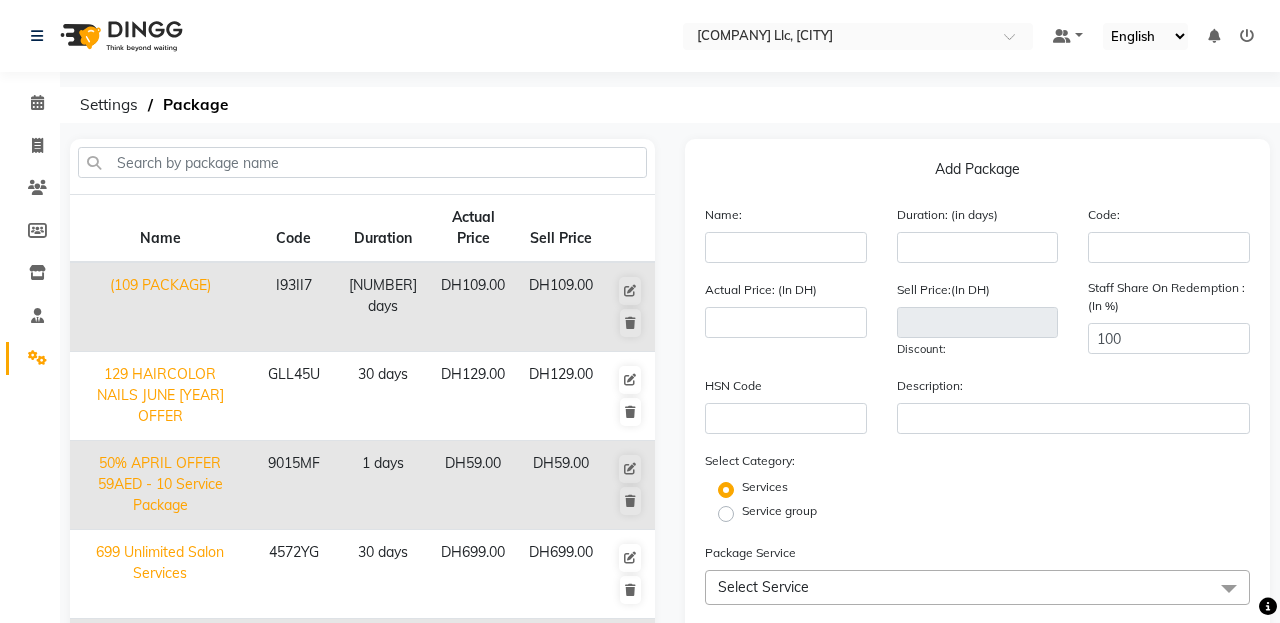 click on "Add Package" 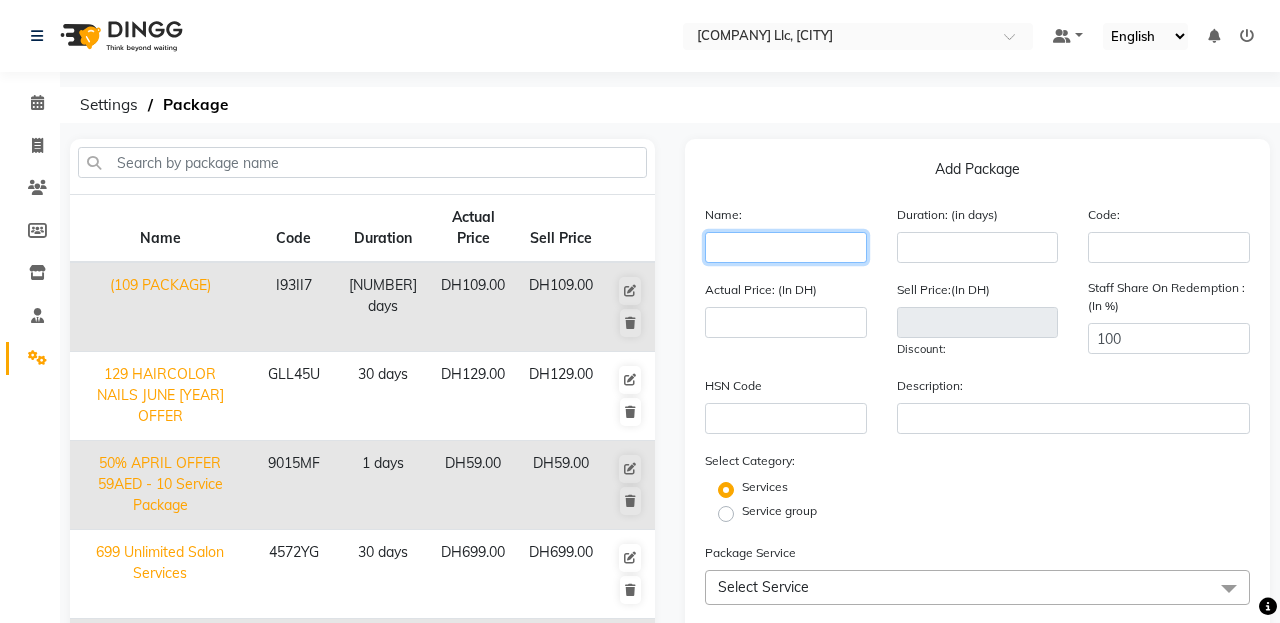 click 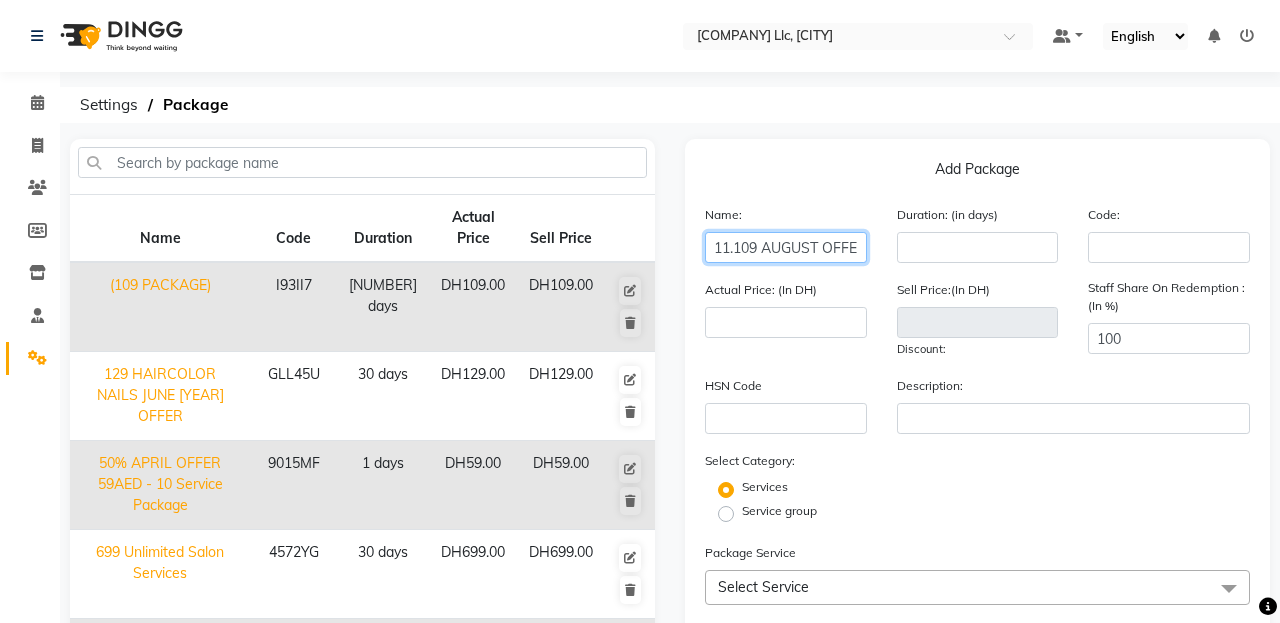 scroll, scrollTop: 0, scrollLeft: 15, axis: horizontal 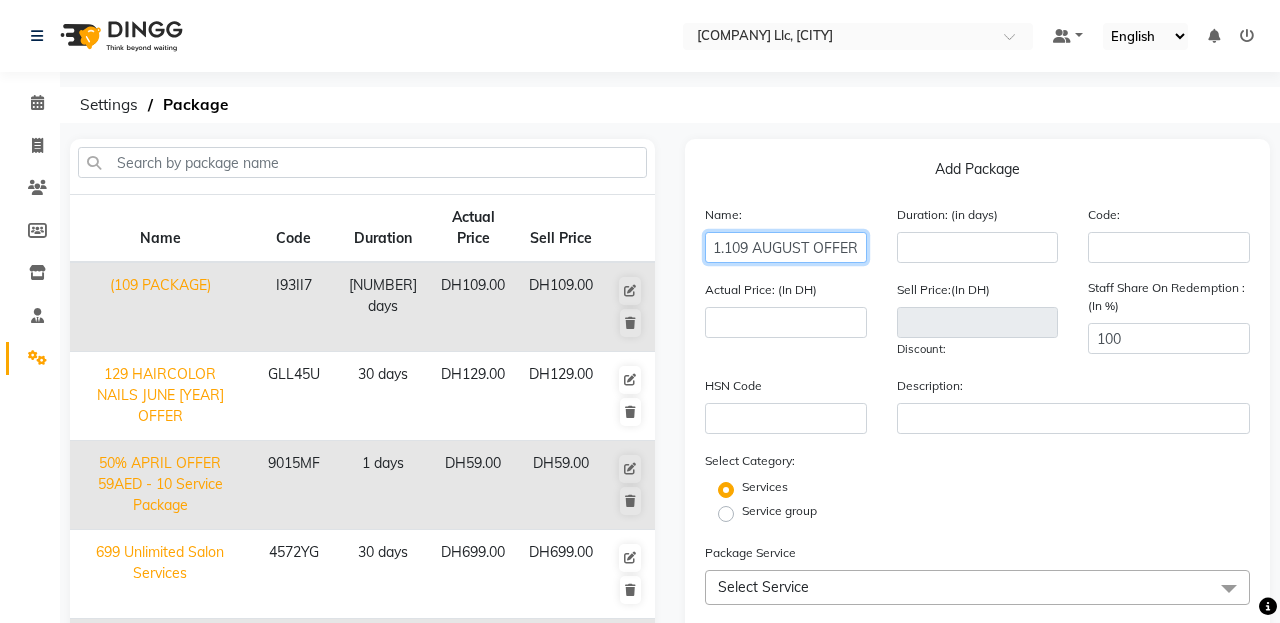 click on "11.109 AUGUST OFFER" 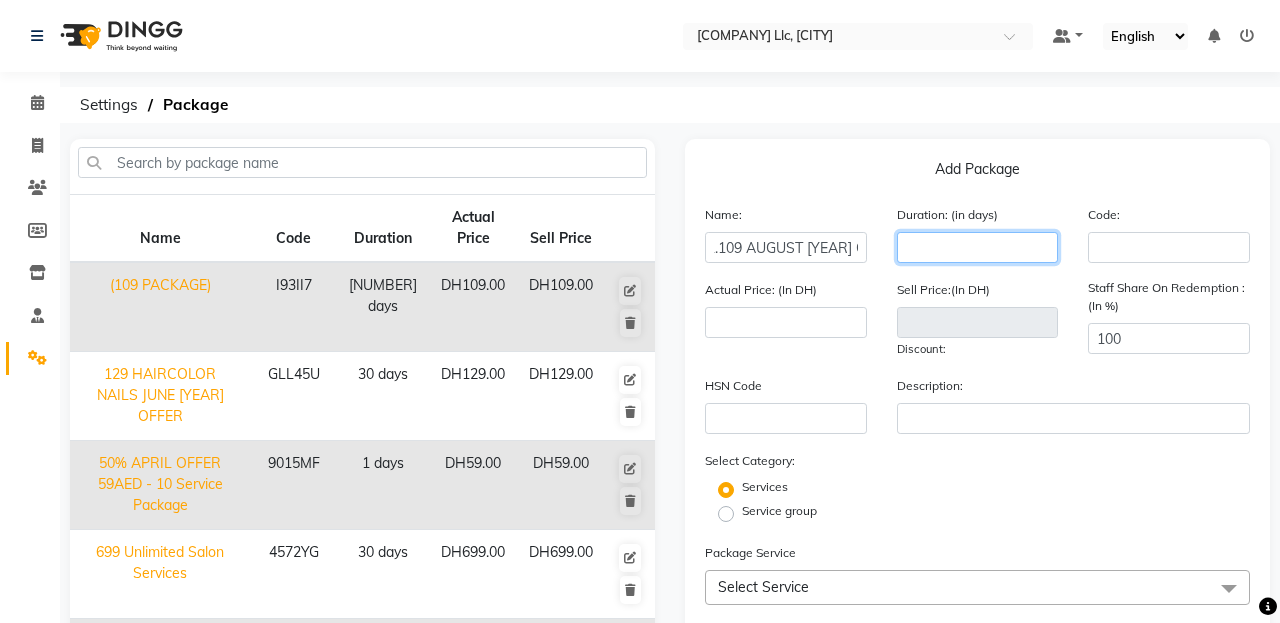 click 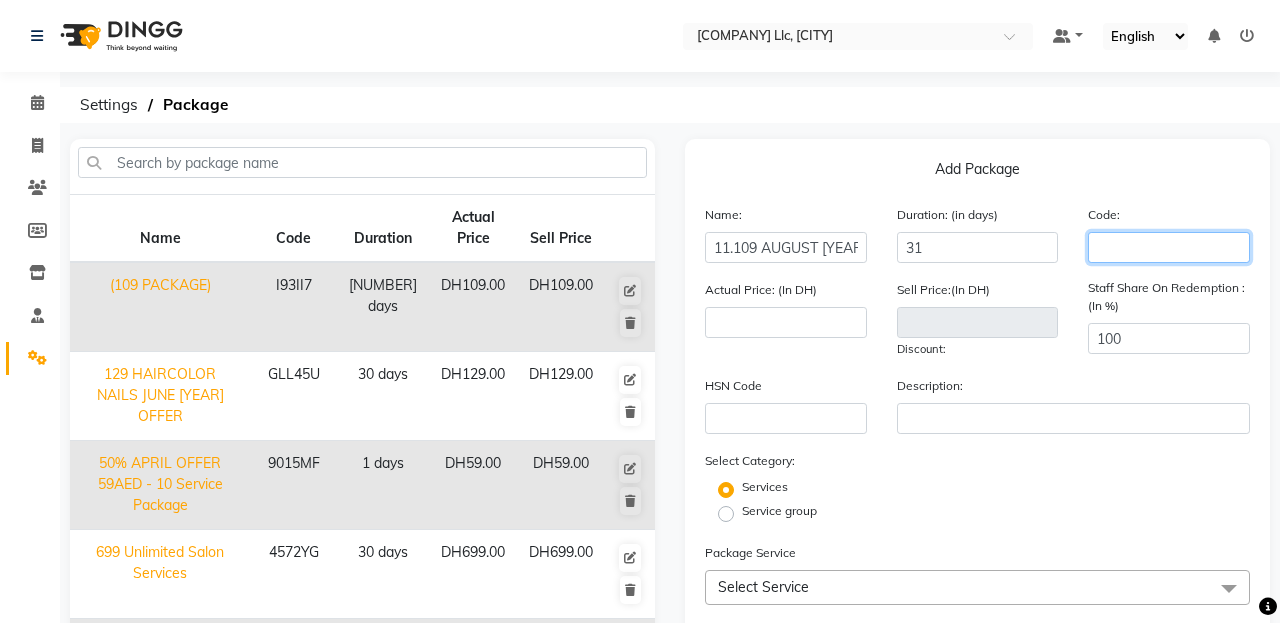 click 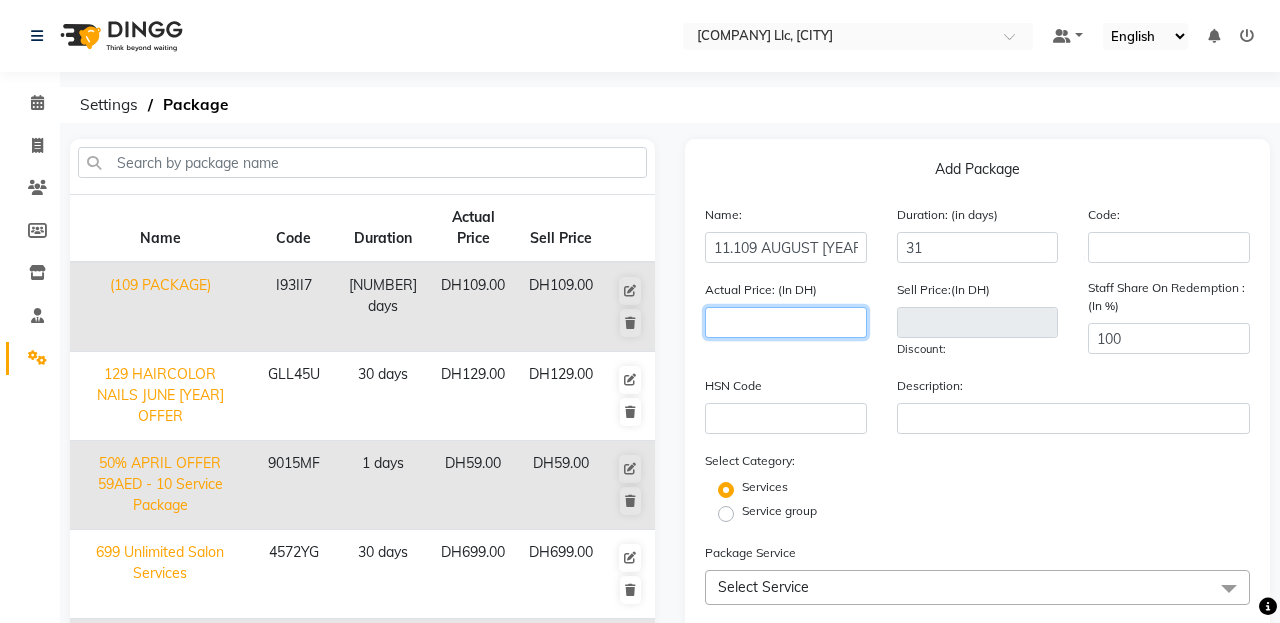 click 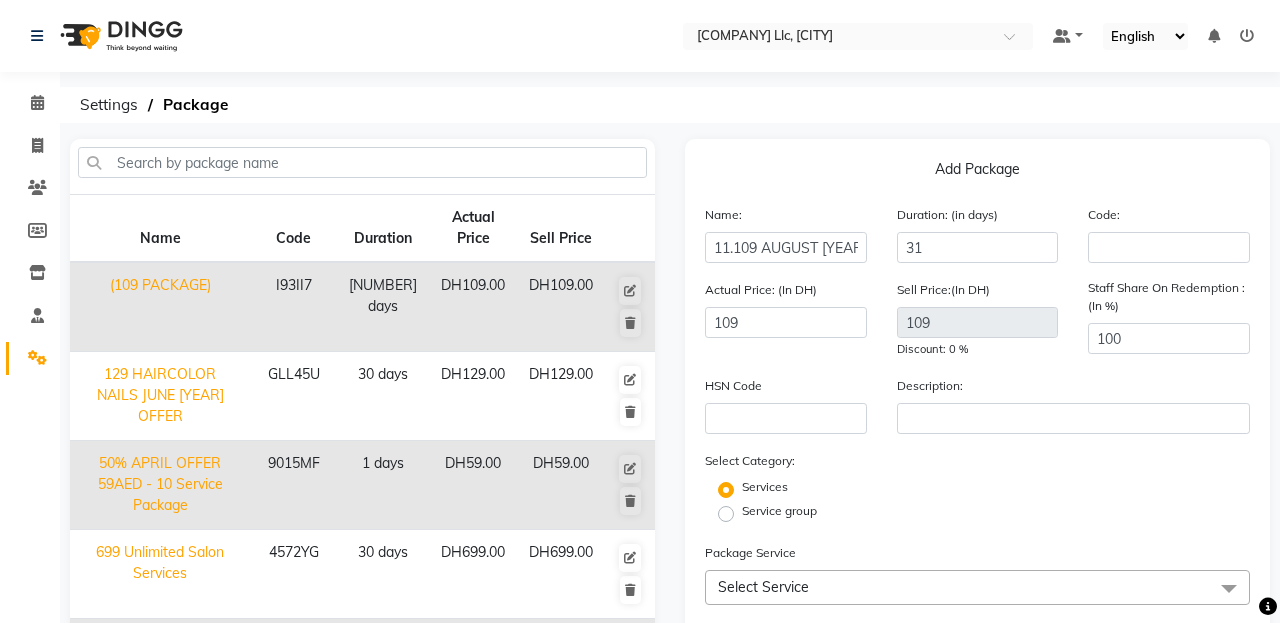 click on "Description:" 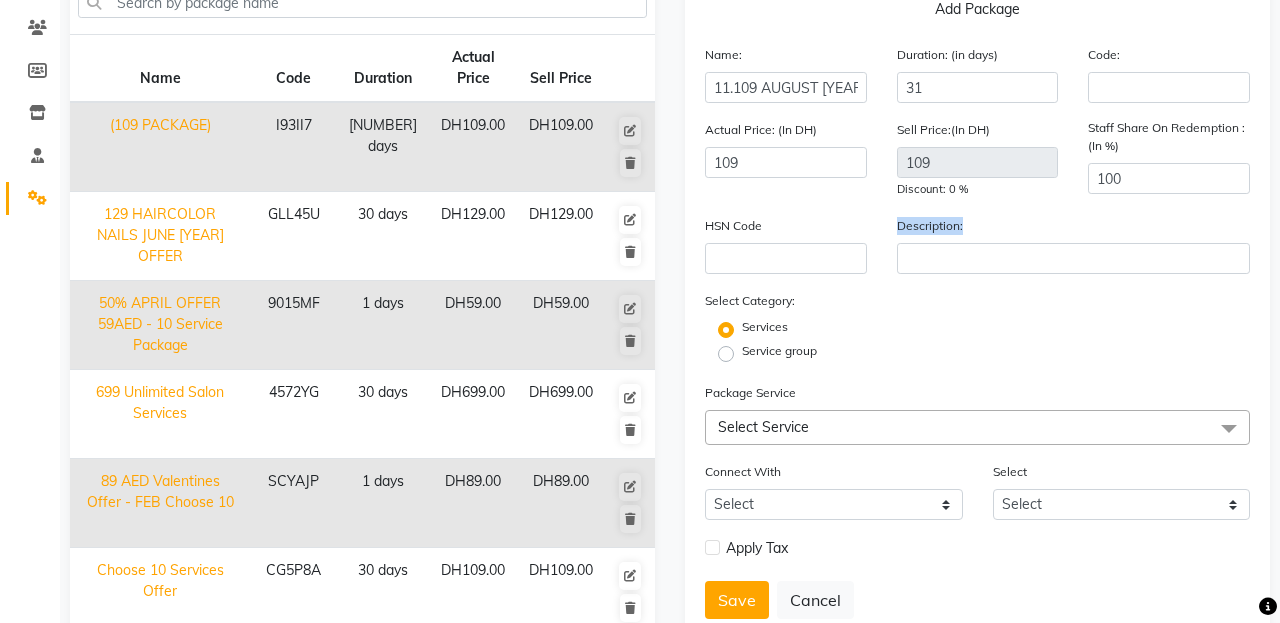 scroll, scrollTop: 167, scrollLeft: 0, axis: vertical 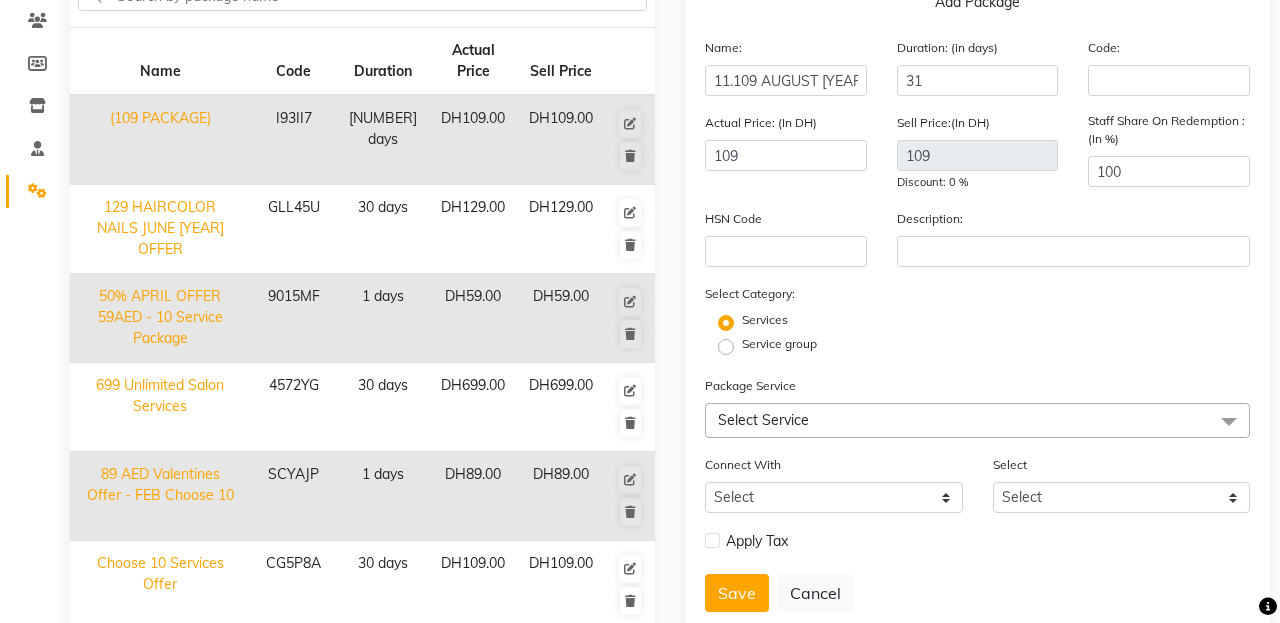 click on "Service group" 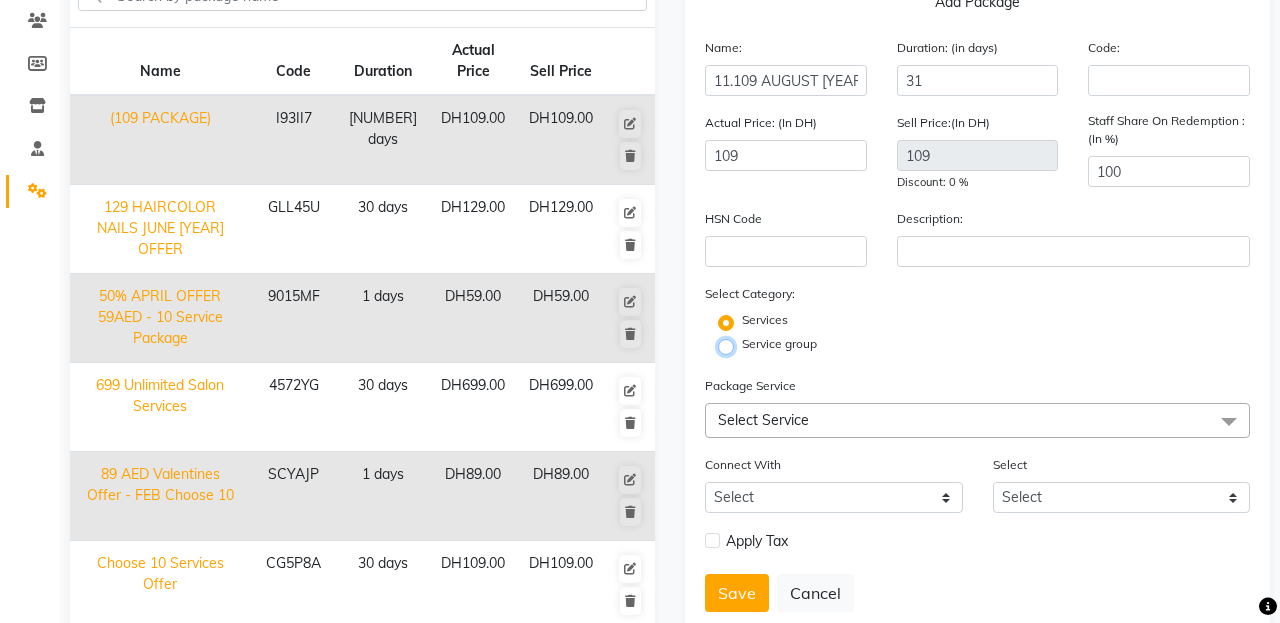 click on "Service group" at bounding box center [732, 345] 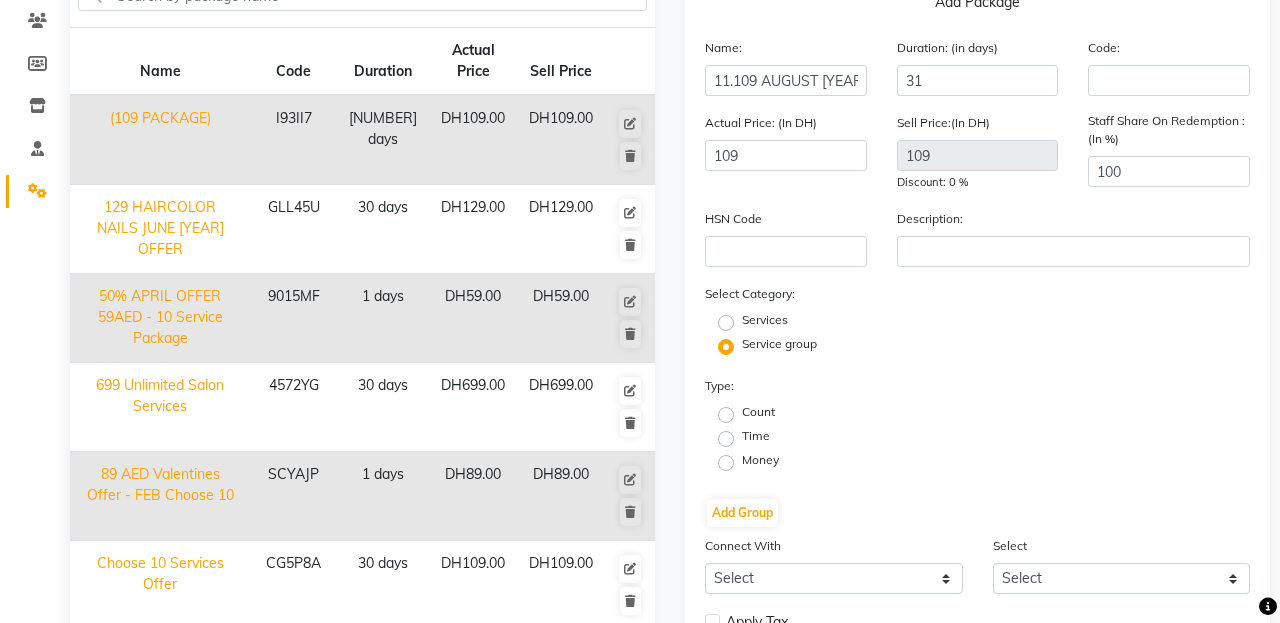 click on "Count" 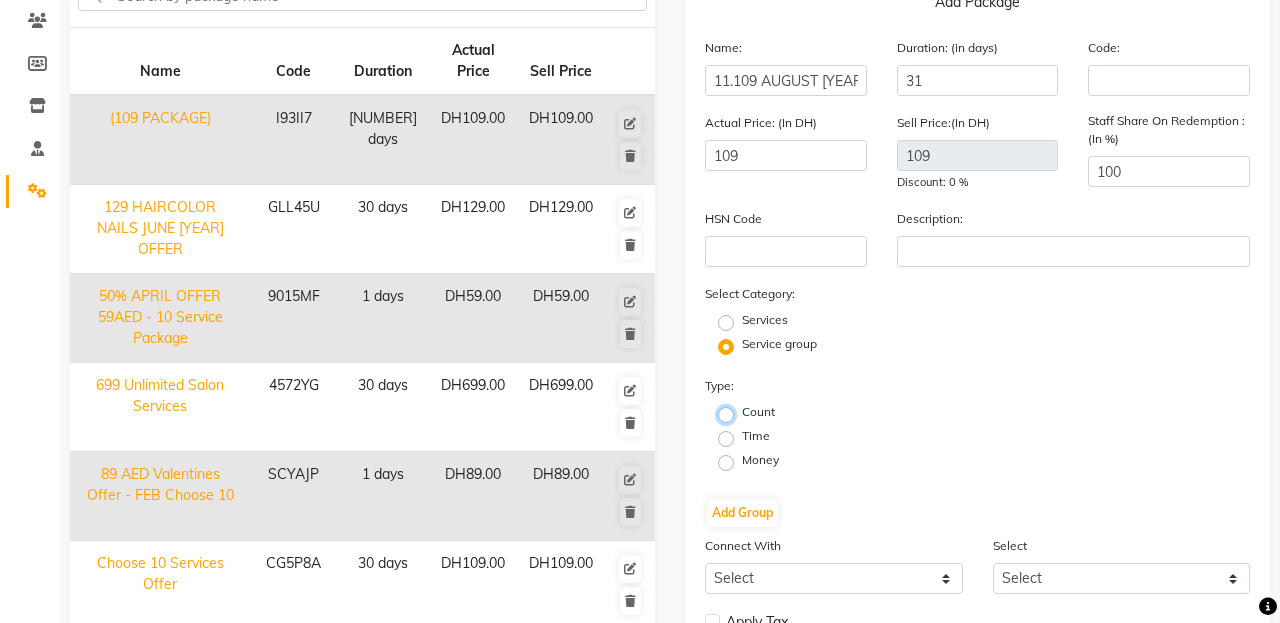click on "Count" at bounding box center (732, 413) 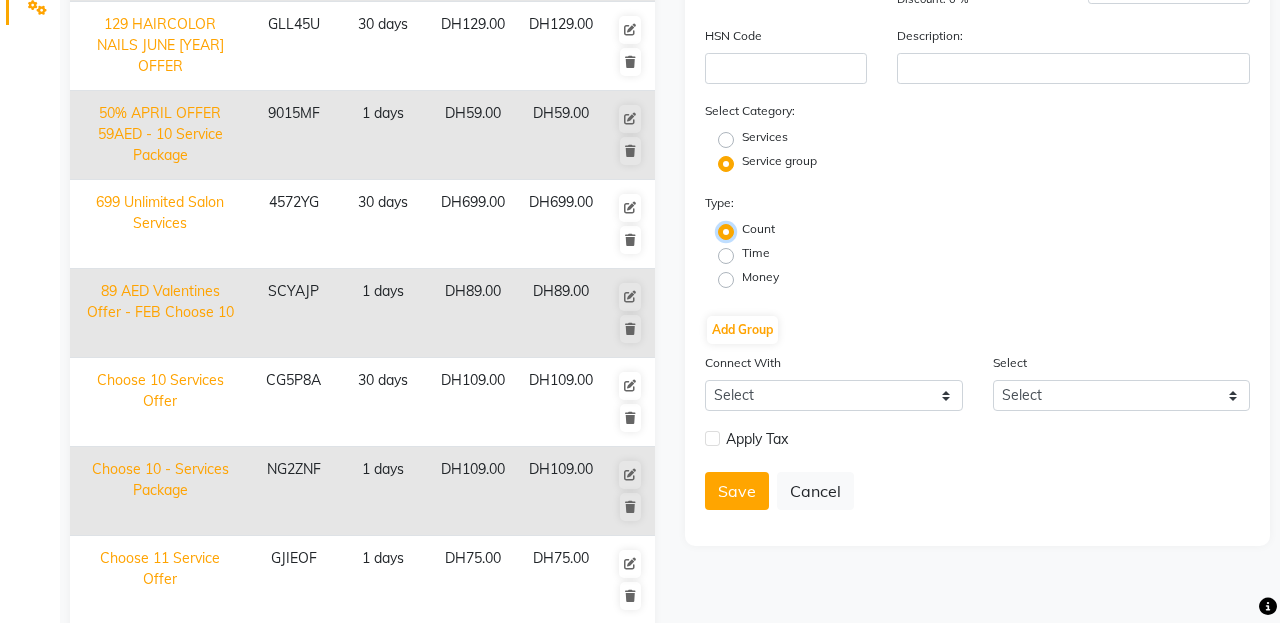 scroll, scrollTop: 356, scrollLeft: 0, axis: vertical 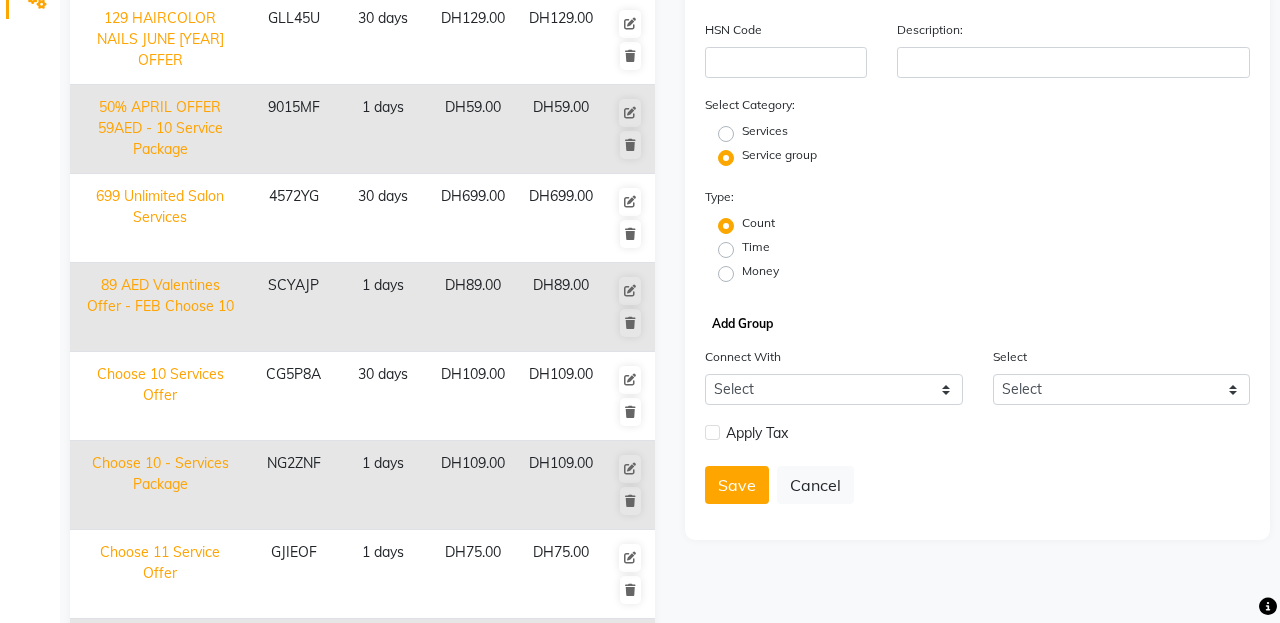 click on "Add Group" 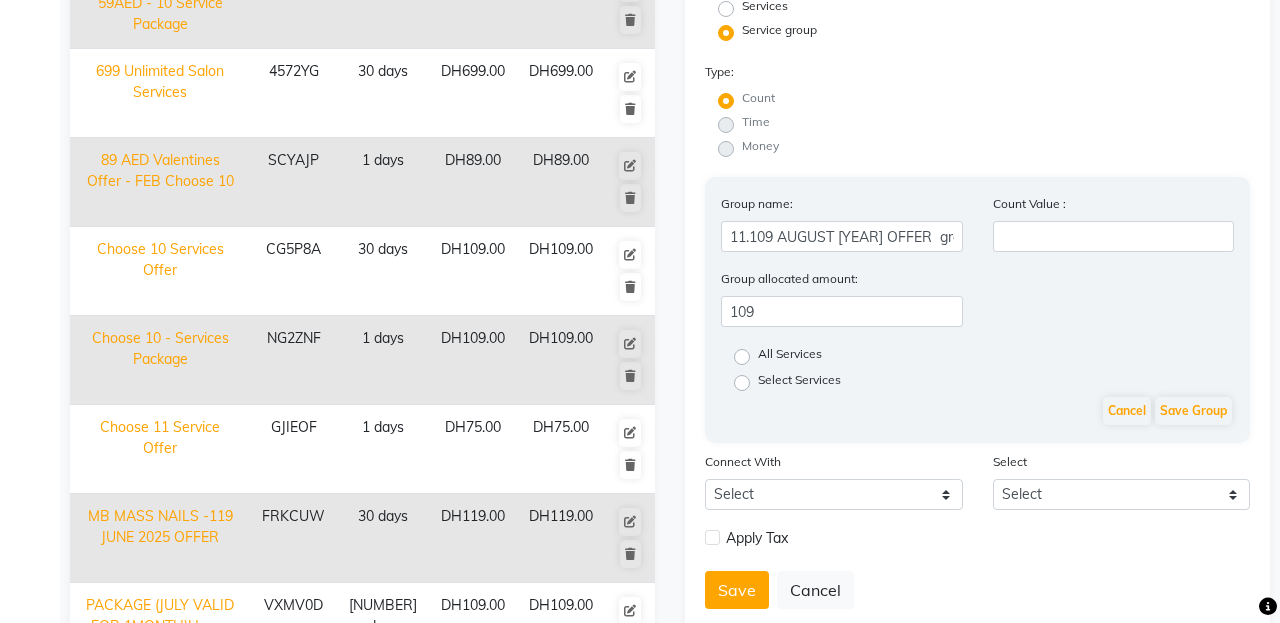 scroll, scrollTop: 494, scrollLeft: 0, axis: vertical 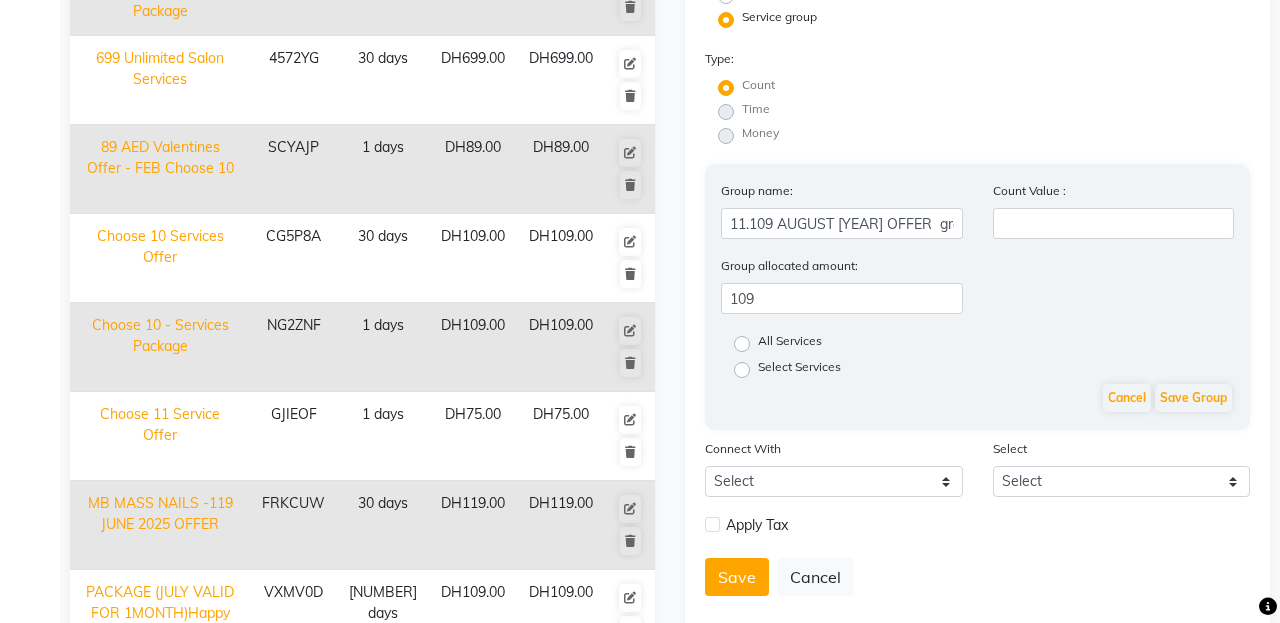 click on "All Services" 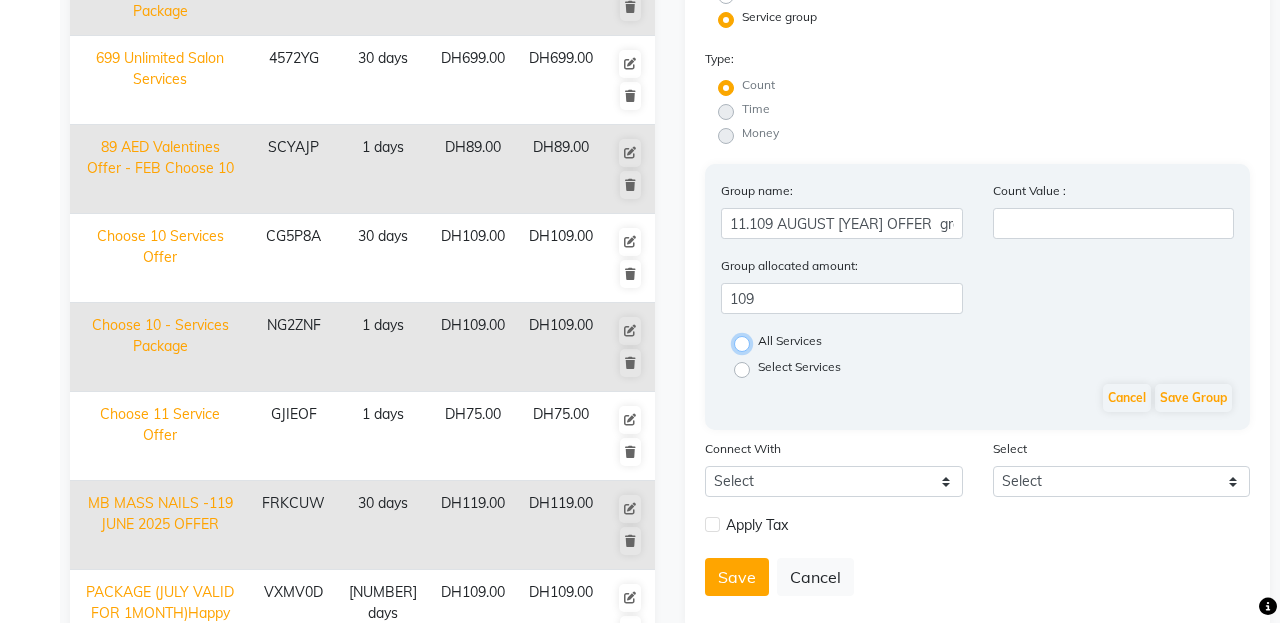 click on "All Services" at bounding box center (748, 342) 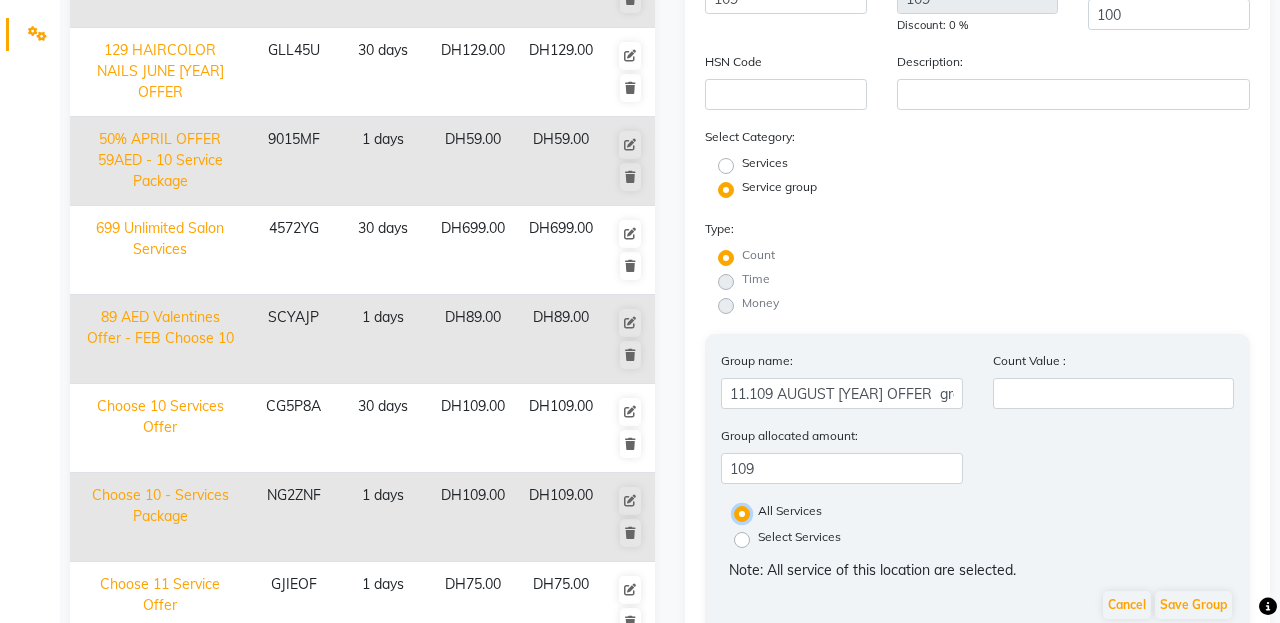 scroll, scrollTop: 325, scrollLeft: 0, axis: vertical 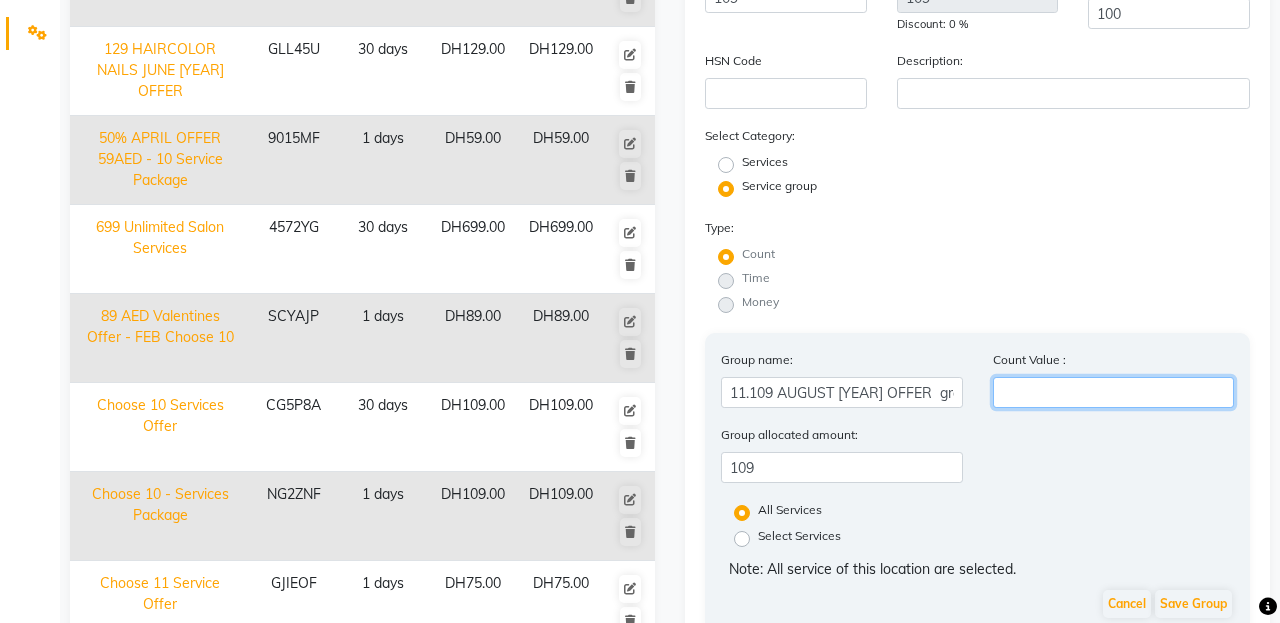 click 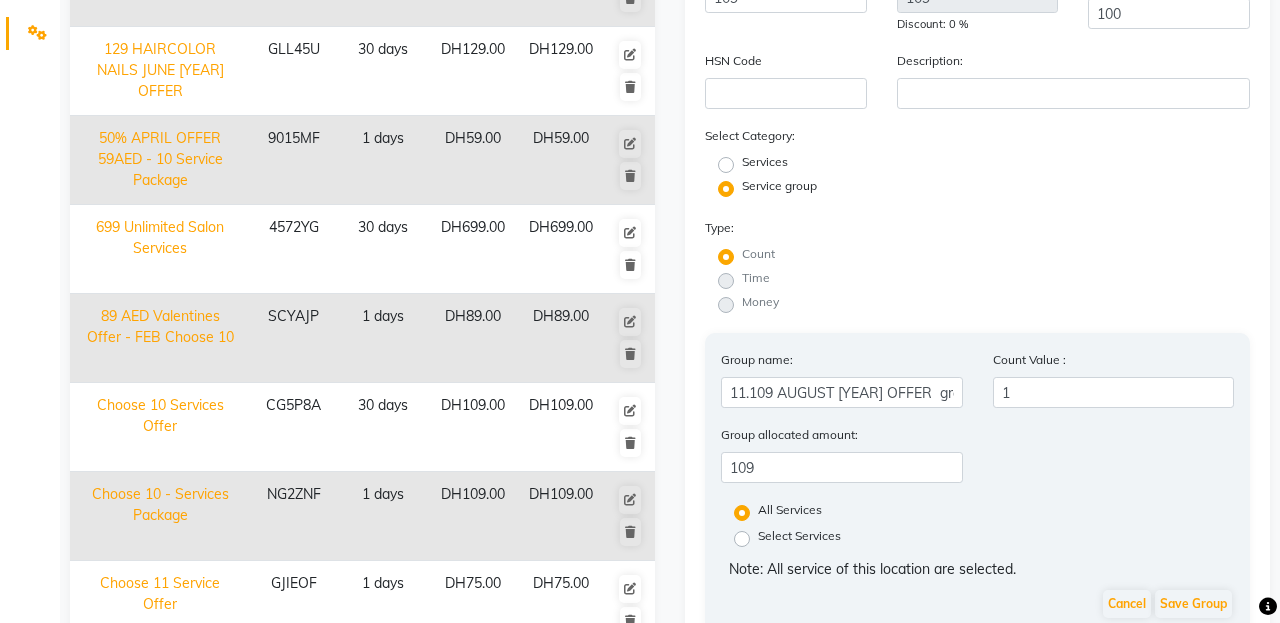 click on "Group allocated amount:  109" 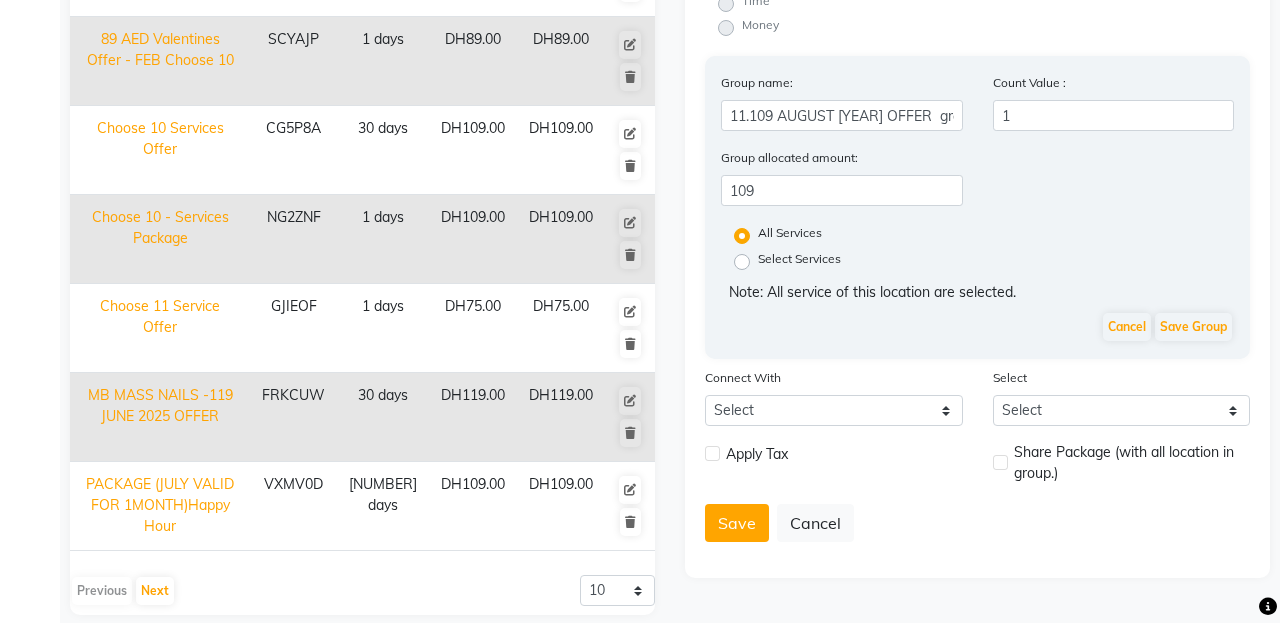 scroll, scrollTop: 605, scrollLeft: 0, axis: vertical 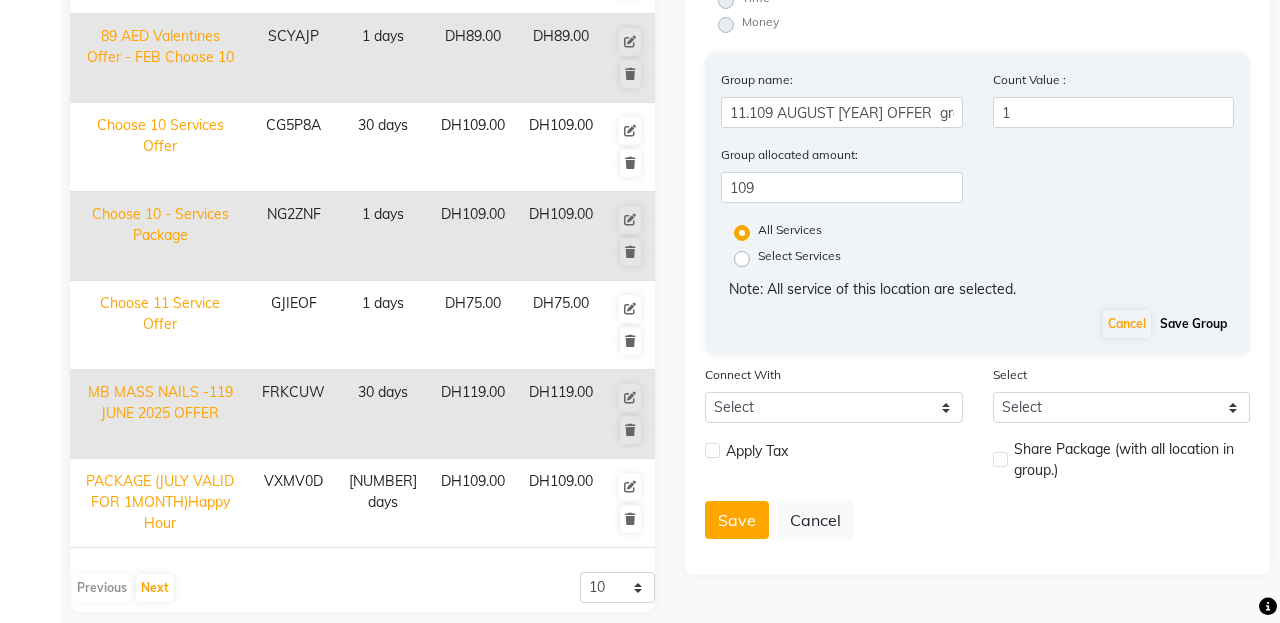 click on "Save Group" 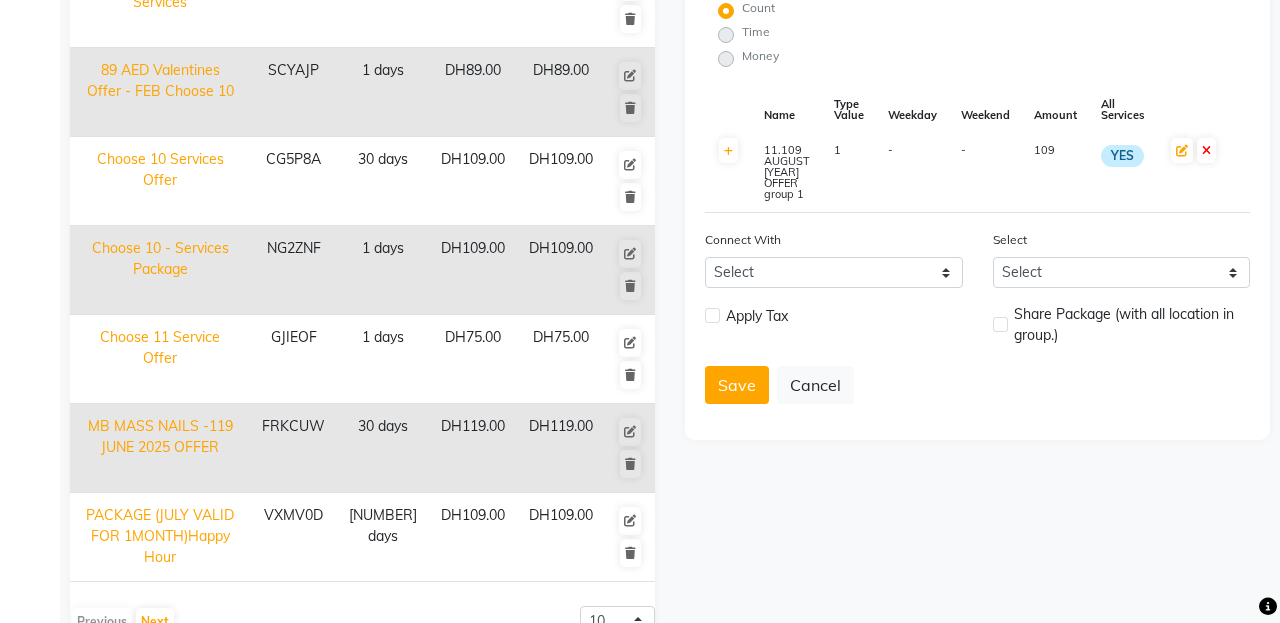 scroll, scrollTop: 602, scrollLeft: 0, axis: vertical 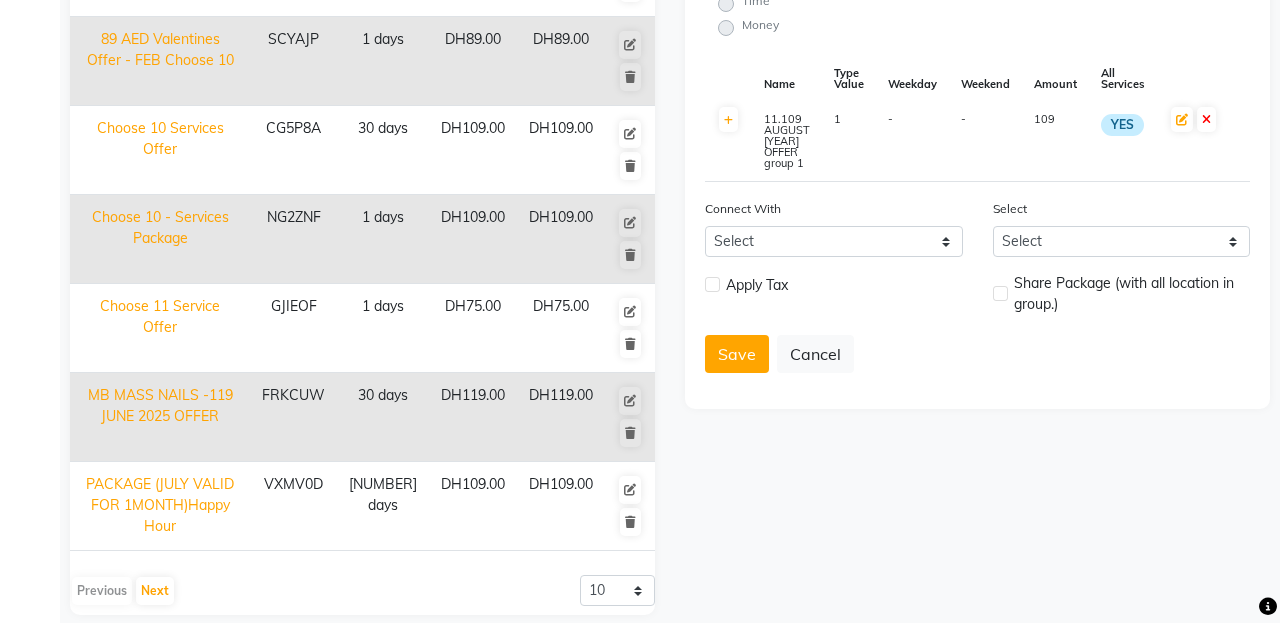 click 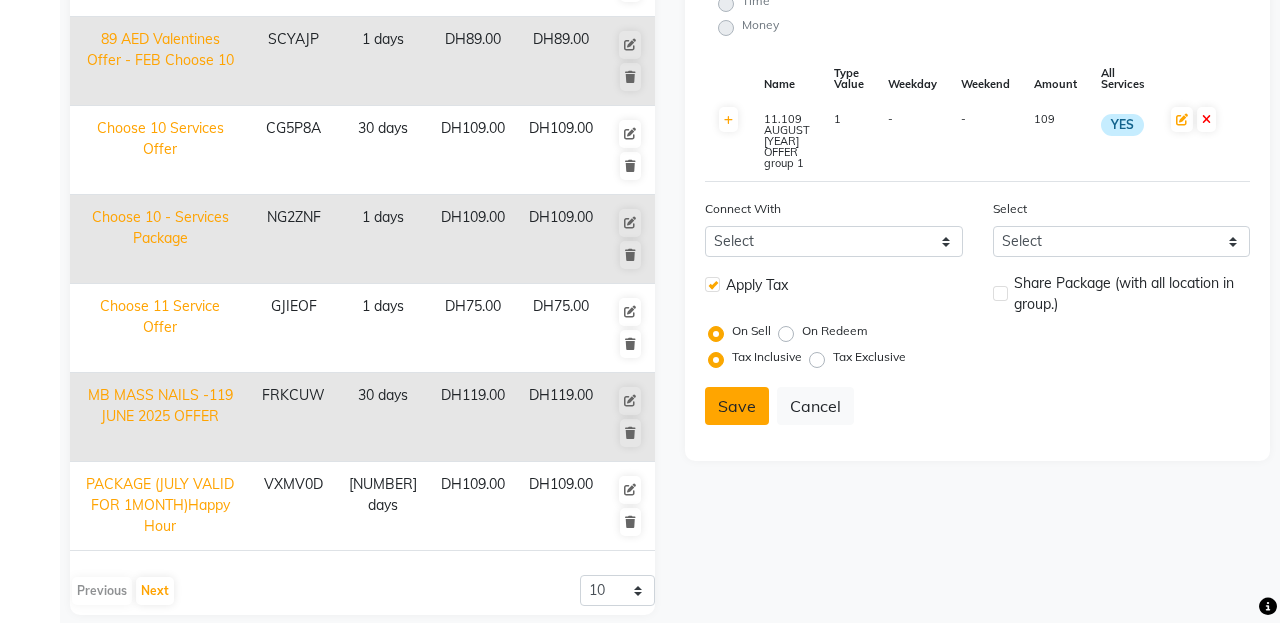 click on "Save" 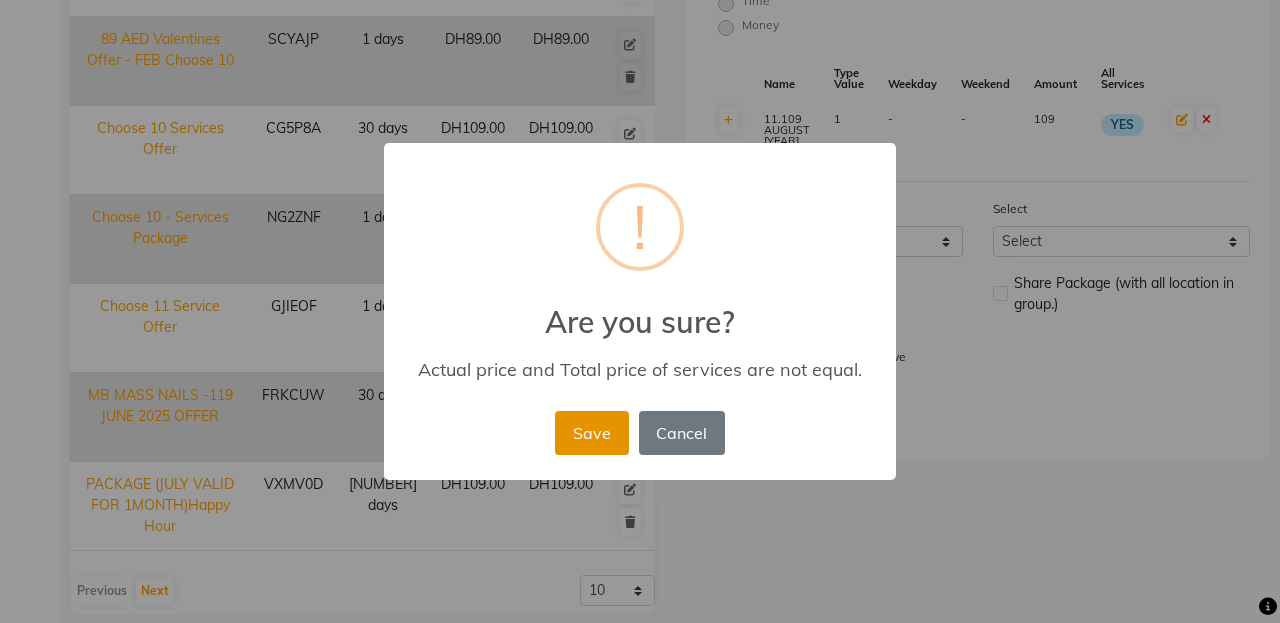 click on "Save" at bounding box center [591, 433] 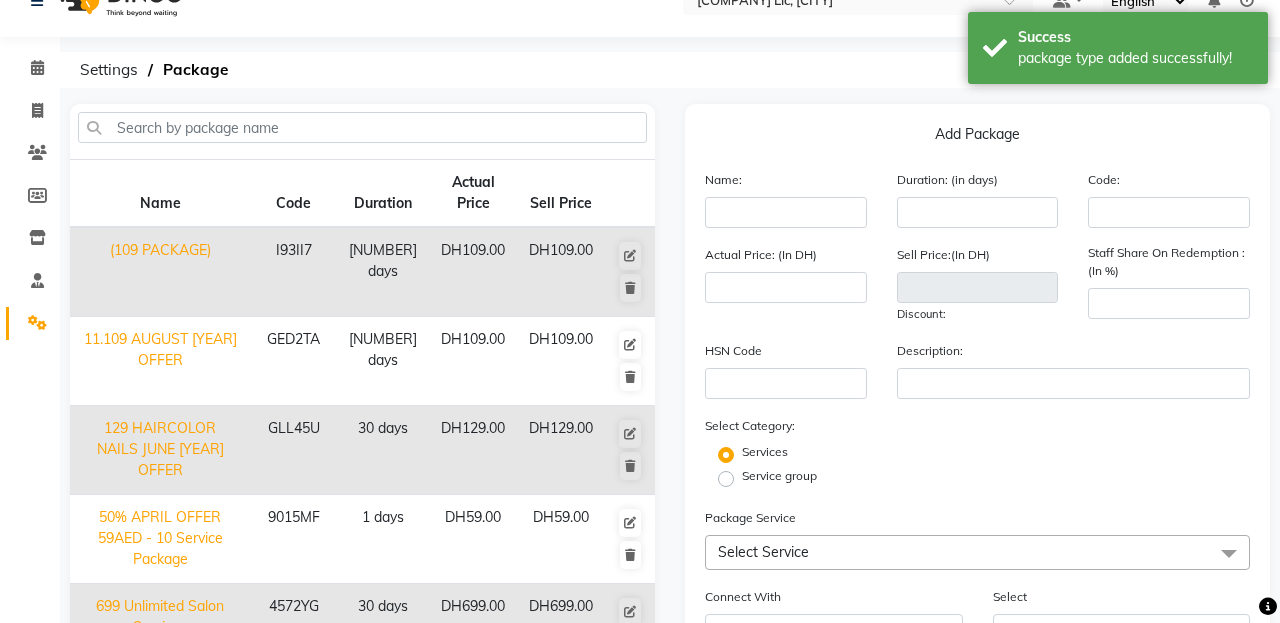 scroll, scrollTop: 0, scrollLeft: 0, axis: both 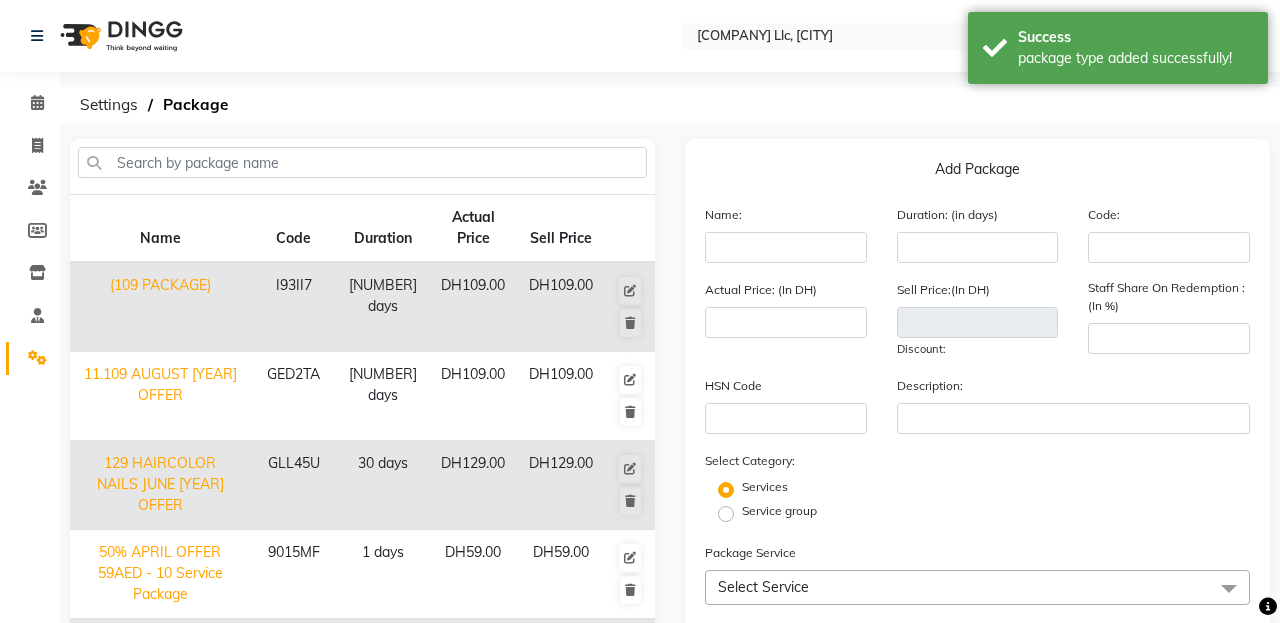 click on "(109 PACKAGE)" 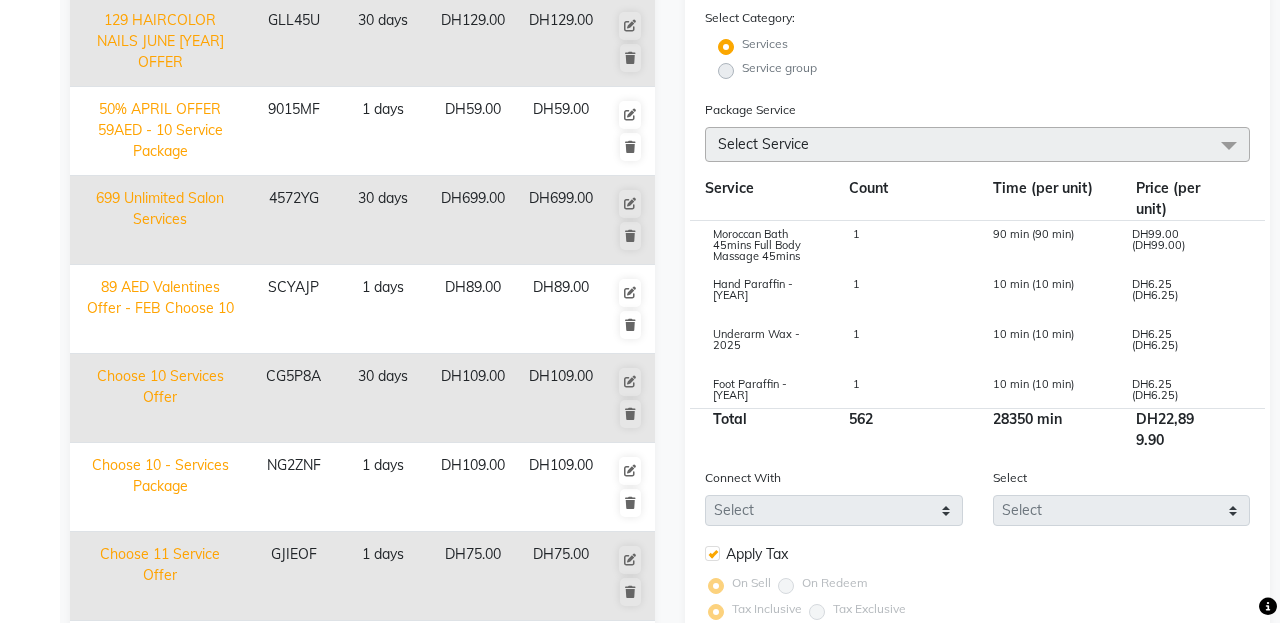 scroll, scrollTop: 444, scrollLeft: 0, axis: vertical 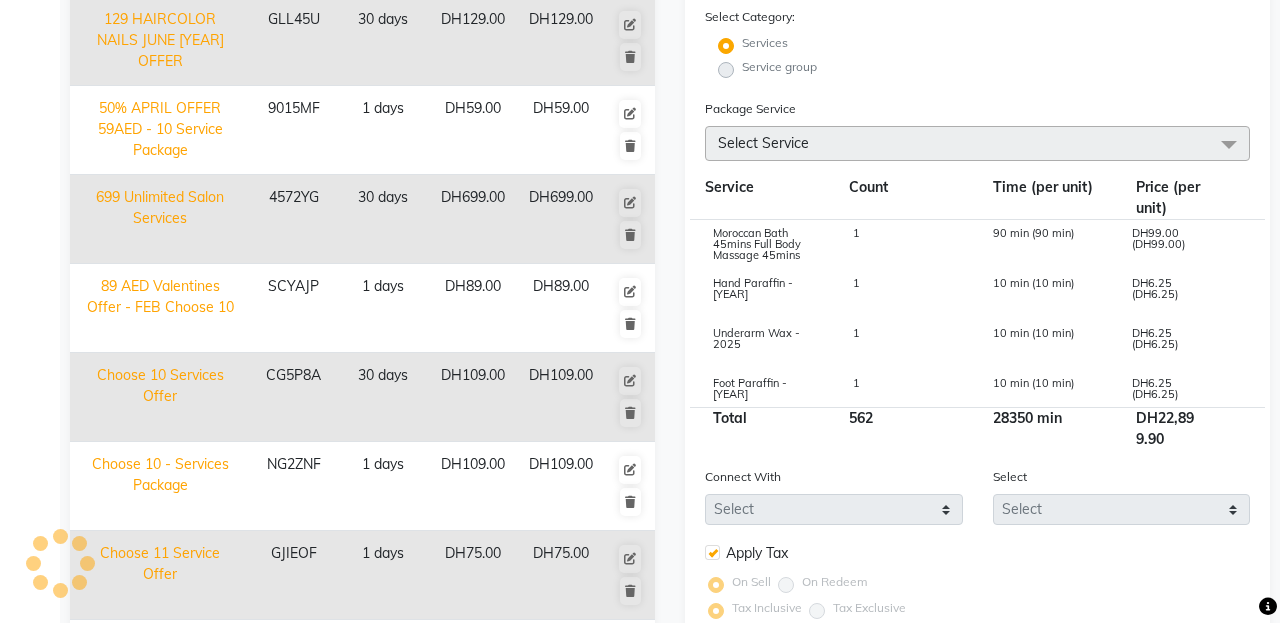 click on "Select Service" 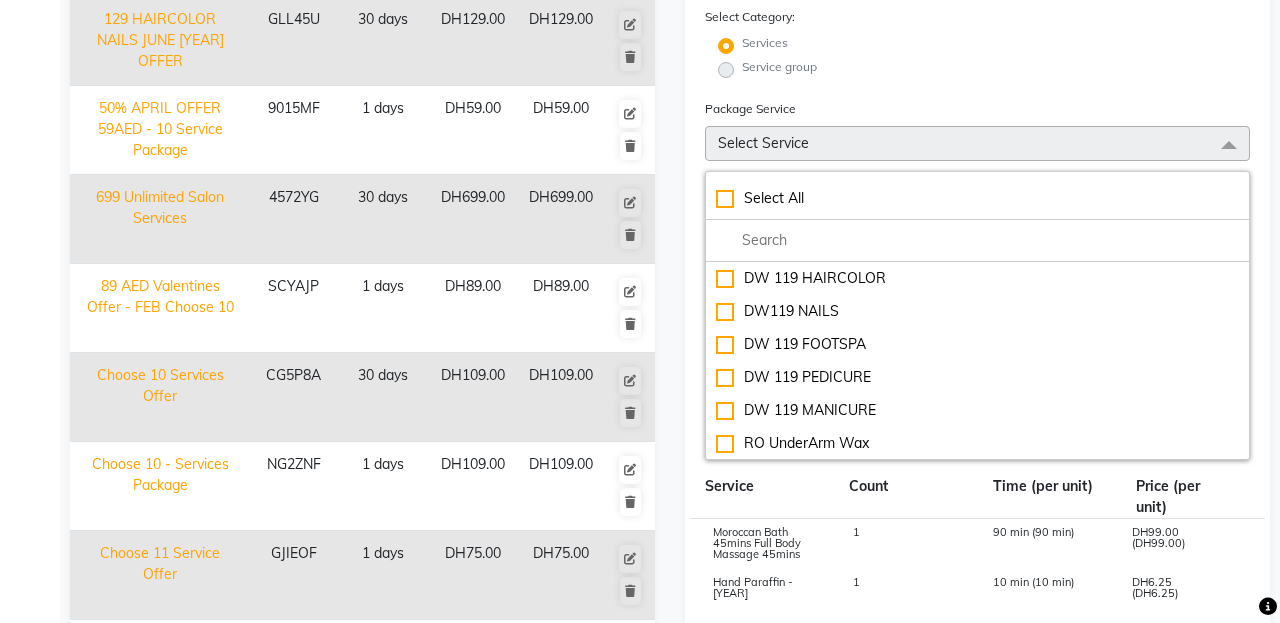 click on "Name: (109 PACKAGE) Duration: (in days) 31 Code: I93II7 Actual Price: (In DH) 109 Sell Price:(In DH) 109 Discount: 0 % Staff Share On Redemption :(In %) 100 HSN Code Description: Select Category: Services Service group Package Service Select Service Select All DW 119 HAIRCOLOR DW119 NAILS DW 119 FOOTSPA DW 119 PEDICURE DW 119 MANICURE RO UnderArm Wax RO Moroccan Bath Bikini RO Hairwash RO HotOil RO Haircut RO Blowdry RO Hair Iron RO Normal Hair Dry RO Manicure RO Pedicure RO Footspa RO Hand Polish RO Foot Polish RO Hand Paraffin RO Foot Paraffin RO Half Arm Wax RO Full Arm Wax RO Half Leg Wax RO Full Leg Wax RO Eyebrow Threading Flexi Gel Extension RO Upperlip Threading DW 129 MANICURE RO Full Face Threading RO Face Scrub RO Eyebrow Color RO Face Mask RO Chin Threading RO Forehead Threading RO HAIRCOLOR ANY LENGHT RO Keratin Treatment RO Cystein Treatment RO Protein Treatment RO Biotox Treatment RO Haircut VO Haircut Blowdry 45 mins Massge 1 Hr Full Body Massage Full Body Waxing Deep Cleansing Facial Nails" 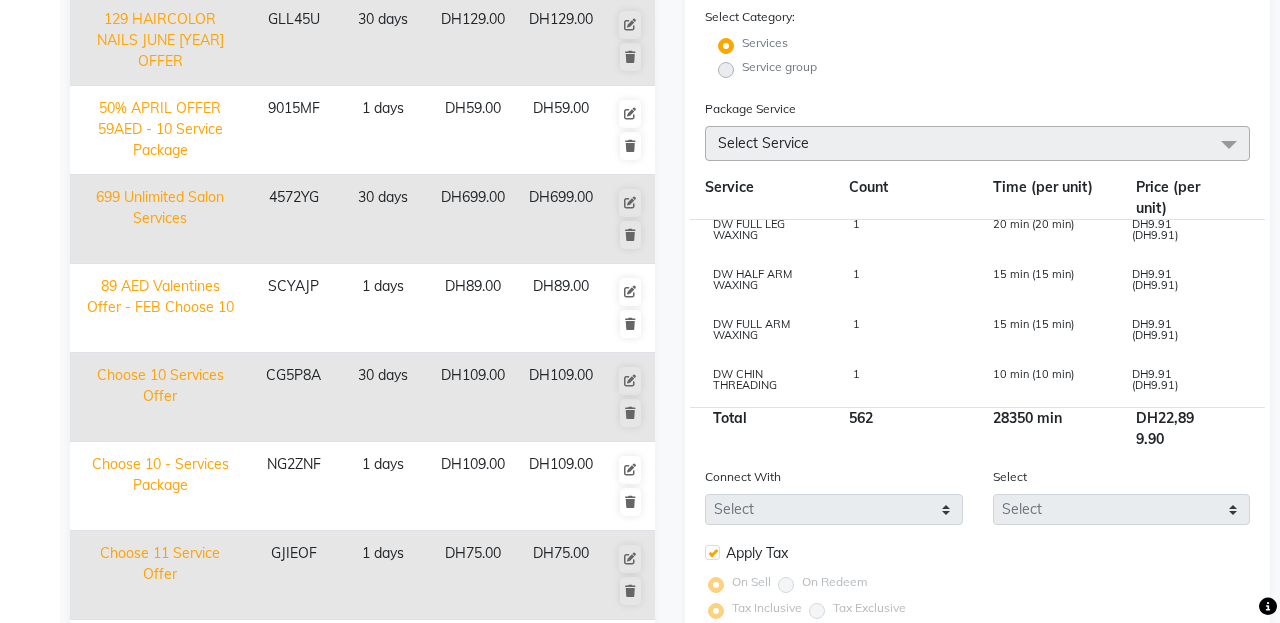 scroll, scrollTop: 4816, scrollLeft: 0, axis: vertical 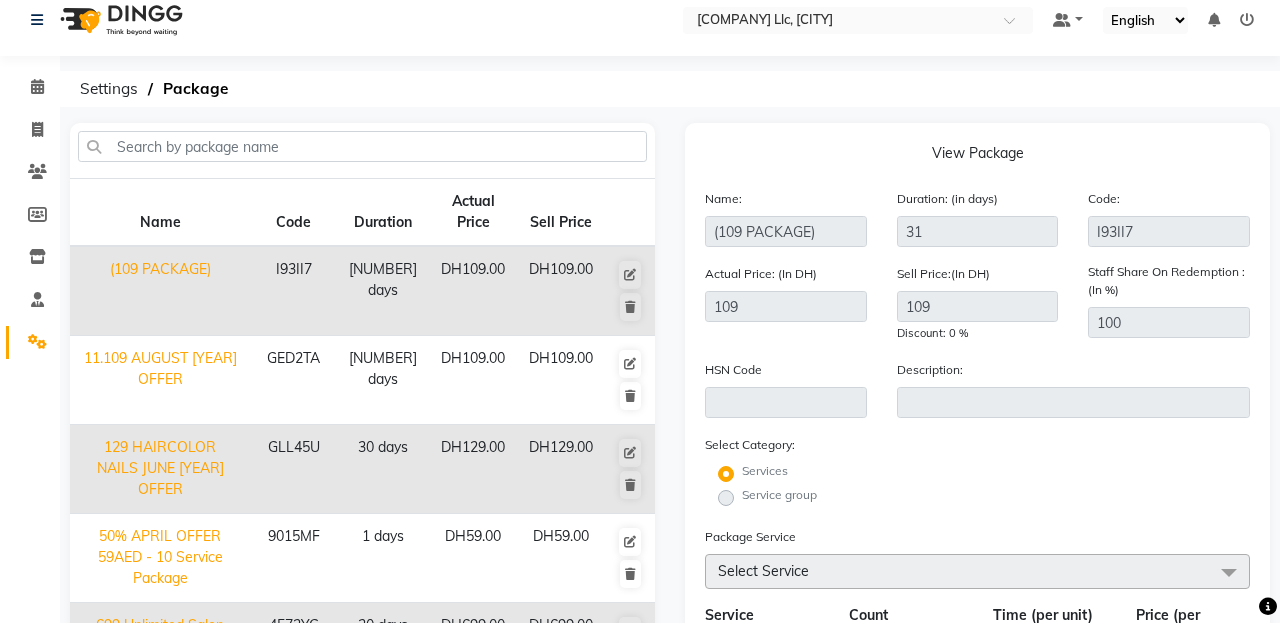 click on "(109 PACKAGE)" 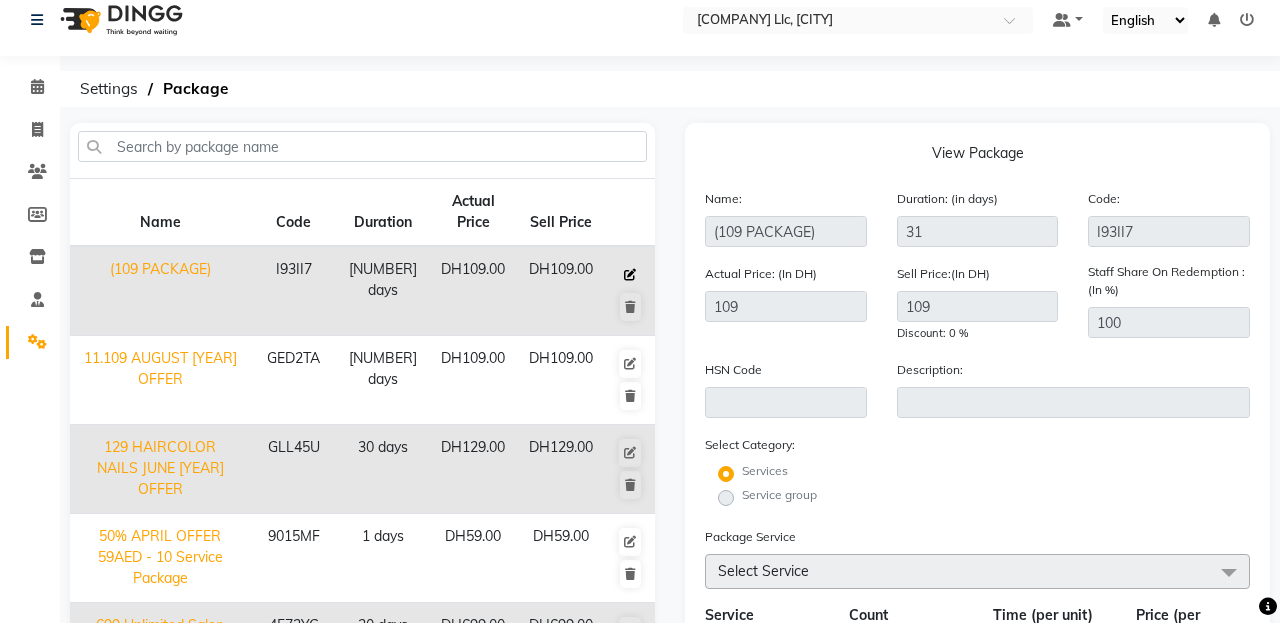 click 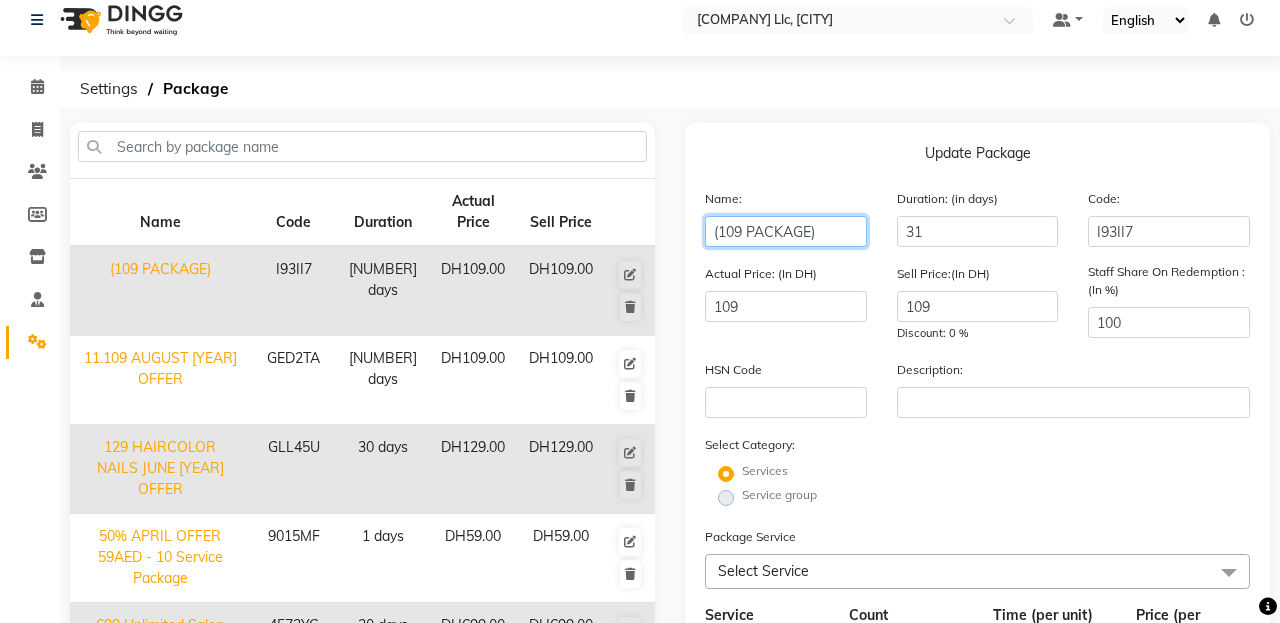 click on "(109 PACKAGE)" 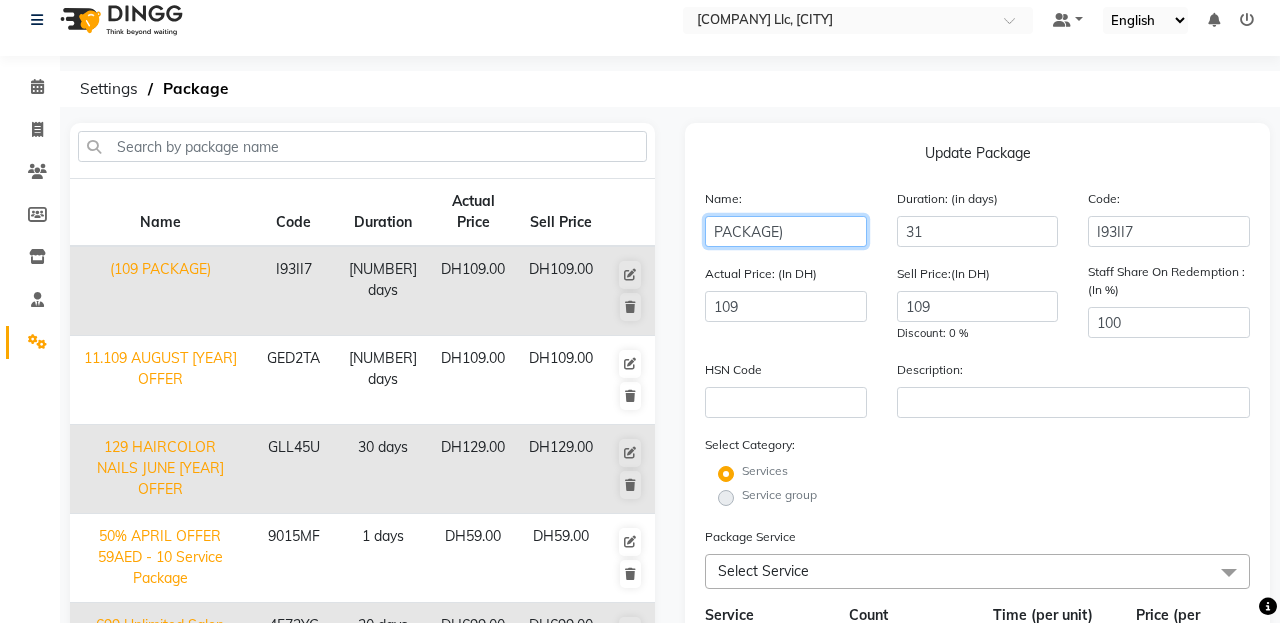 click on "PACKAGE)" 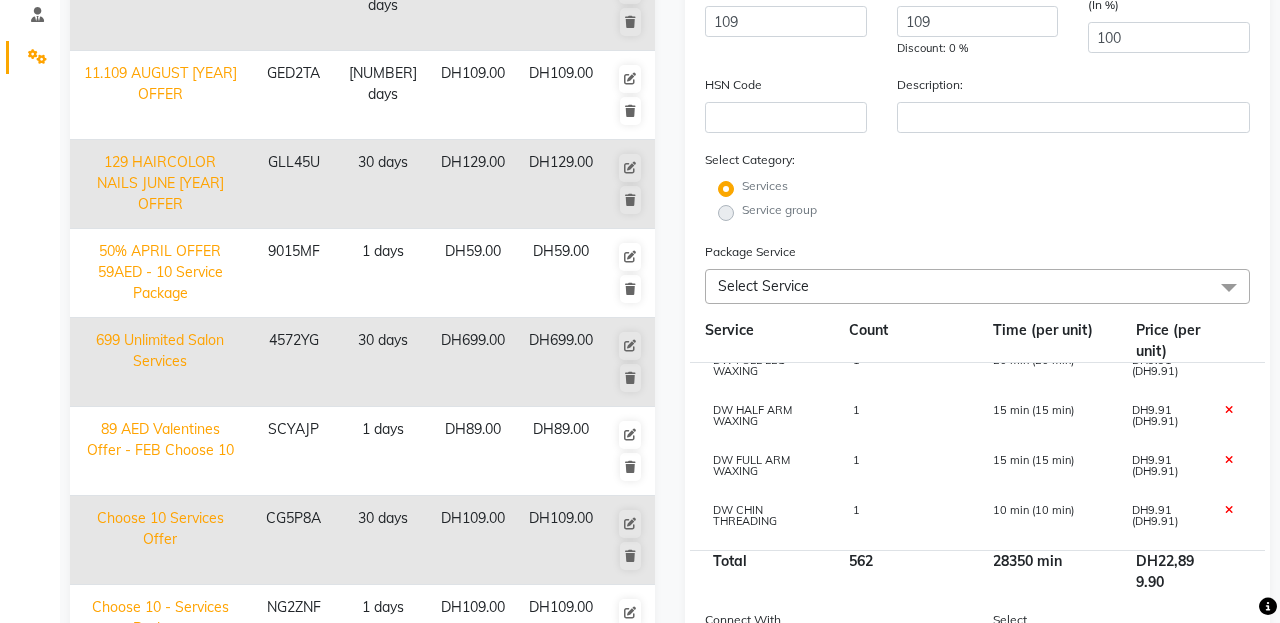 scroll, scrollTop: 333, scrollLeft: 0, axis: vertical 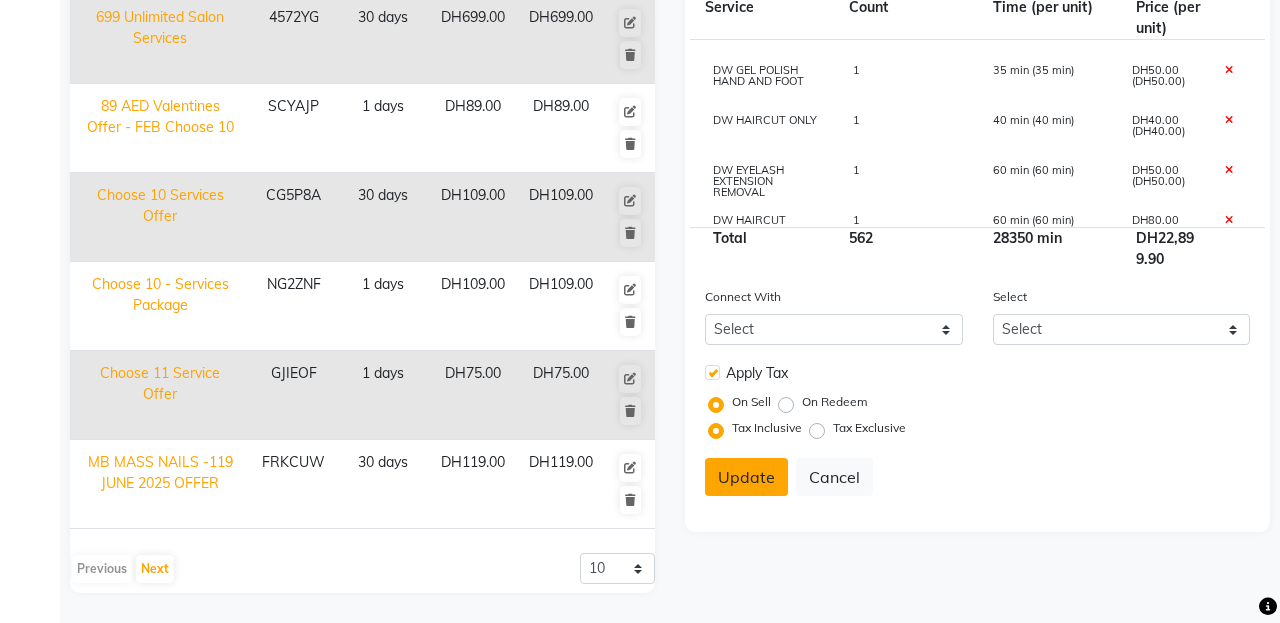 click on "Update" 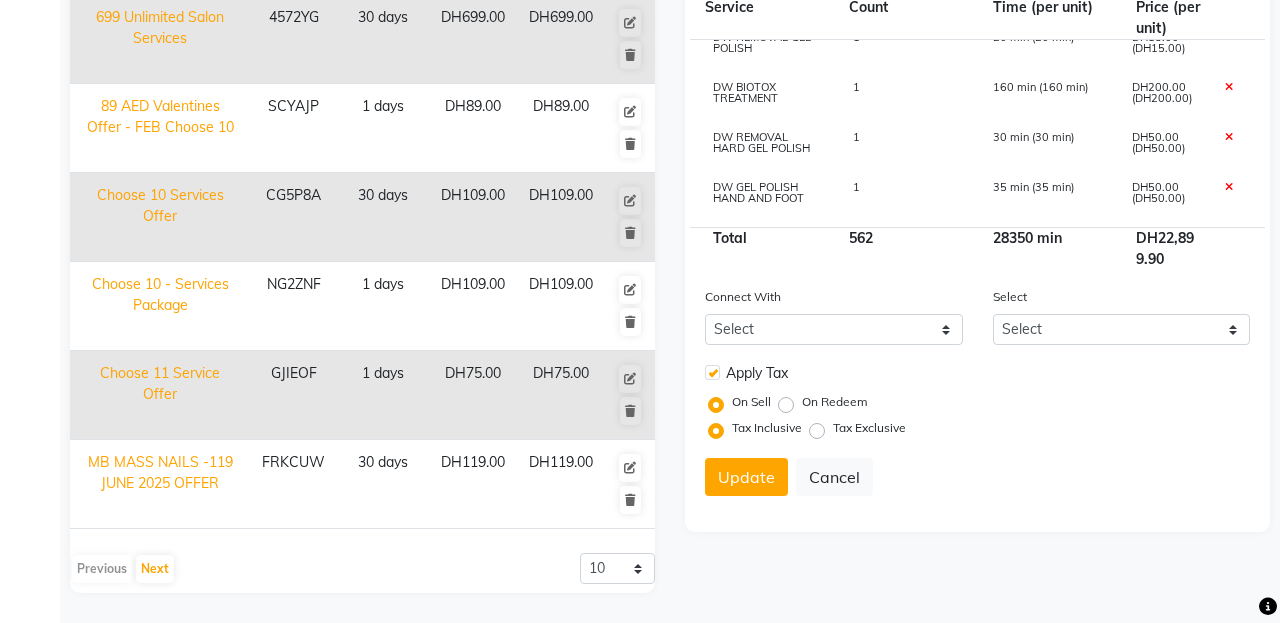 scroll, scrollTop: 6014, scrollLeft: 0, axis: vertical 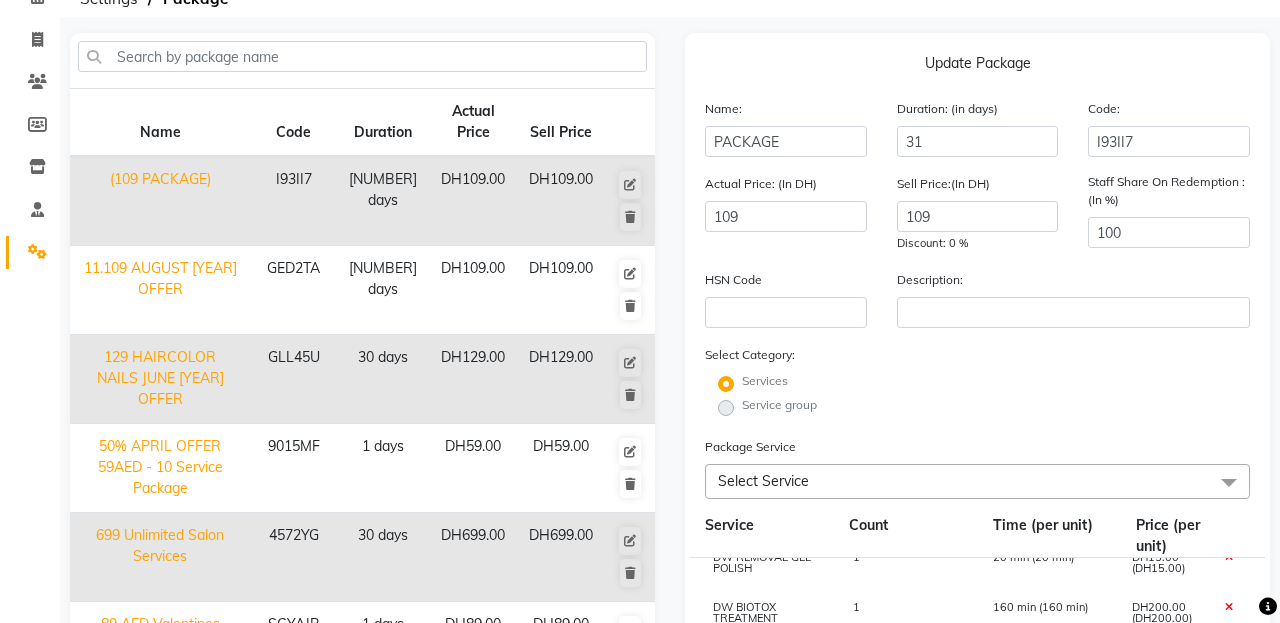 click on "11.109 AUGUST [YEAR] OFFER" 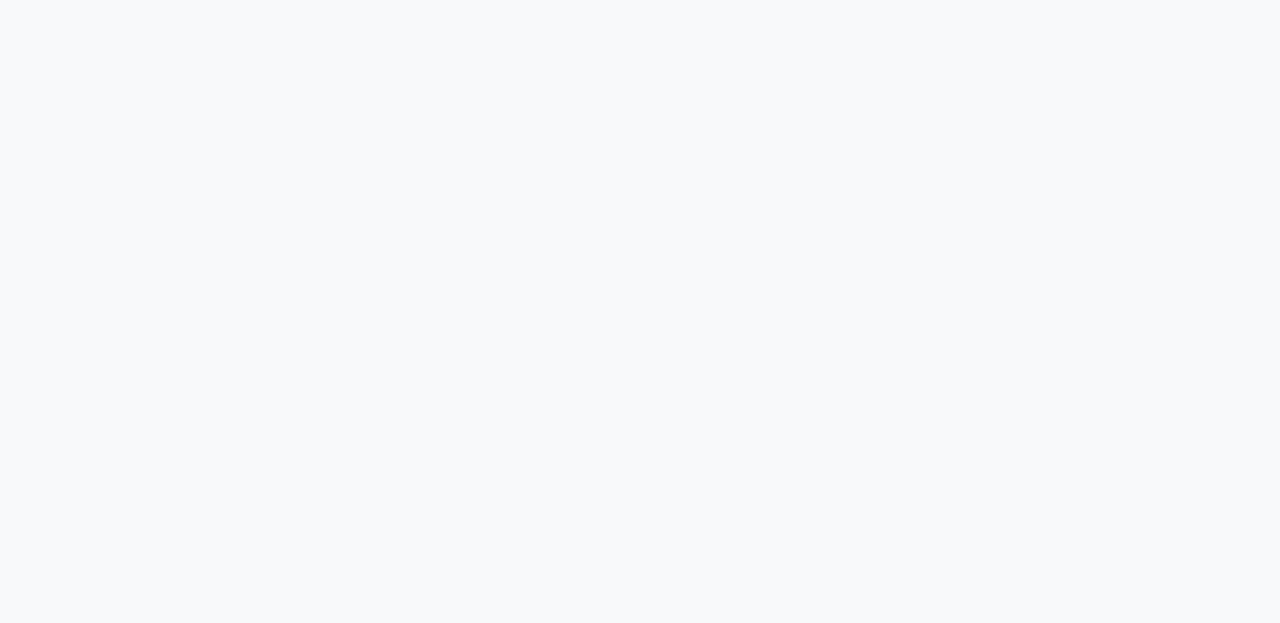 scroll, scrollTop: 0, scrollLeft: 0, axis: both 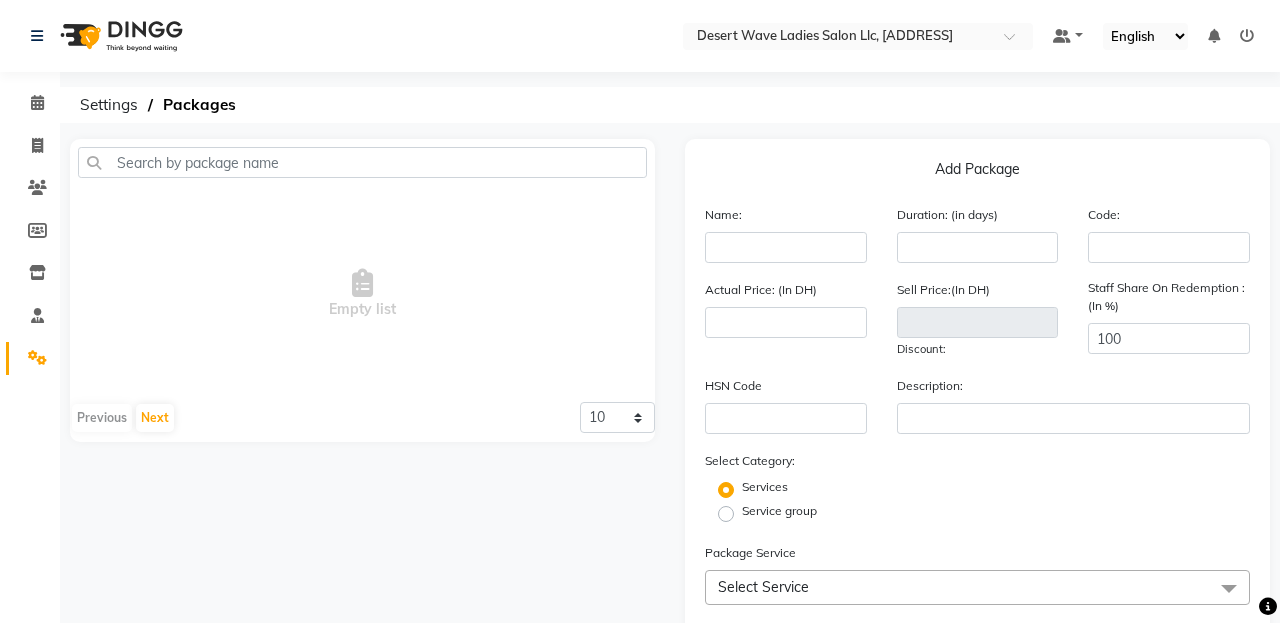 select on "en" 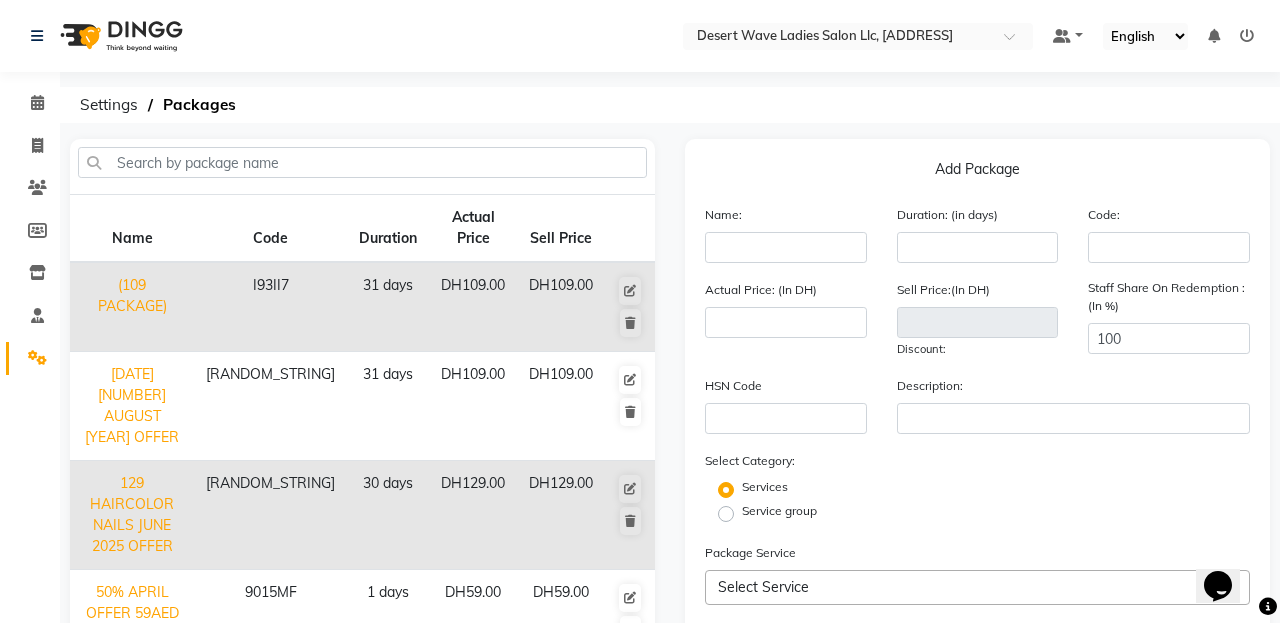 scroll, scrollTop: 0, scrollLeft: 0, axis: both 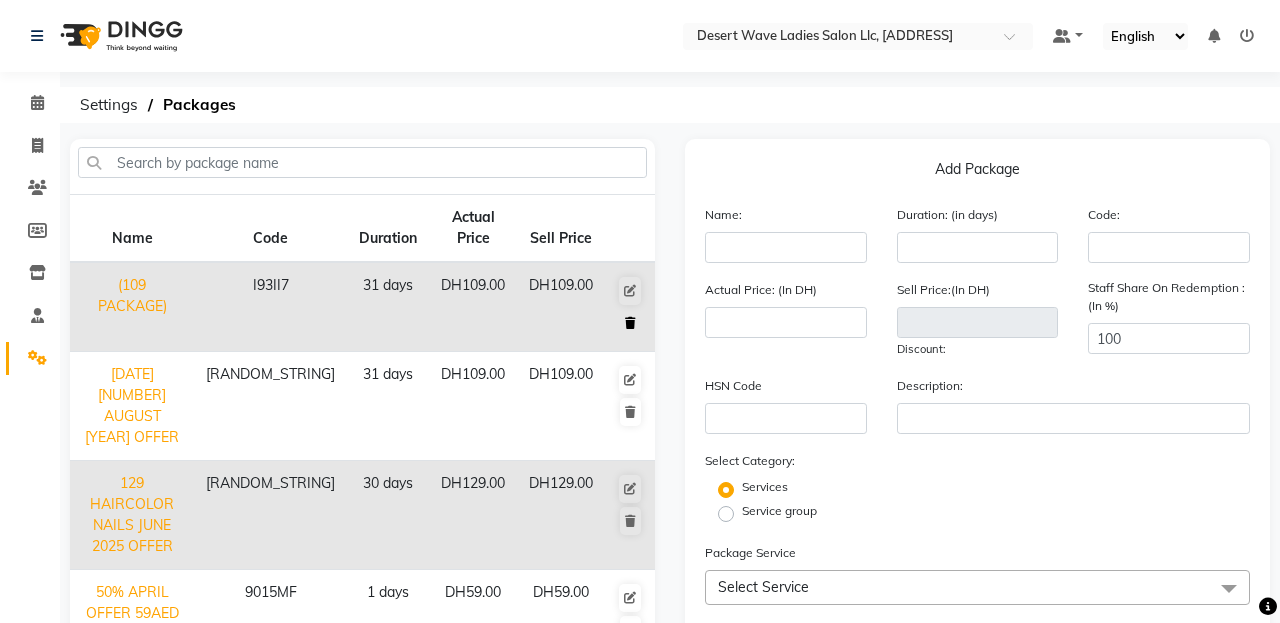 click 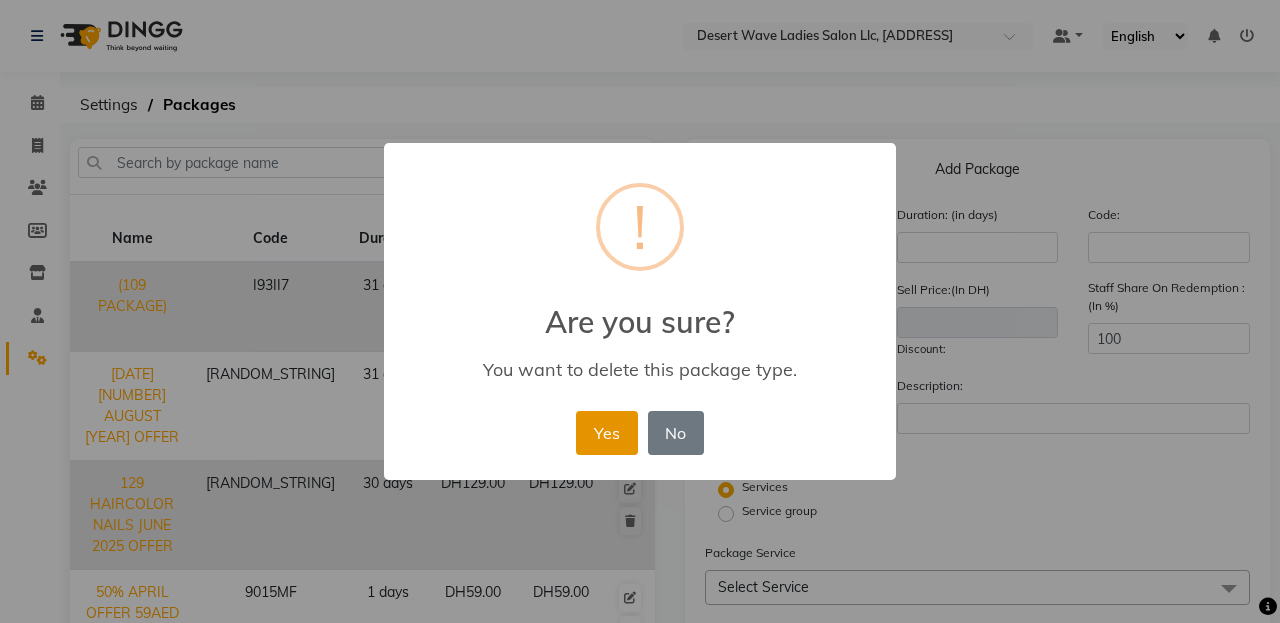 click on "Yes" at bounding box center (606, 433) 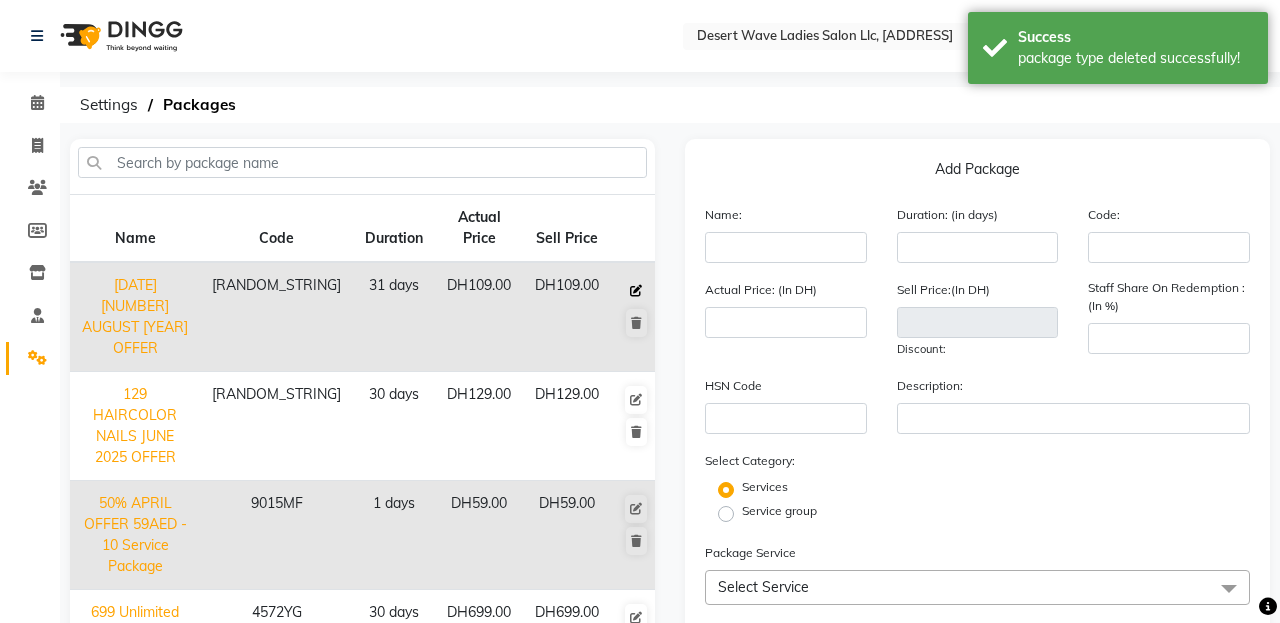 click 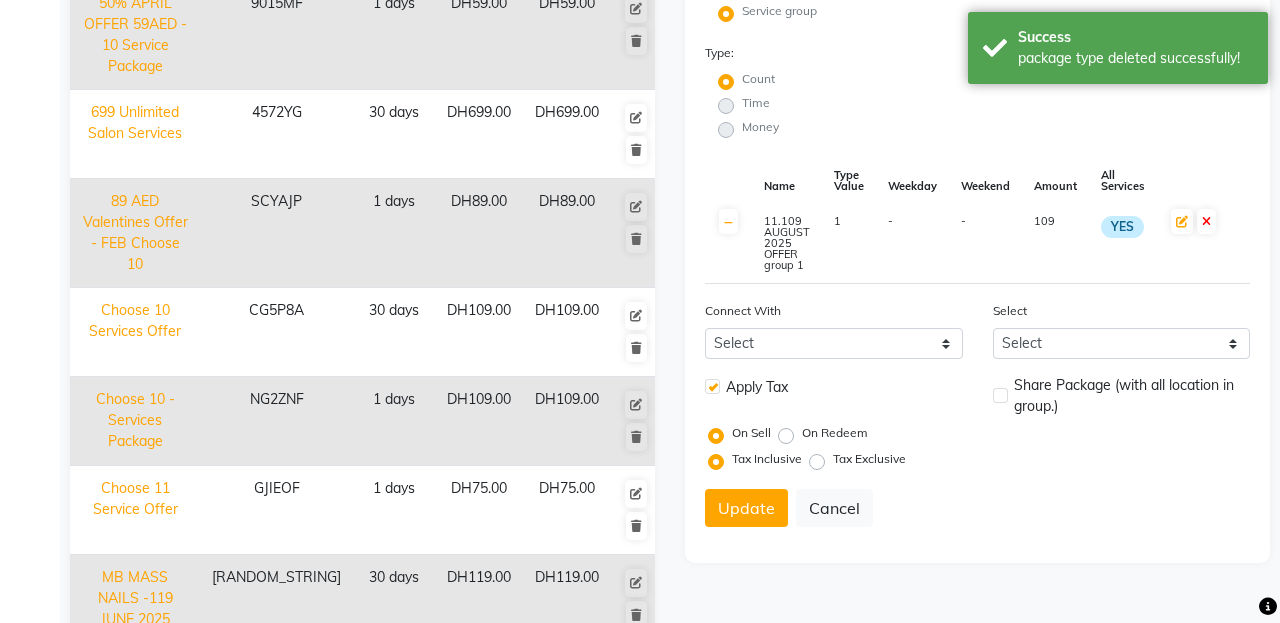 scroll, scrollTop: 497, scrollLeft: 0, axis: vertical 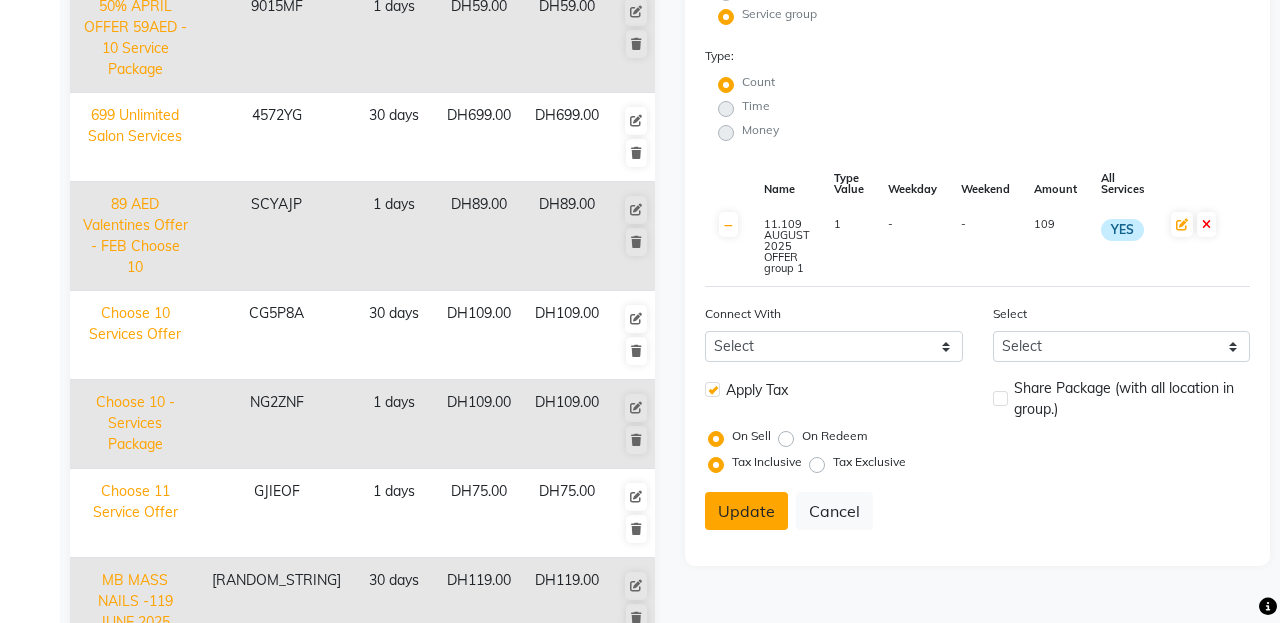 click on "Update" 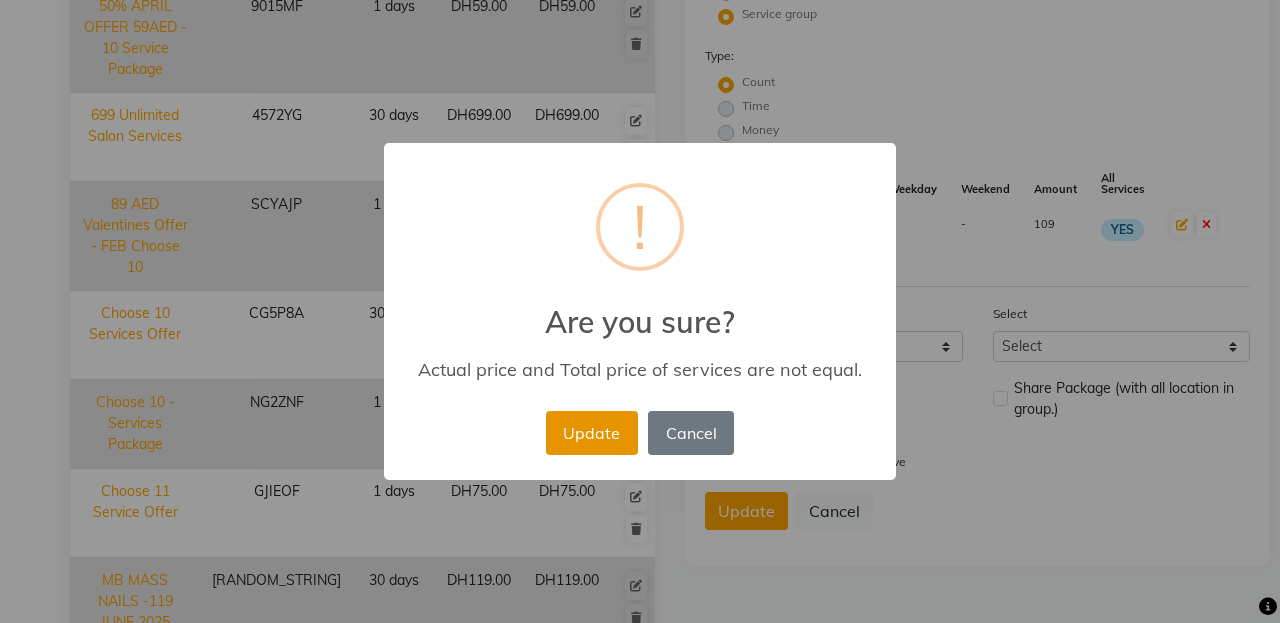 click on "Update" at bounding box center [592, 433] 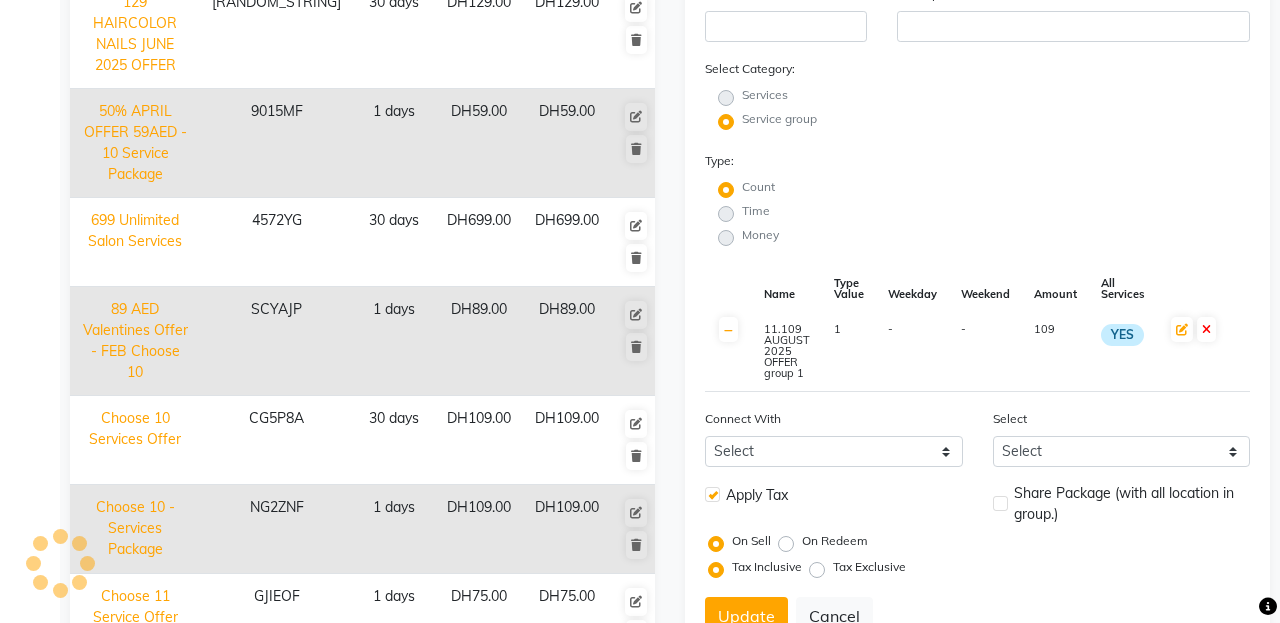 scroll, scrollTop: 389, scrollLeft: 0, axis: vertical 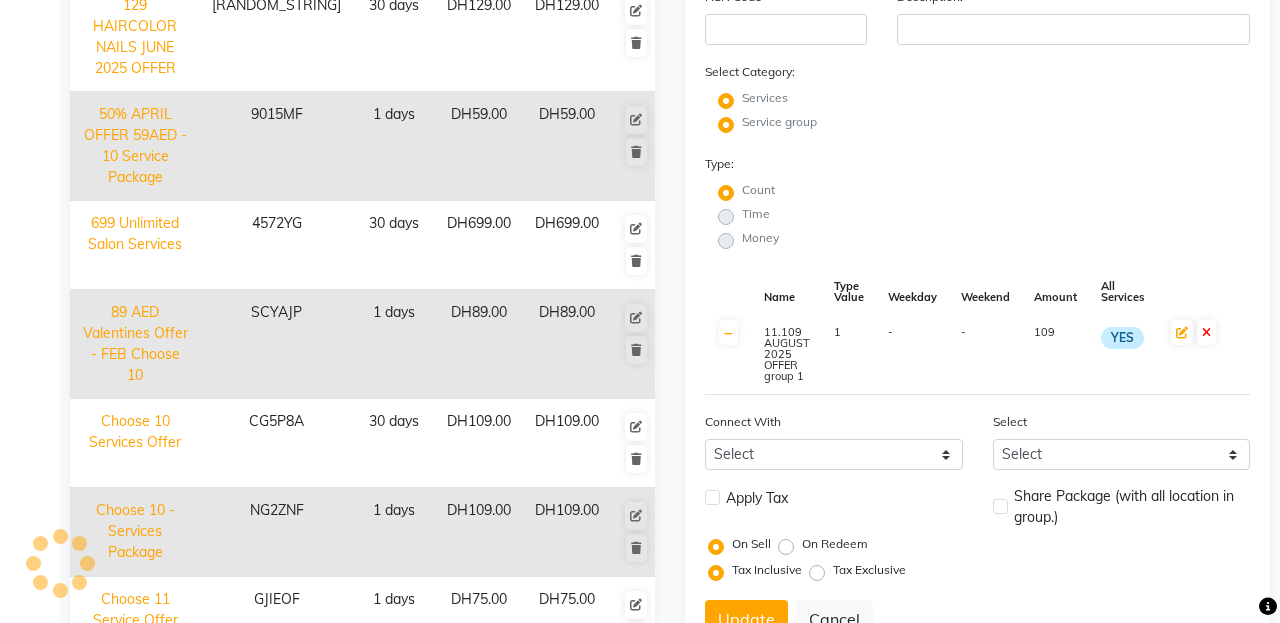 type 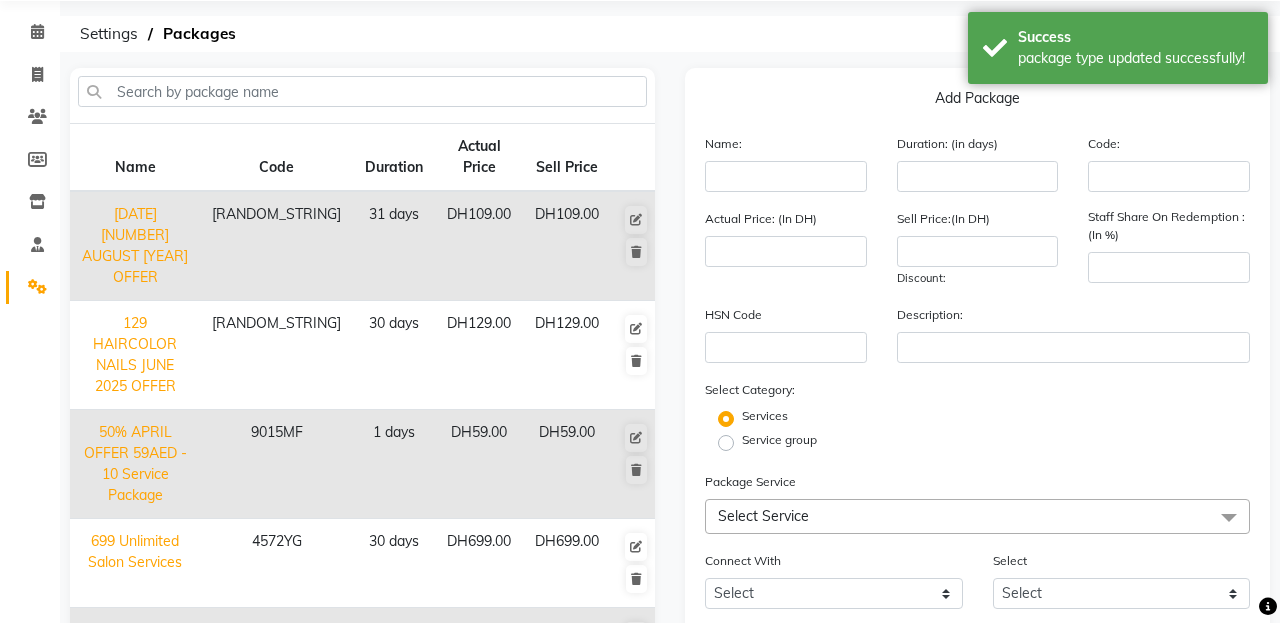 scroll, scrollTop: 68, scrollLeft: 0, axis: vertical 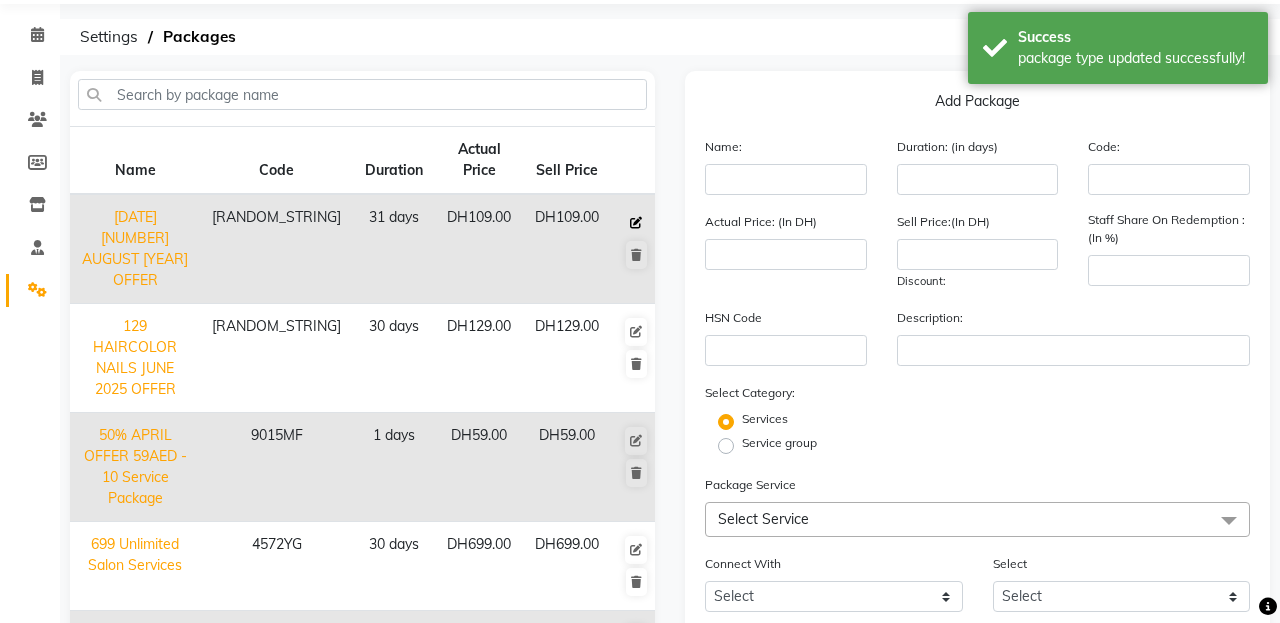 click 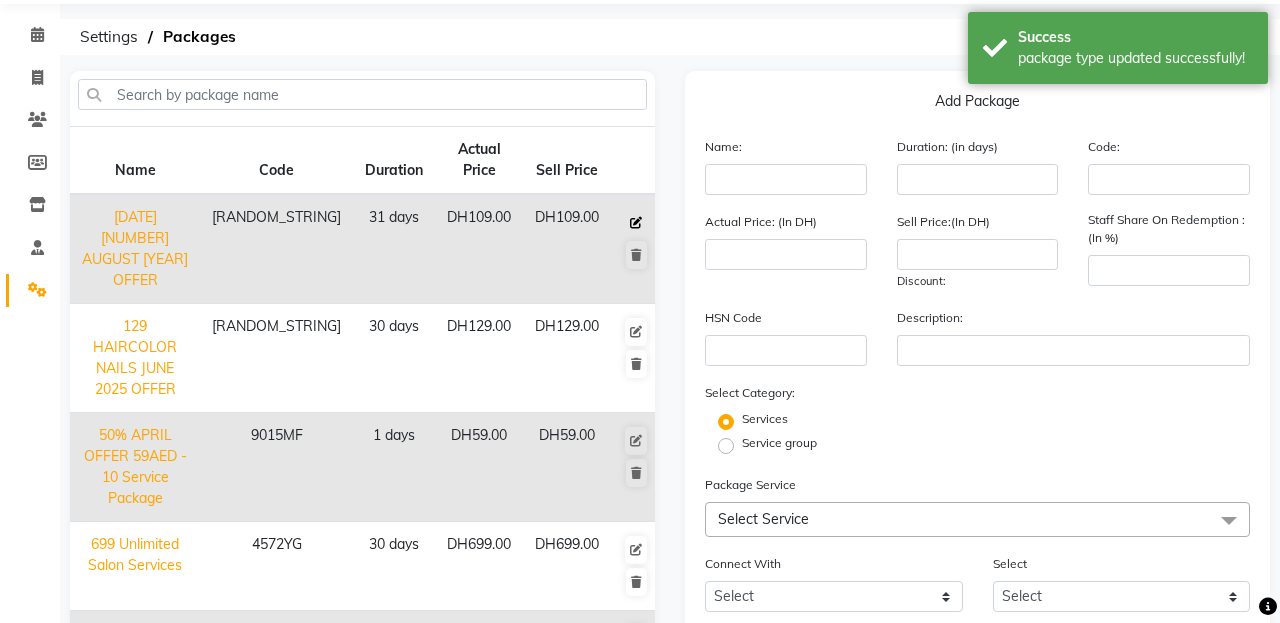type on "11.109 AUGUST [YEAR] OFFER" 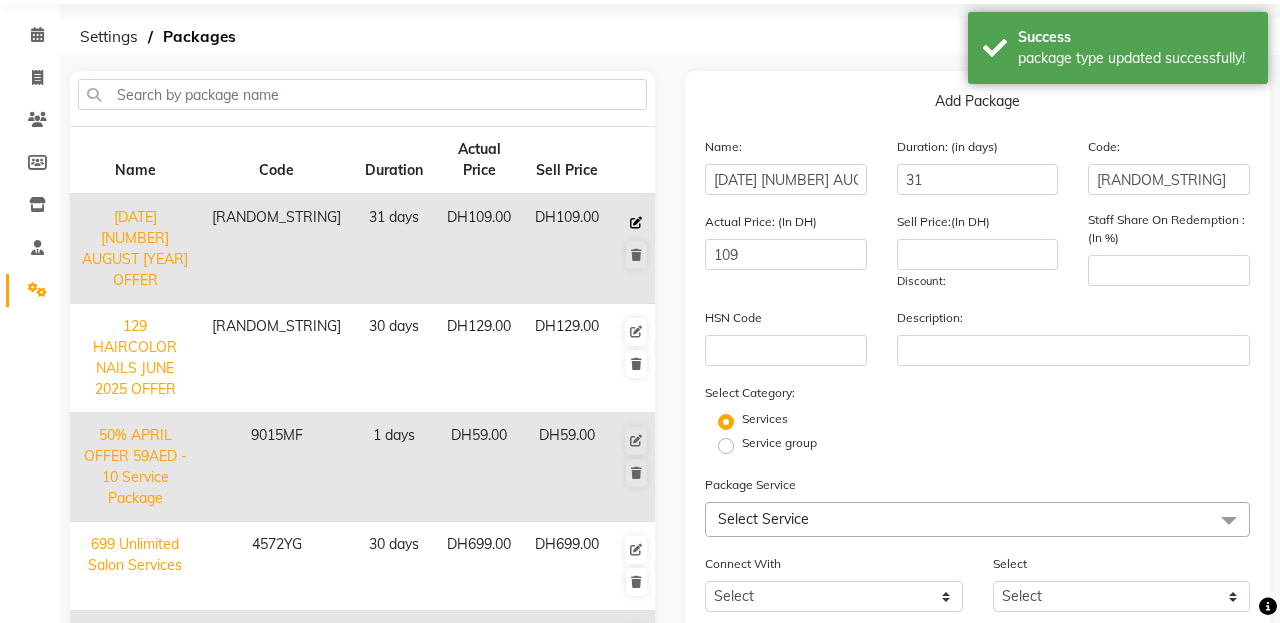 type on "109" 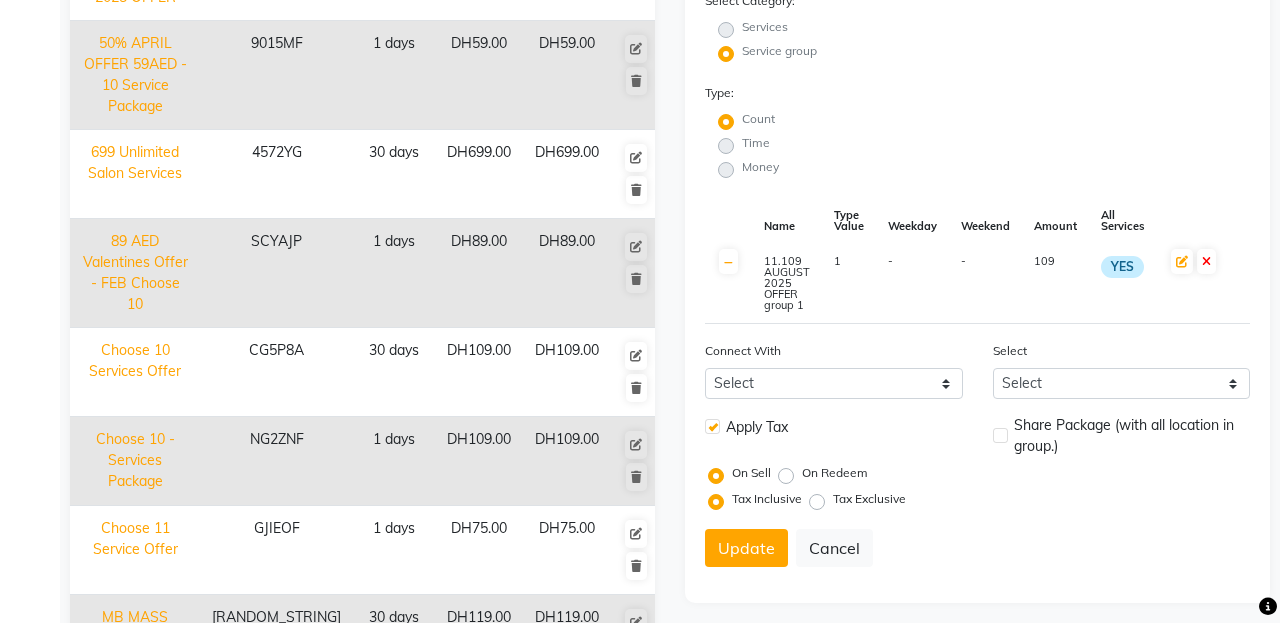 scroll, scrollTop: 440, scrollLeft: 0, axis: vertical 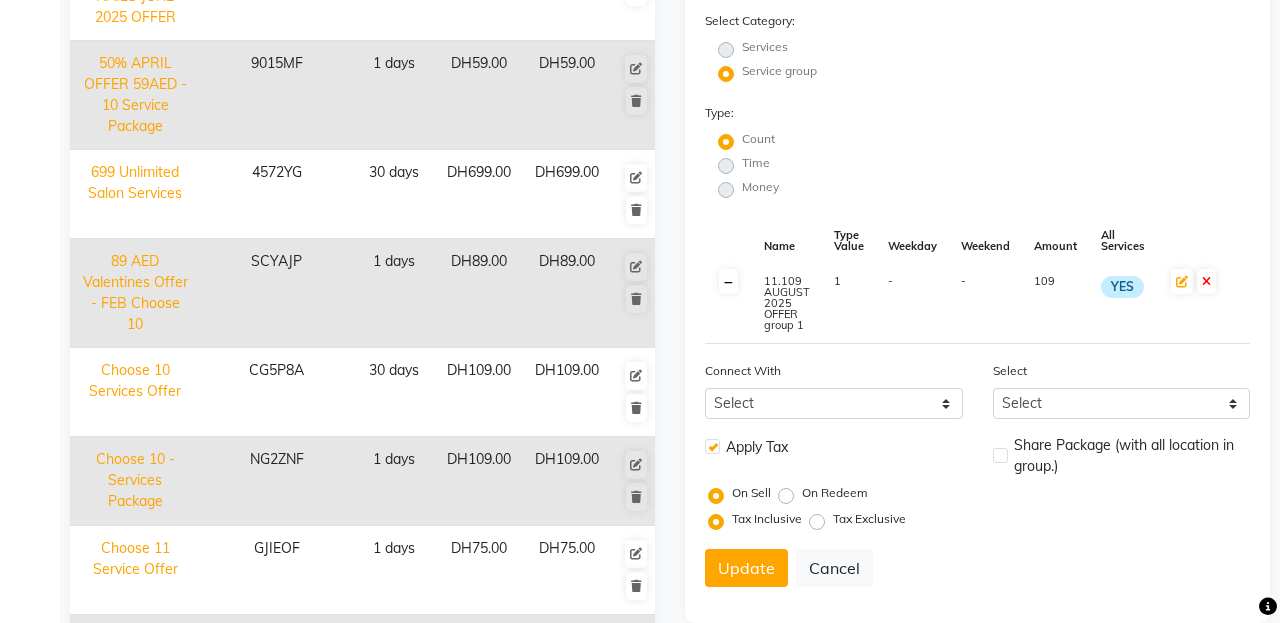 click 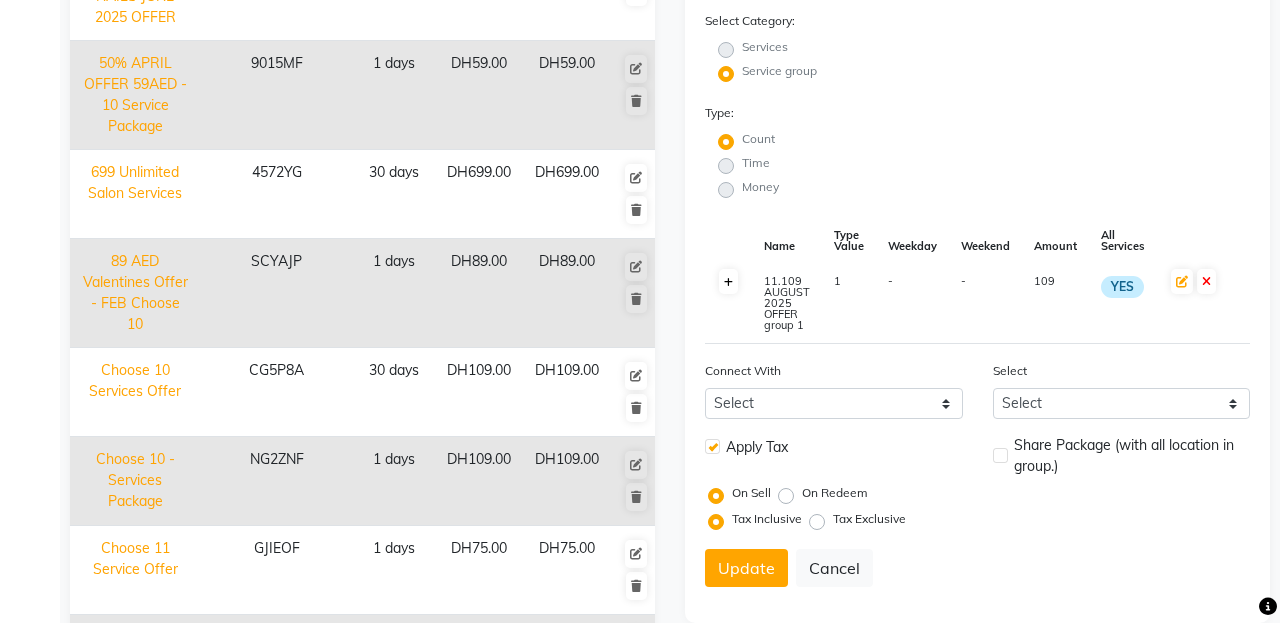 click 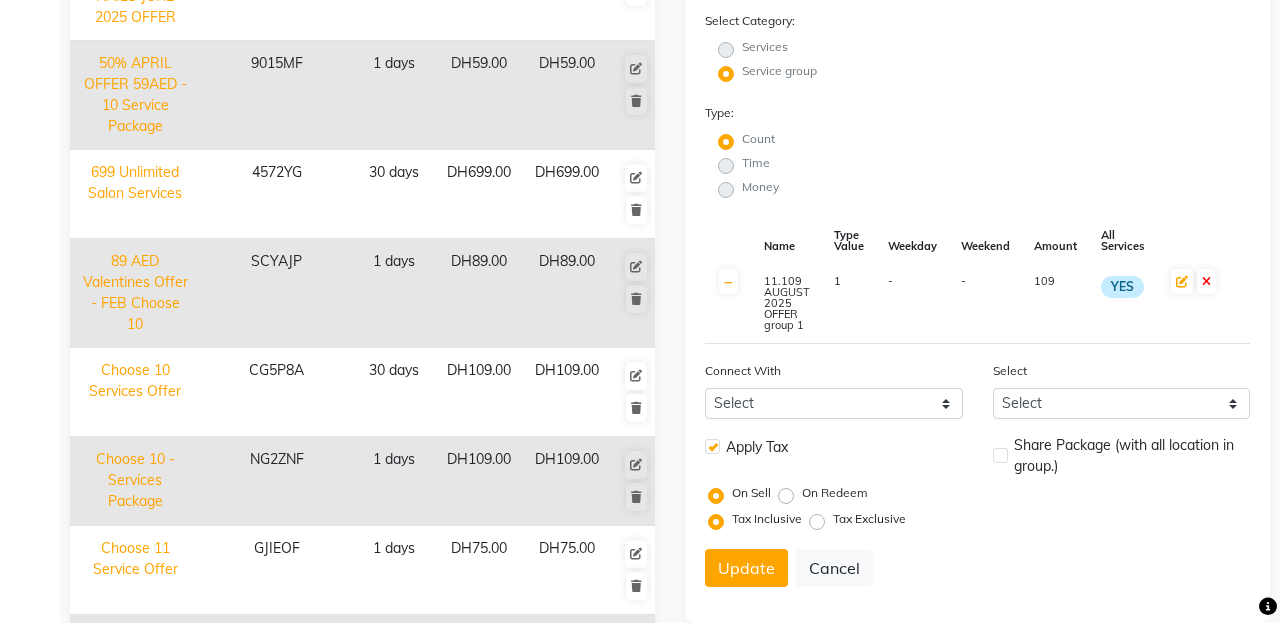 click on "11.109 AUGUST [YEAR] OFFER  group 1" 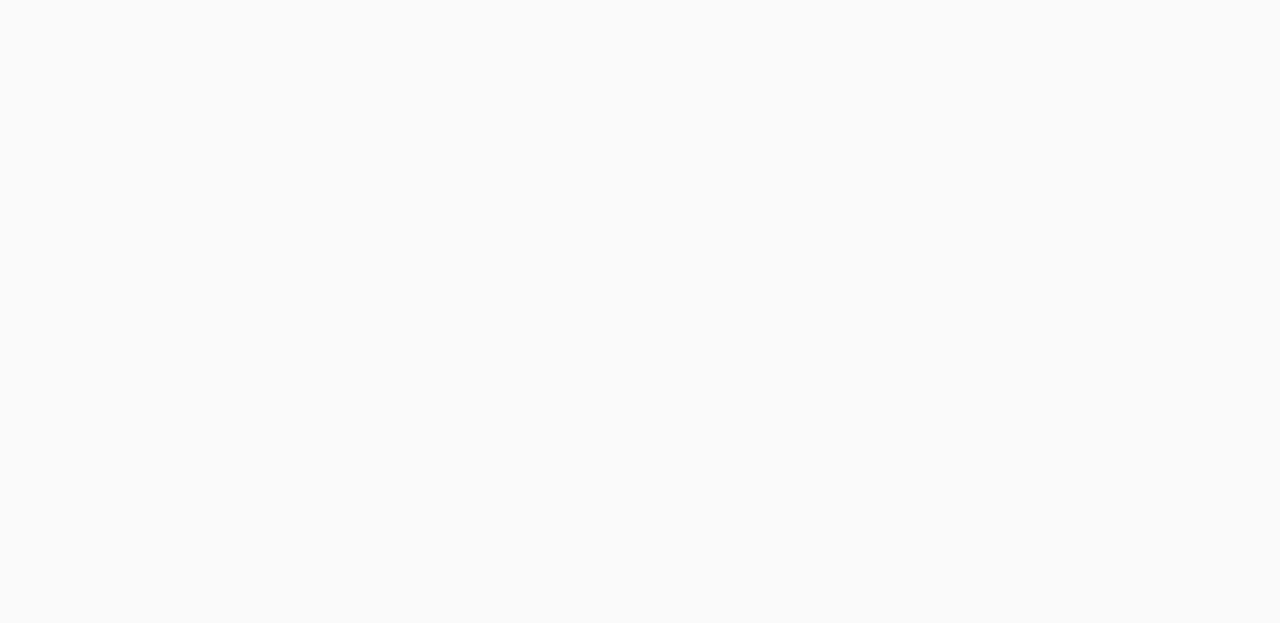 scroll, scrollTop: 0, scrollLeft: 0, axis: both 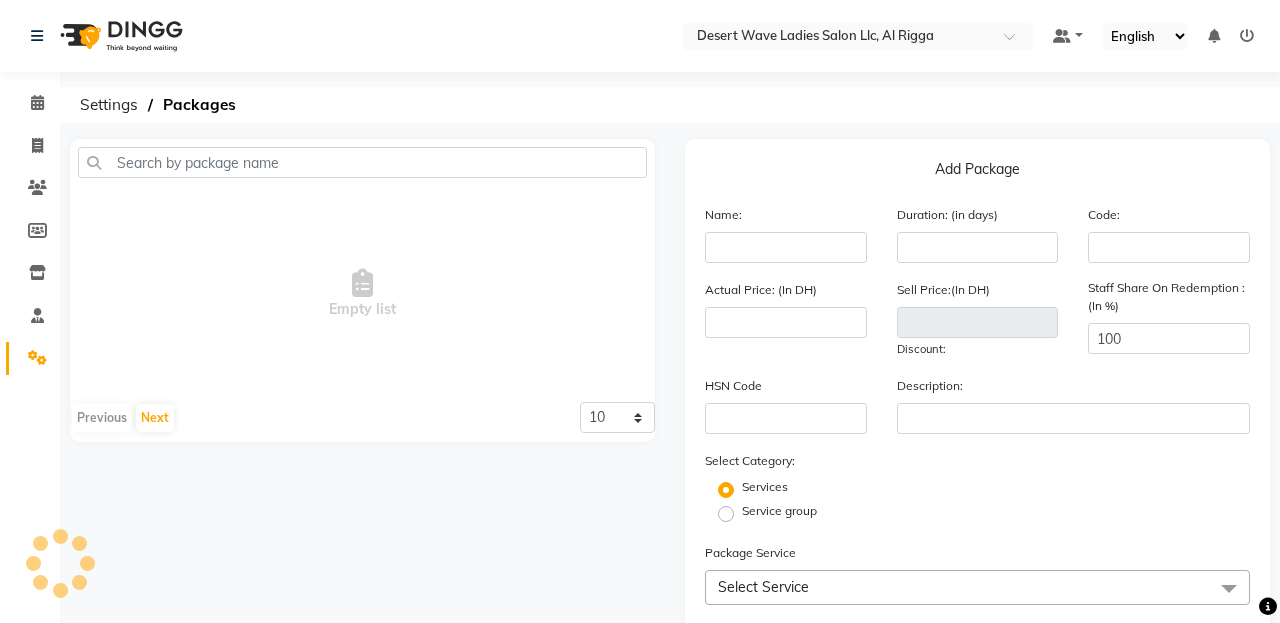 select on "en" 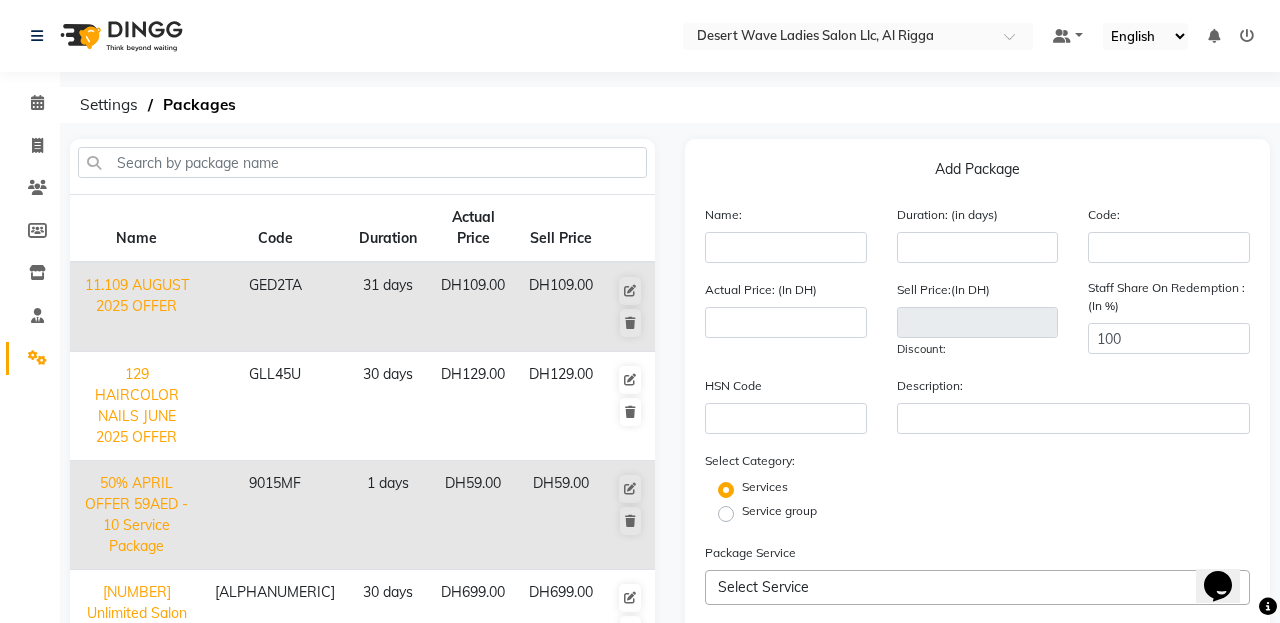 scroll, scrollTop: 0, scrollLeft: 0, axis: both 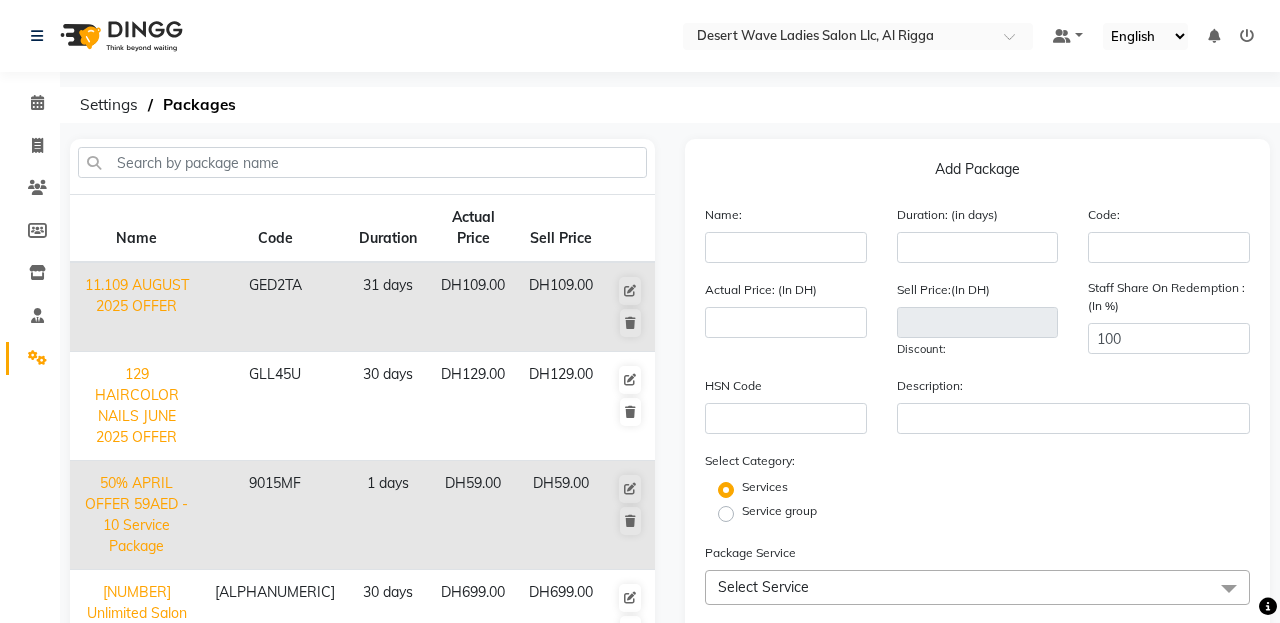 click on "Actual Price: (In DH)" 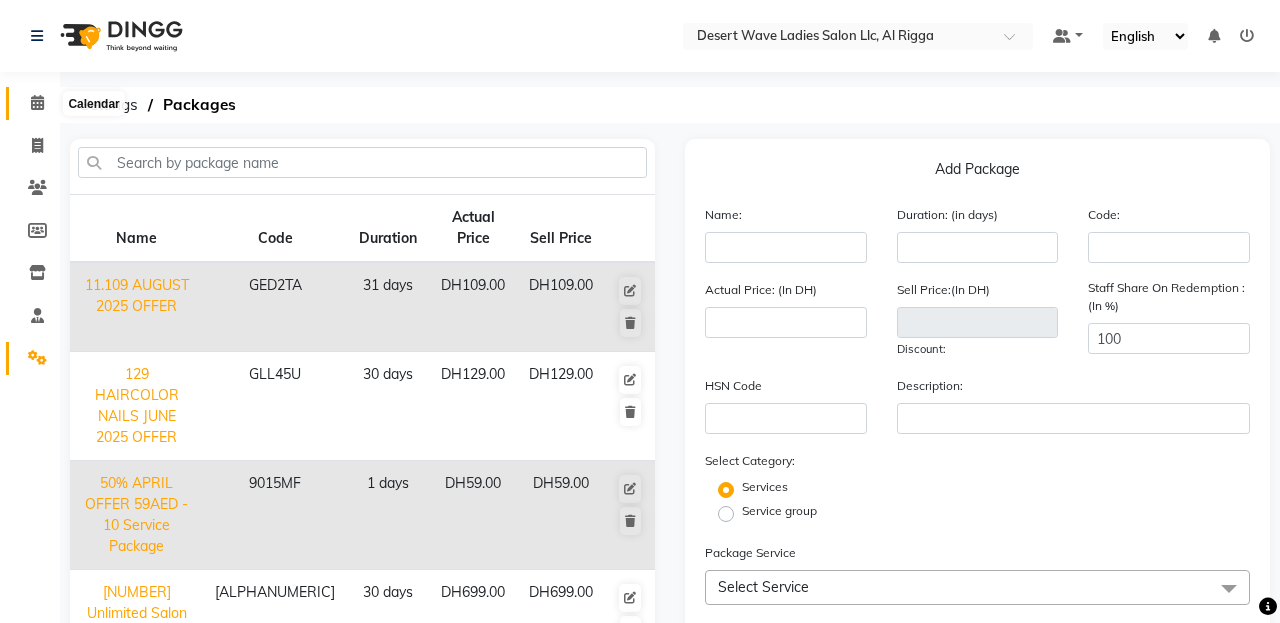 click 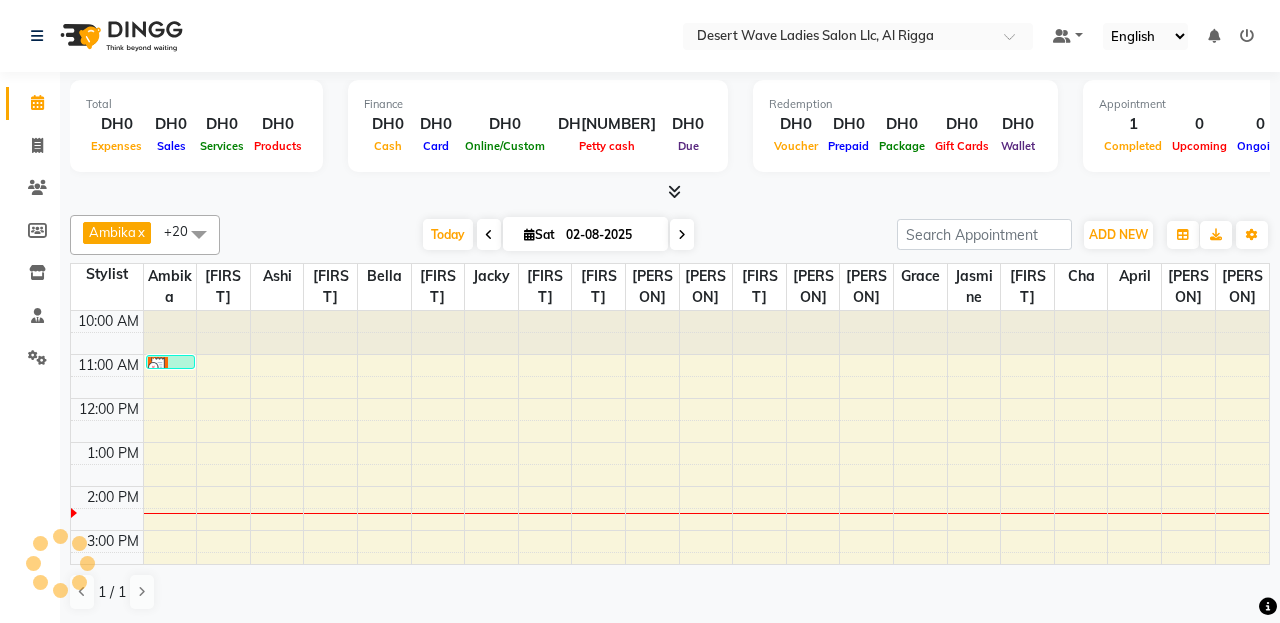 scroll, scrollTop: 0, scrollLeft: 0, axis: both 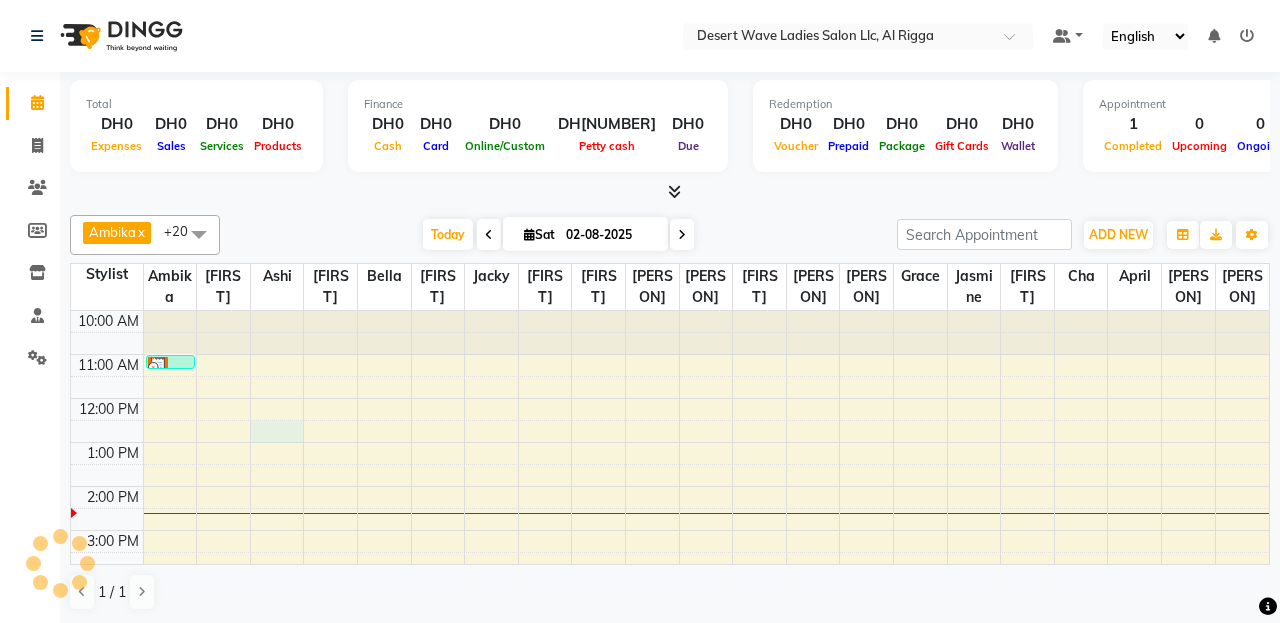 click on "10:00 AM 11:00 AM 12:00 PM 1:00 PM 2:00 PM 3:00 PM 4:00 PM 5:00 PM 6:00 PM 7:00 PM 8:00 PM 9:00 PM 10:00 PM 11:00 PM     Staff Tips, TK01, 11:00 AM-11:10 AM, AUG HOTOIL" at bounding box center (670, 618) 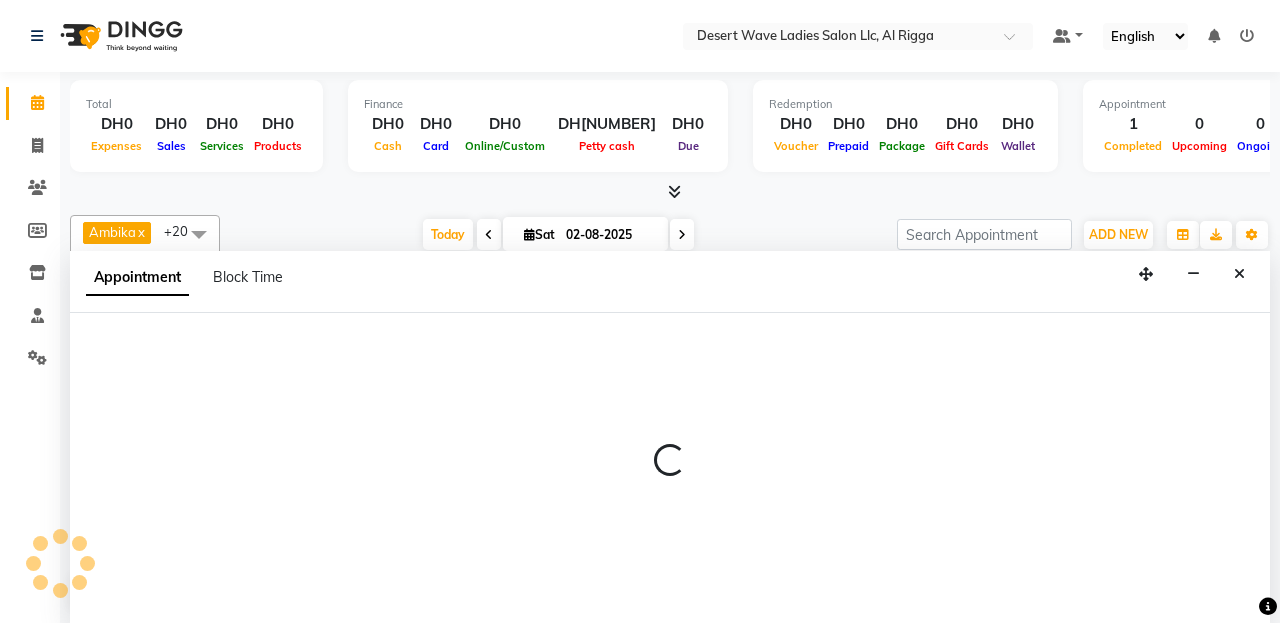scroll, scrollTop: 1, scrollLeft: 0, axis: vertical 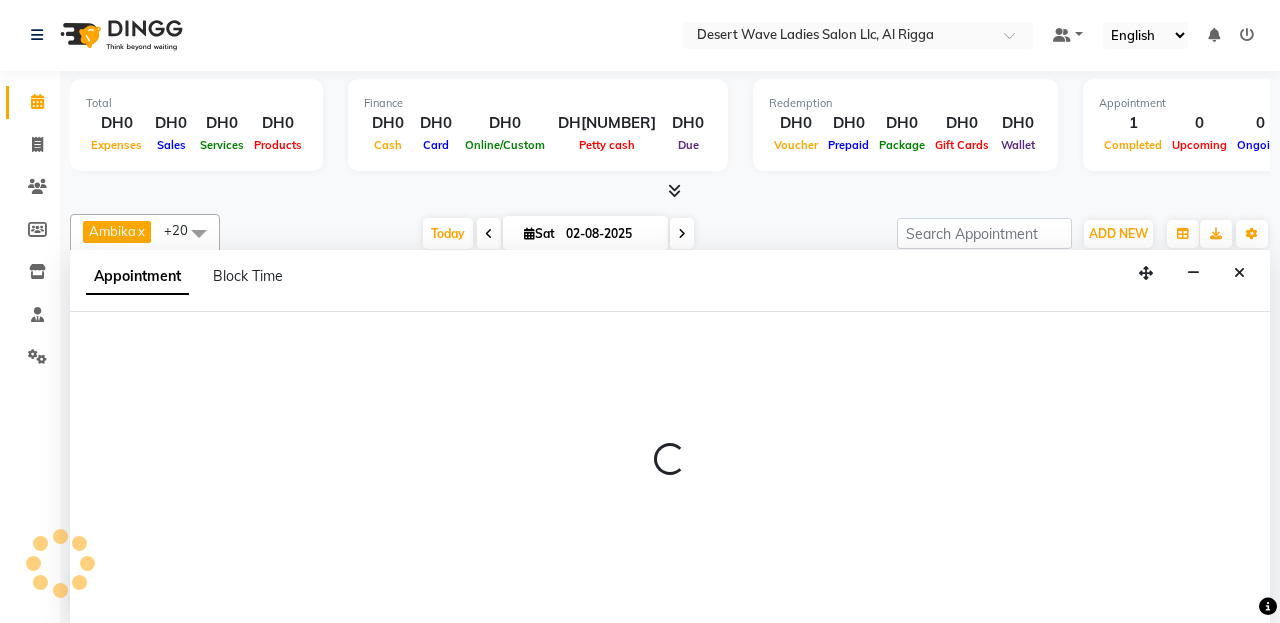 select on "50401" 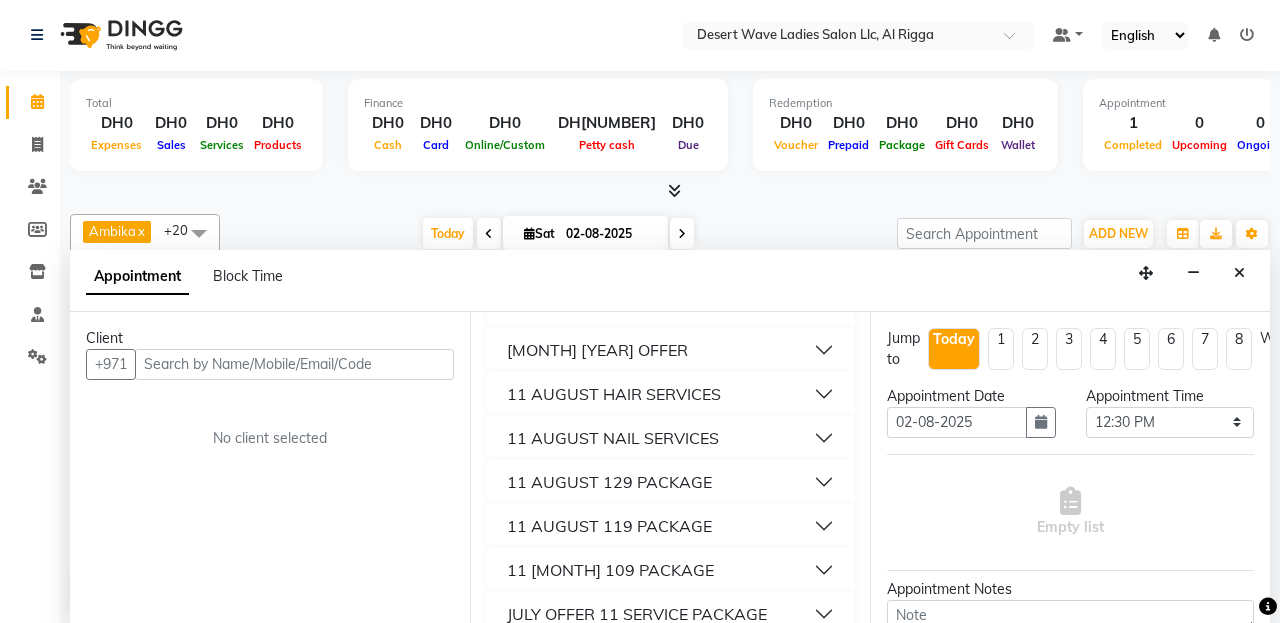 scroll, scrollTop: 835, scrollLeft: 0, axis: vertical 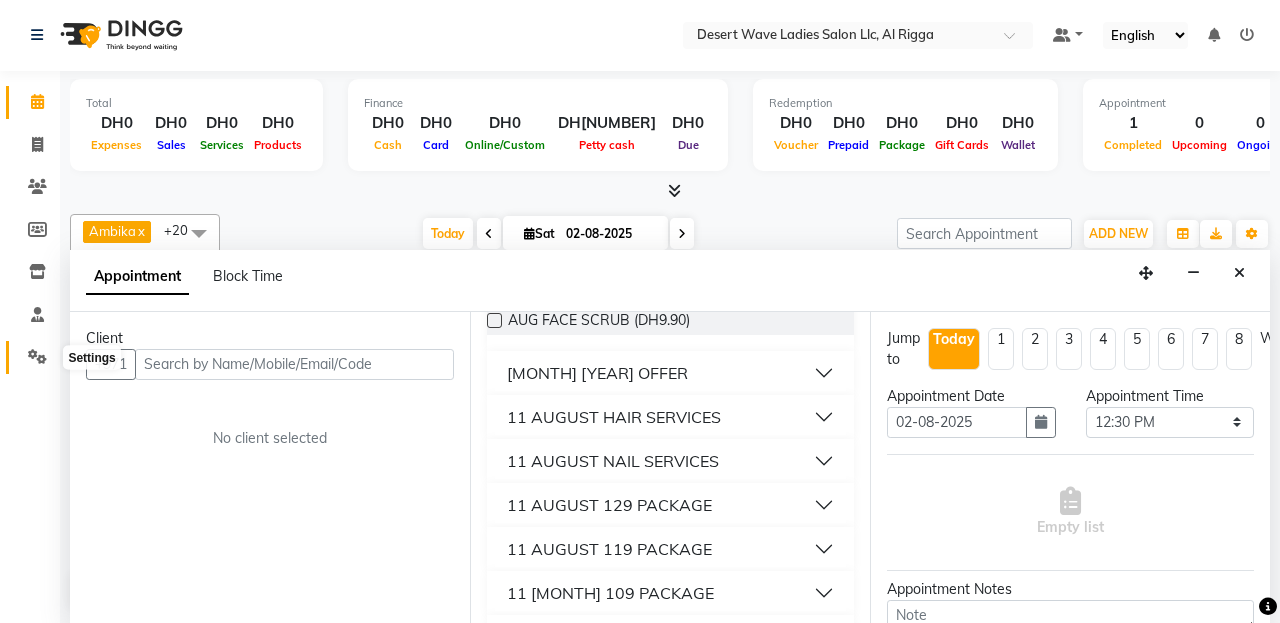 click 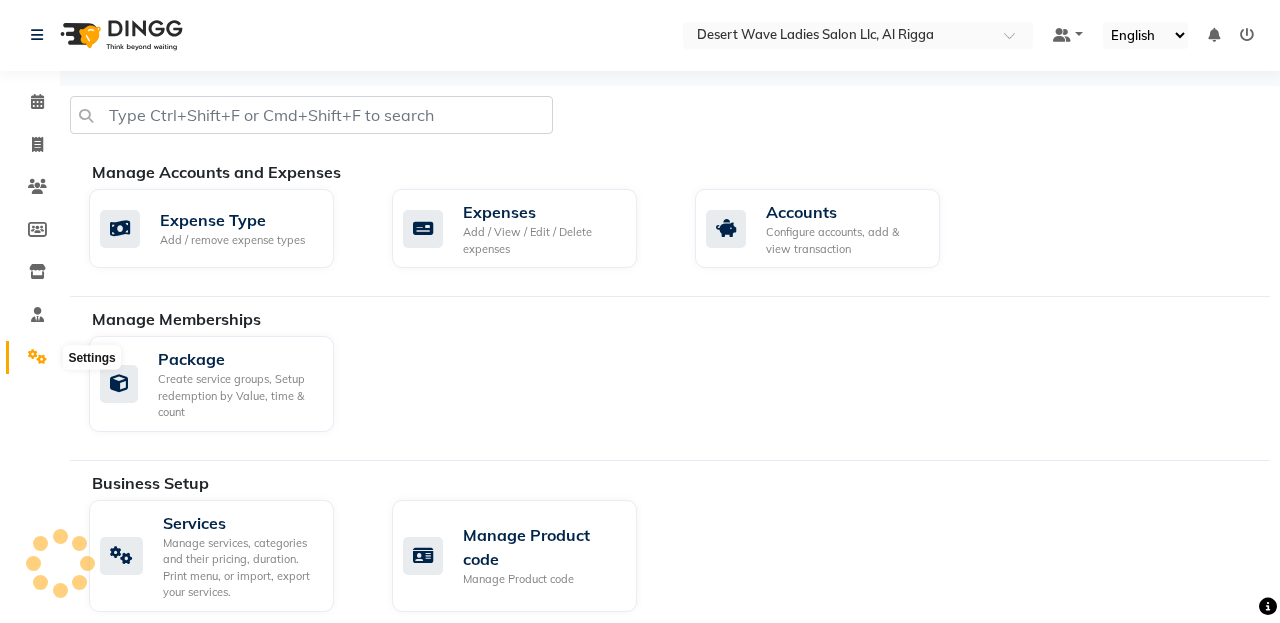 scroll, scrollTop: 0, scrollLeft: 0, axis: both 